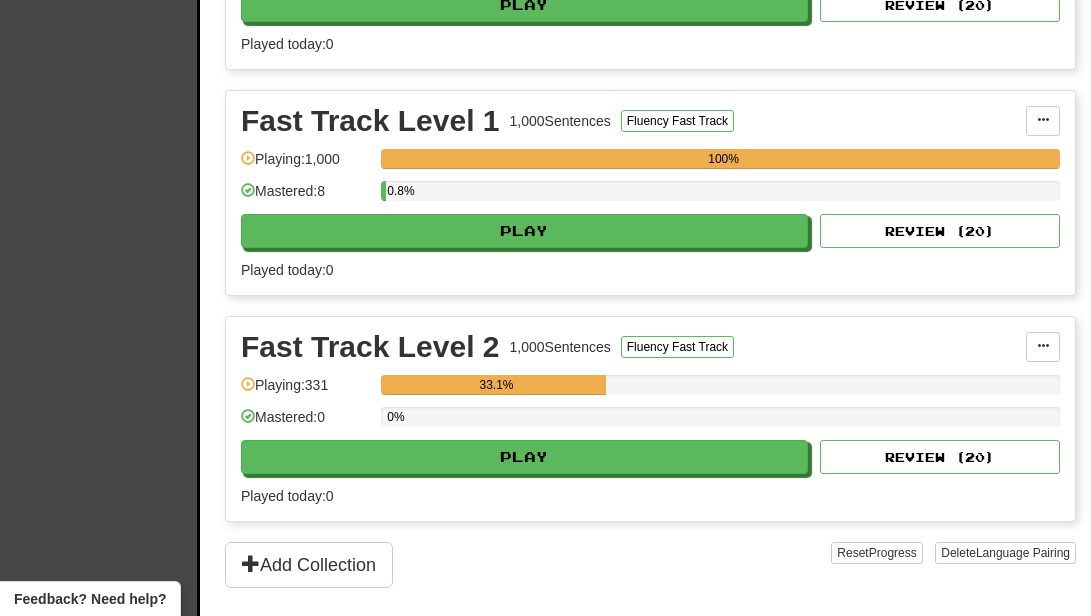 scroll, scrollTop: 643, scrollLeft: 0, axis: vertical 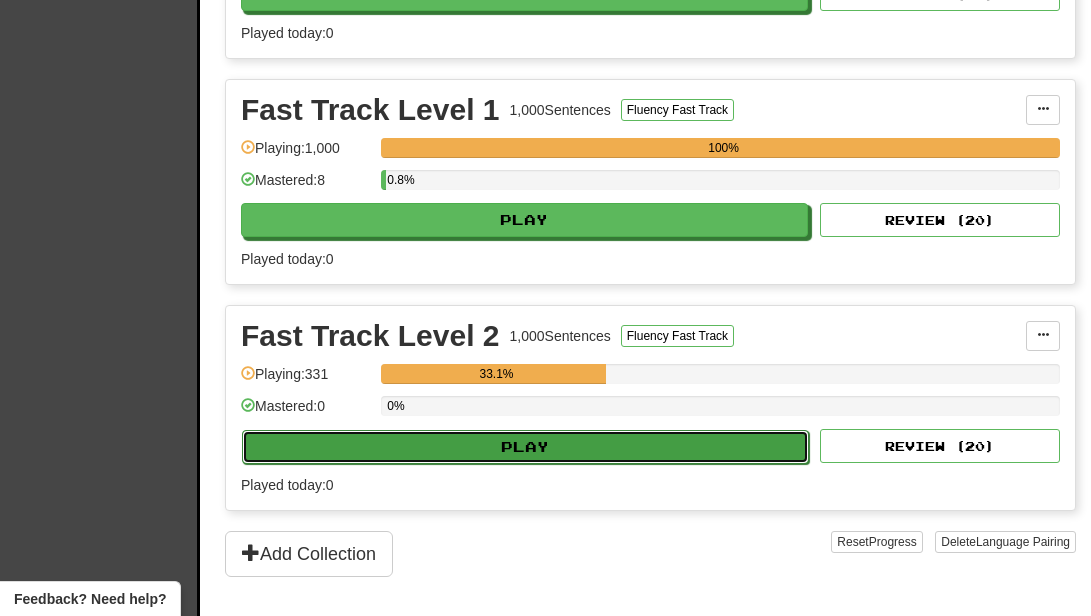 click on "Play" at bounding box center [525, 447] 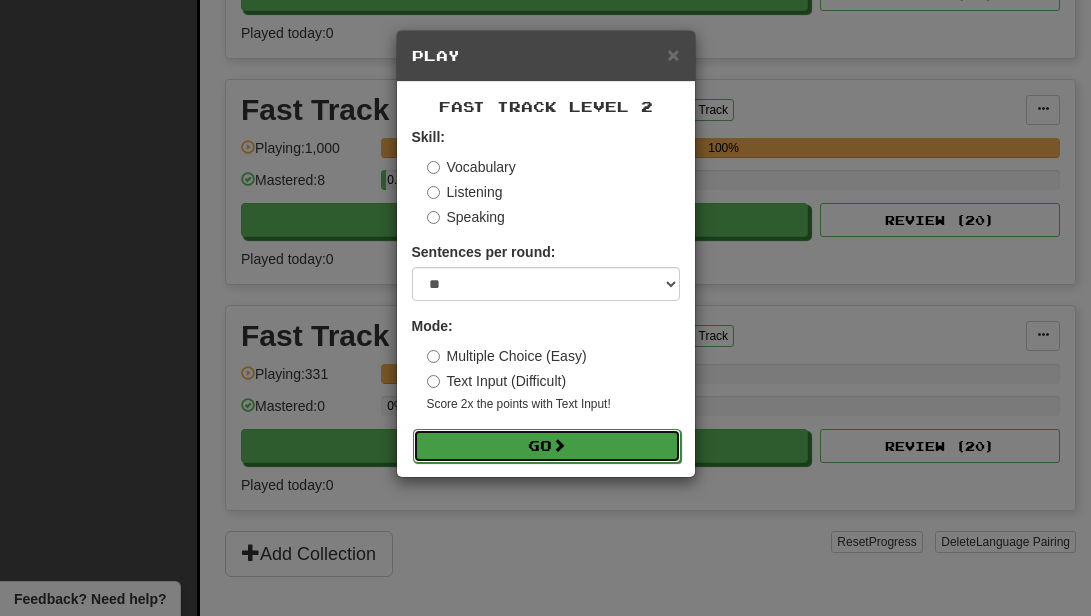 click on "Go" at bounding box center (547, 446) 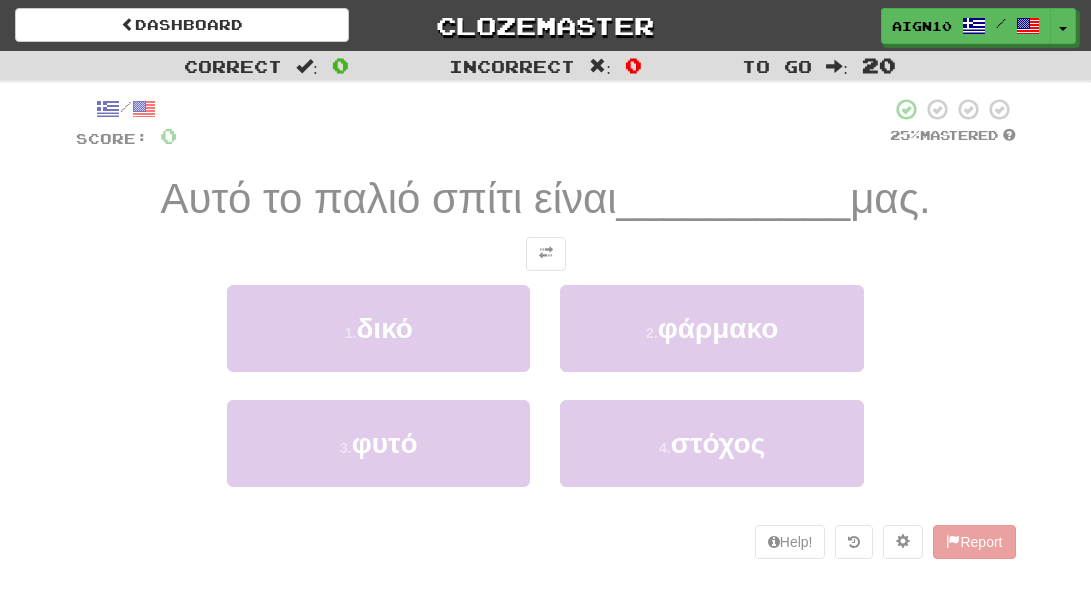 scroll, scrollTop: 0, scrollLeft: 0, axis: both 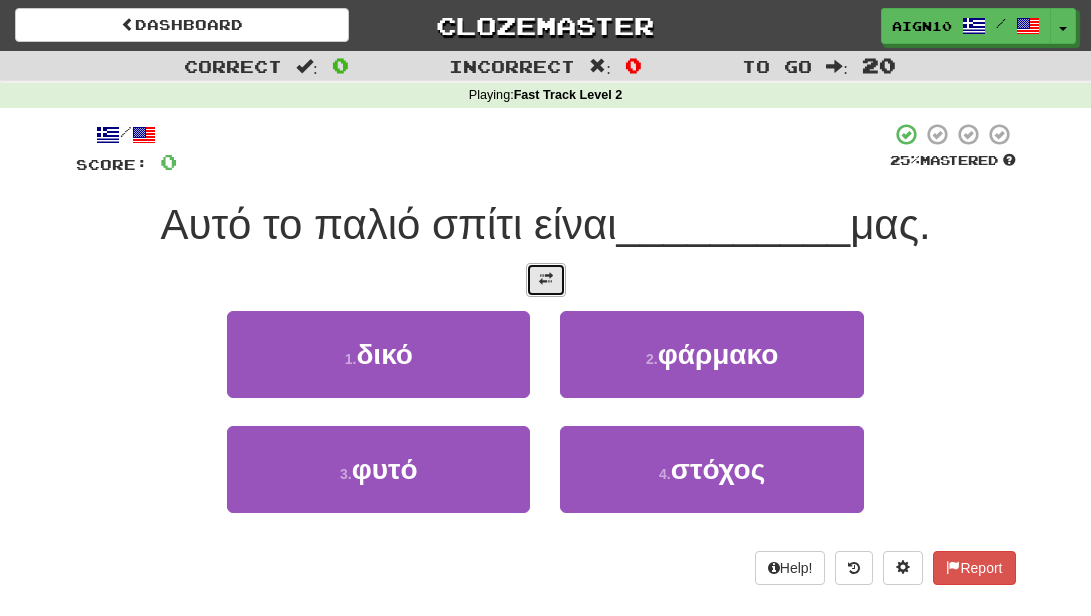 click at bounding box center [546, 280] 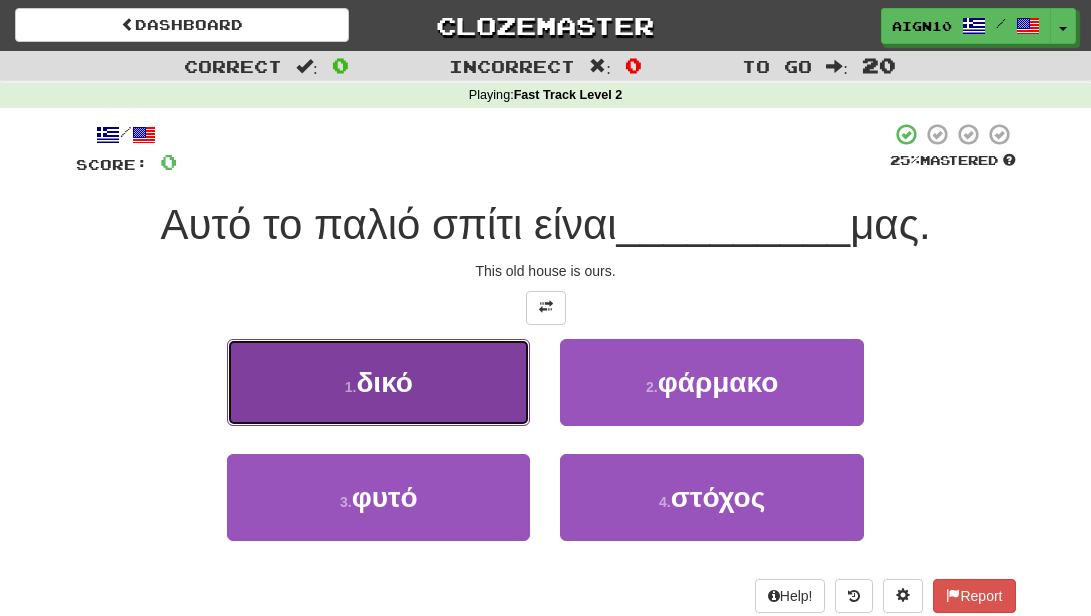 click on "1 .  δικό" at bounding box center [378, 382] 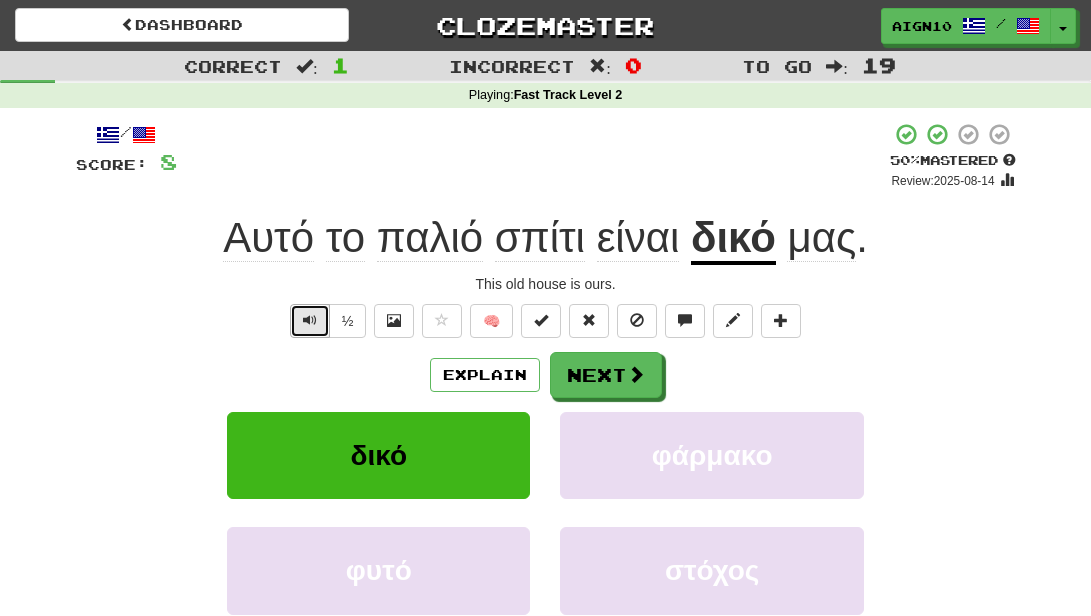 click at bounding box center (310, 320) 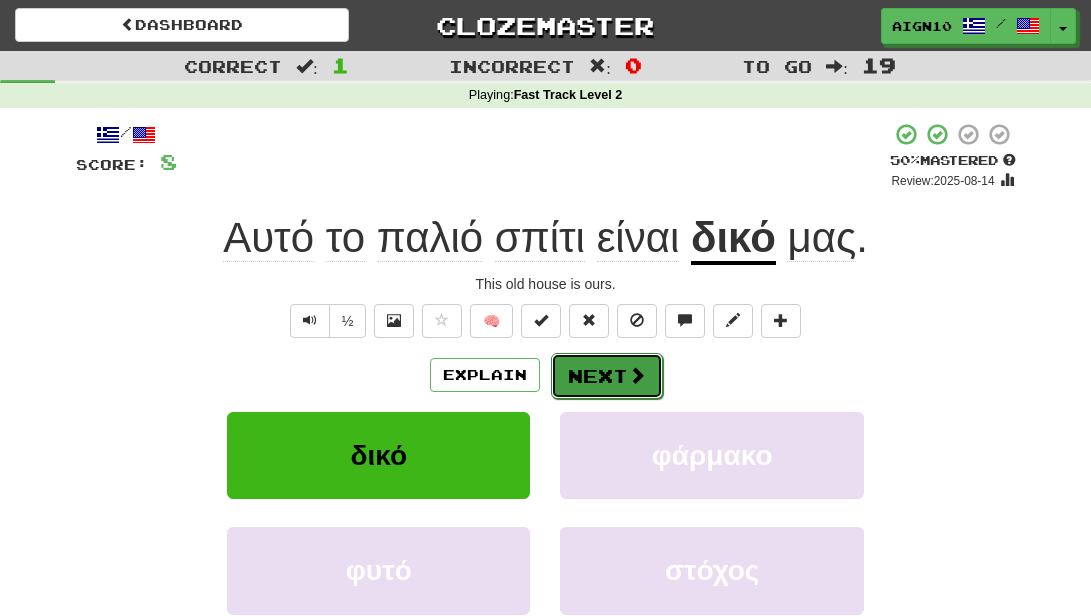 click on "Next" at bounding box center (607, 376) 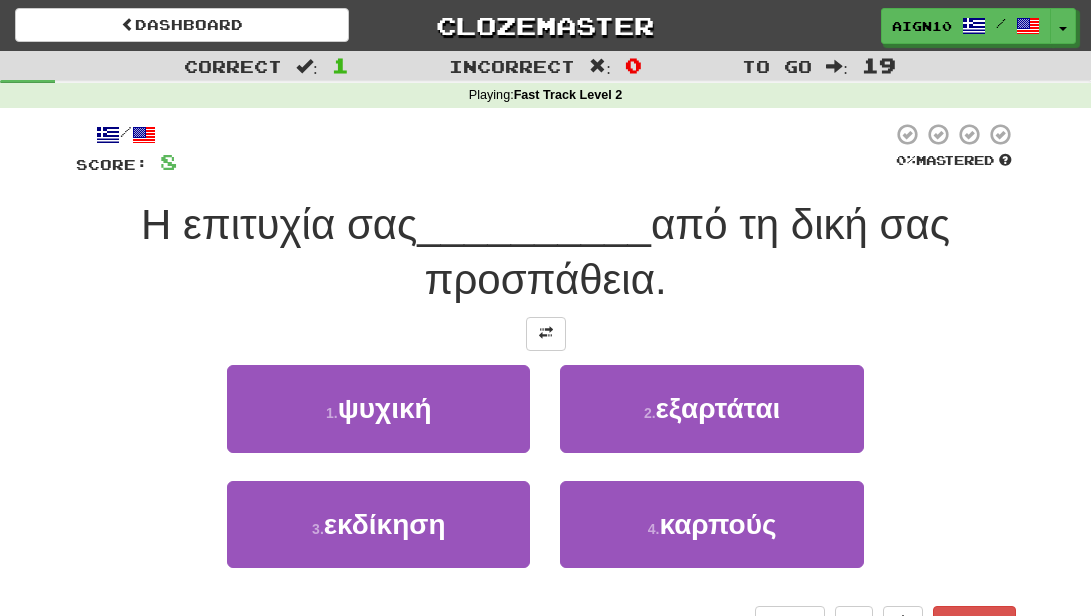 click on "/  Score:   8 0 %  Mastered Η επιτυχία σας  __________  από τη δική σας προσπάθεια. 1 .  ψυχική 2 .  εξαρτάται 3 .  εκδίκηση 4 .  καρπούς  Help!  Report" at bounding box center (546, 380) 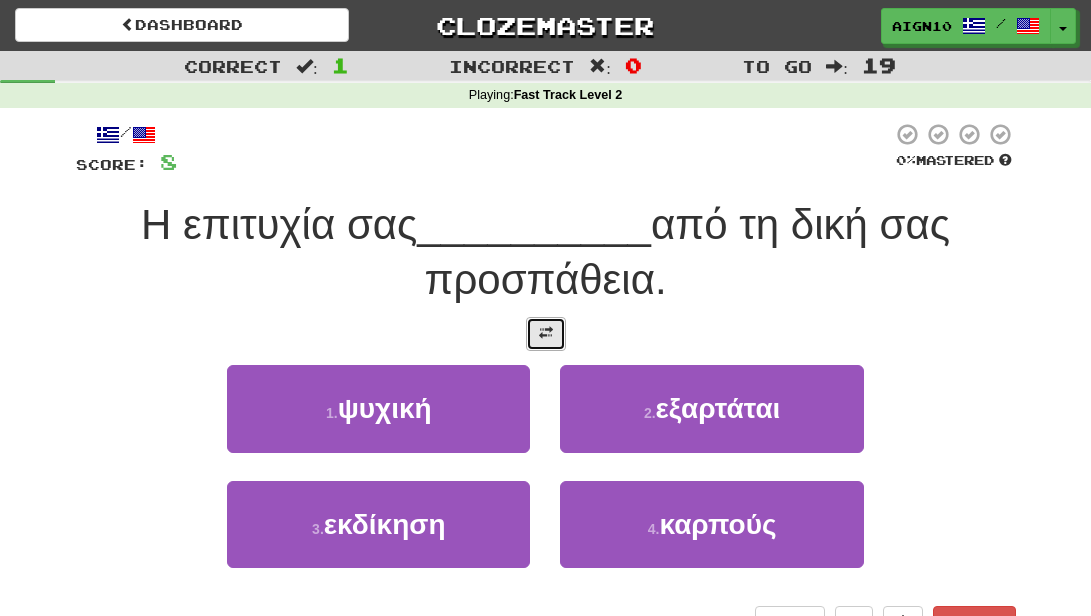 click at bounding box center [546, 333] 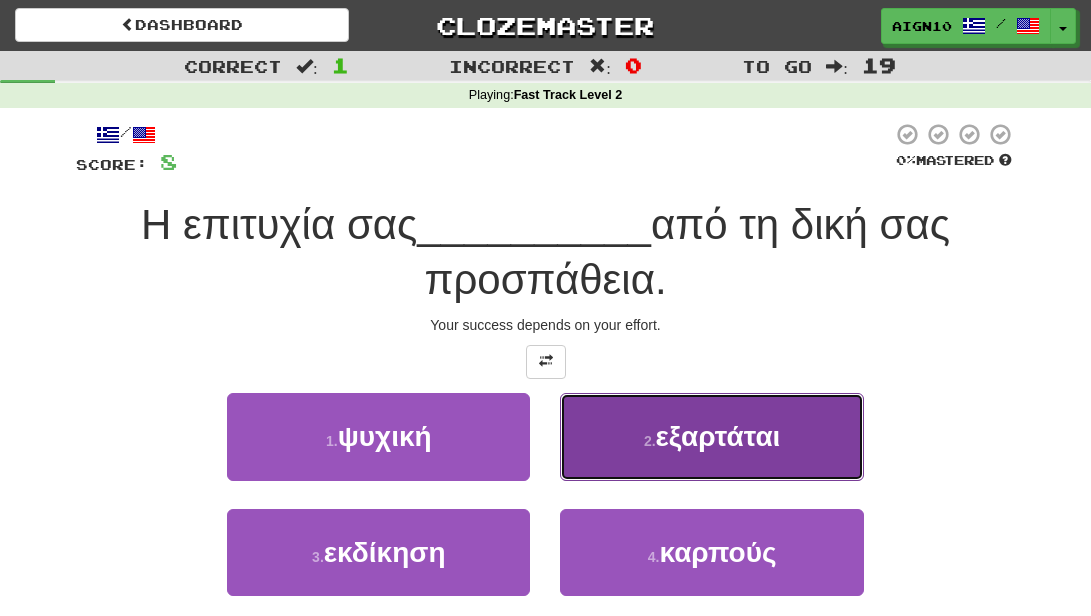 click on "2 .  εξαρτάται" at bounding box center [711, 436] 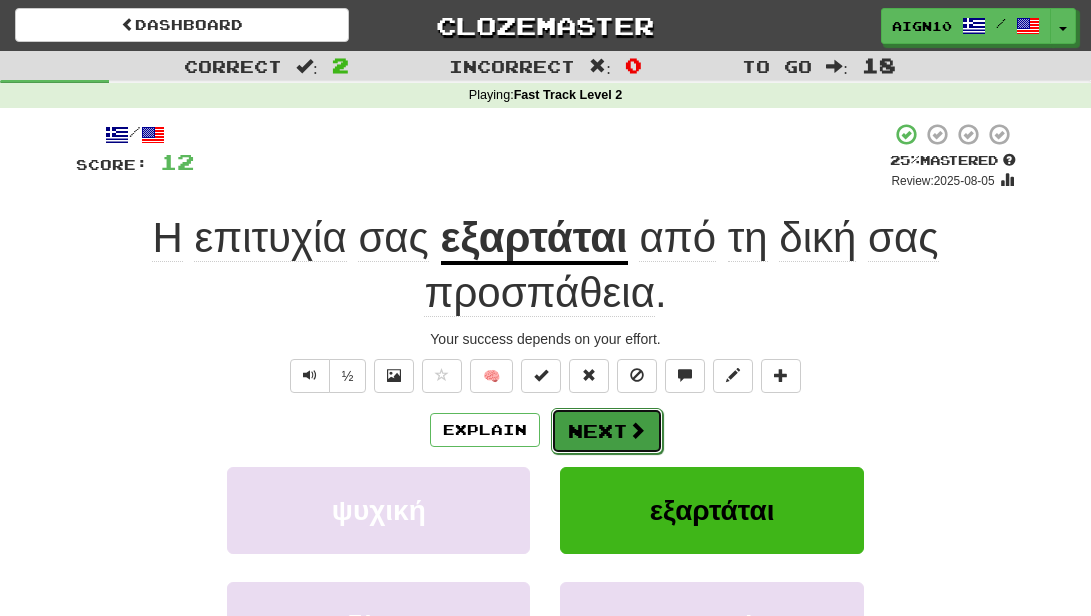 click at bounding box center [637, 430] 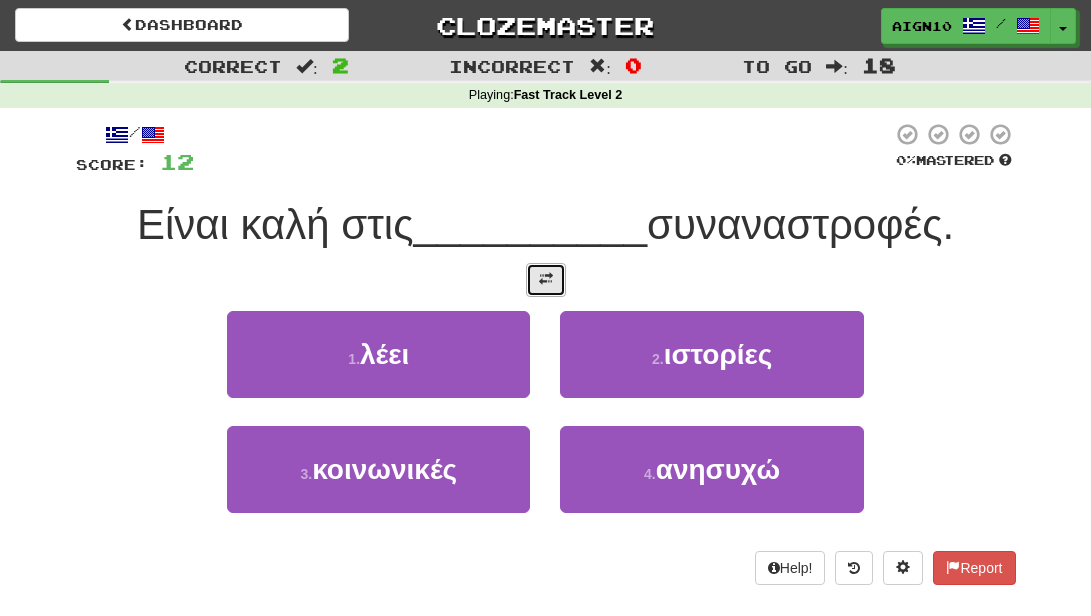 click at bounding box center (546, 280) 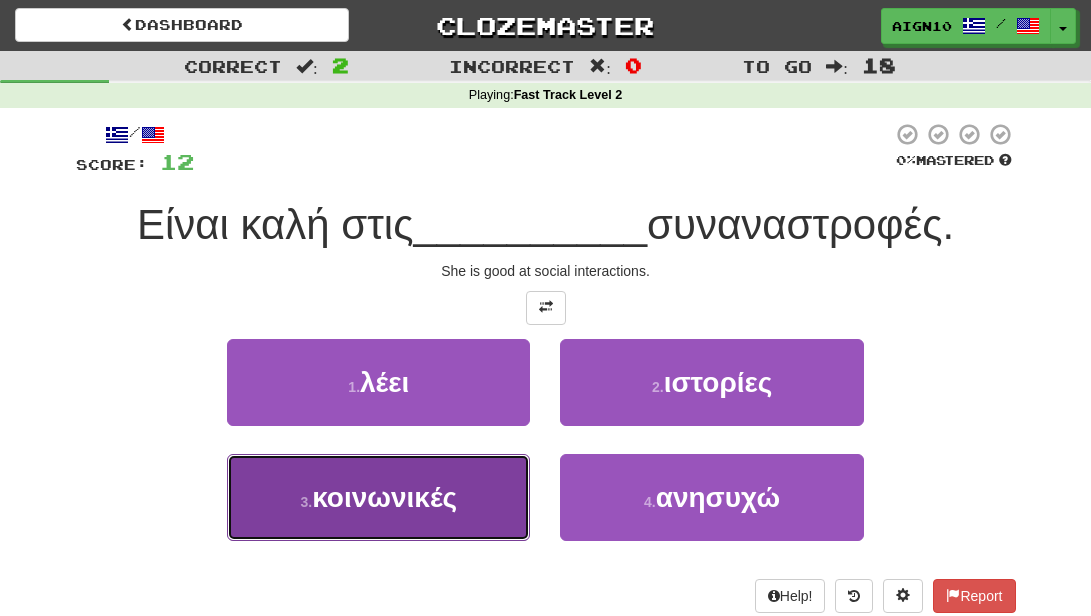 click on "κοινωνικές" at bounding box center [384, 497] 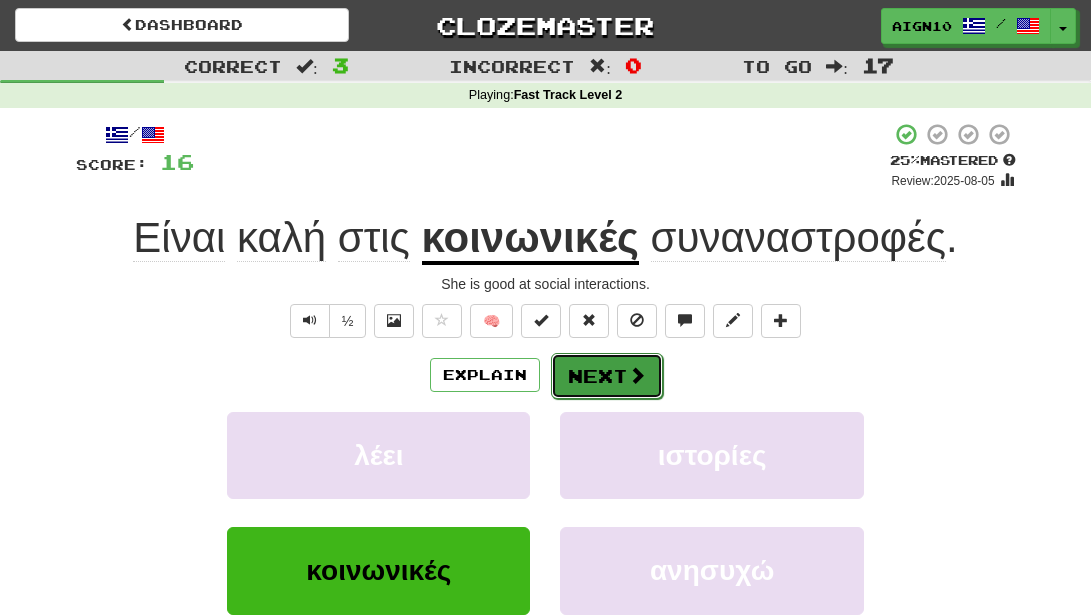 click on "Next" at bounding box center (607, 376) 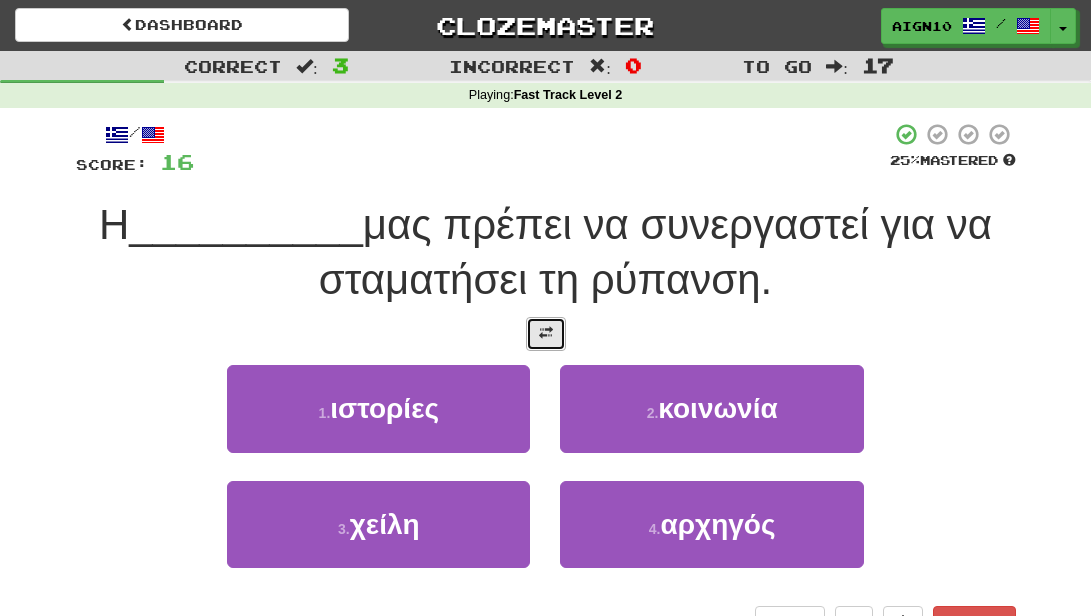 click at bounding box center [546, 334] 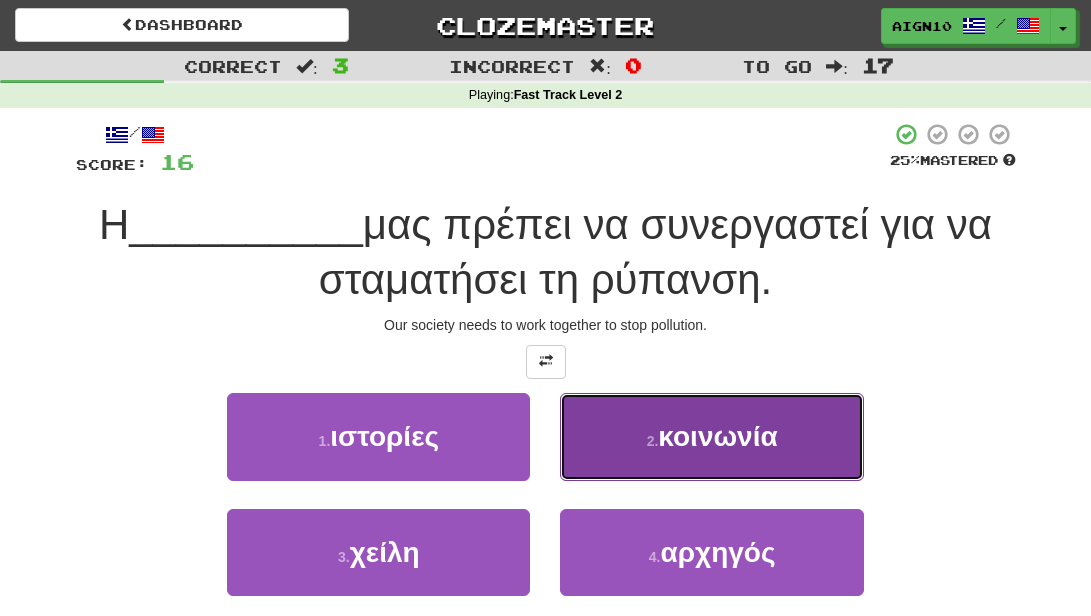 click on "κοινωνία" at bounding box center (717, 436) 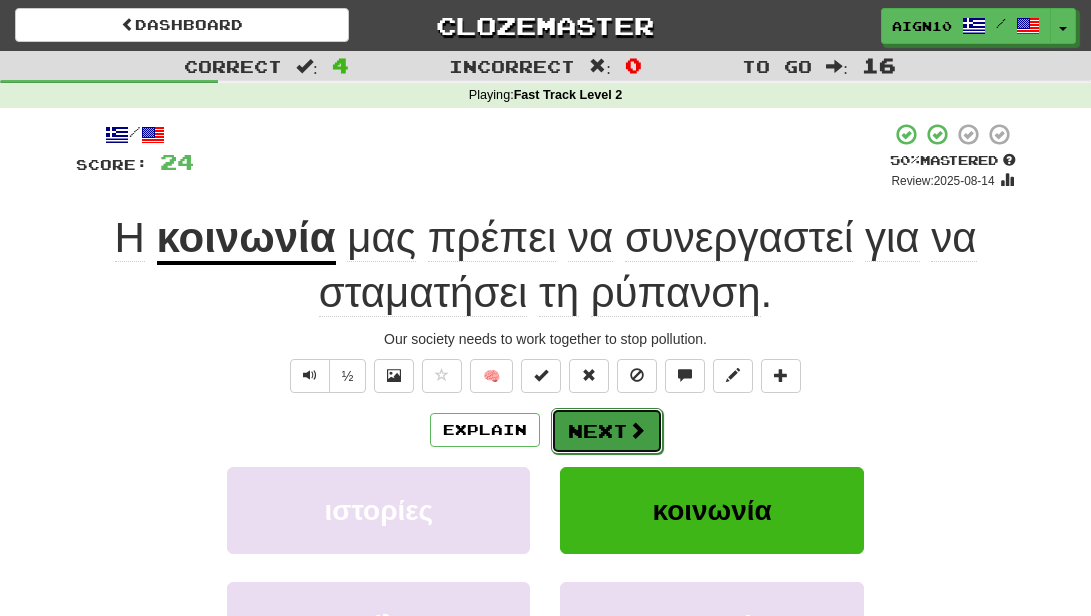 click on "Next" at bounding box center [607, 431] 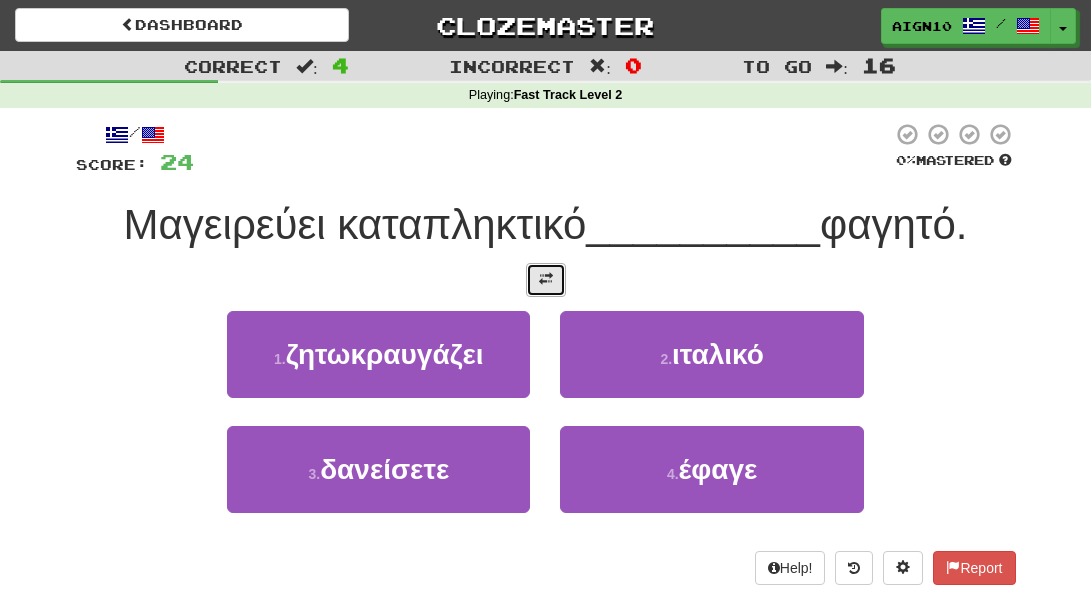 click at bounding box center (546, 280) 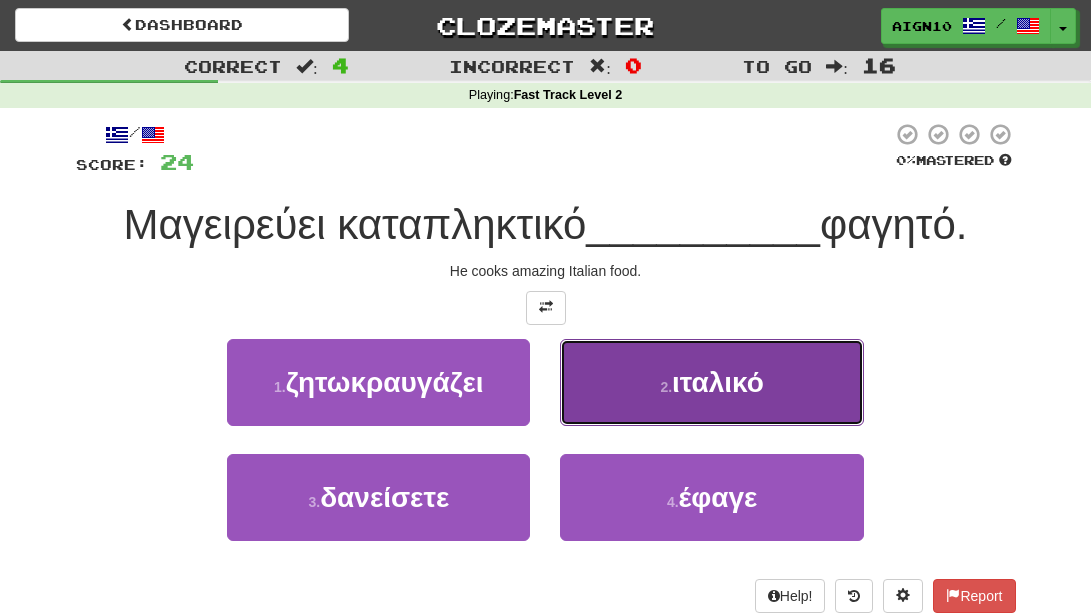 click on "ιταλικό" at bounding box center [718, 382] 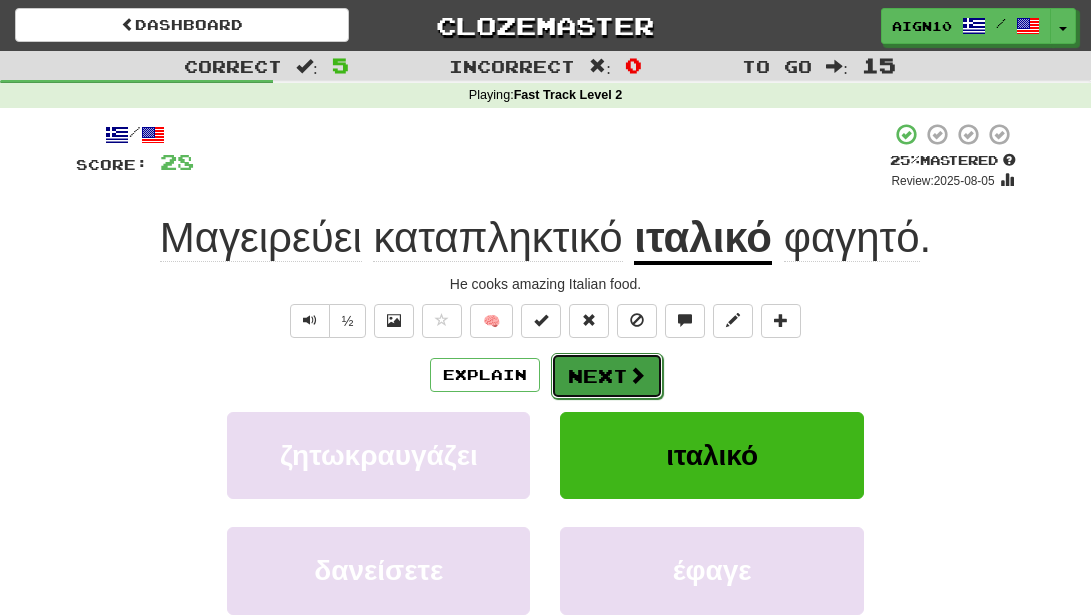 click on "Next" at bounding box center [607, 376] 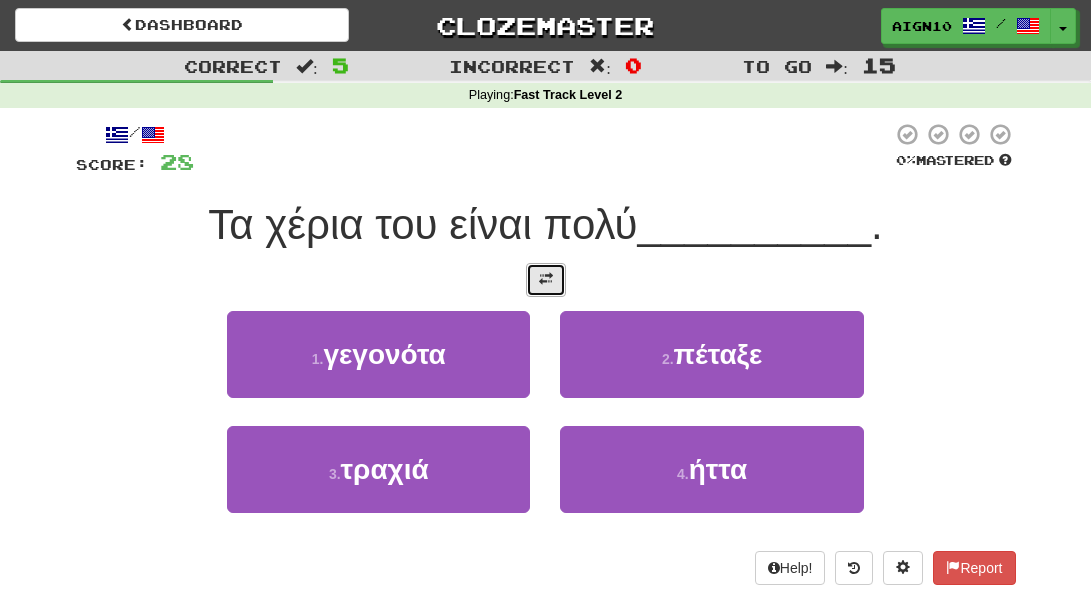 click at bounding box center [546, 280] 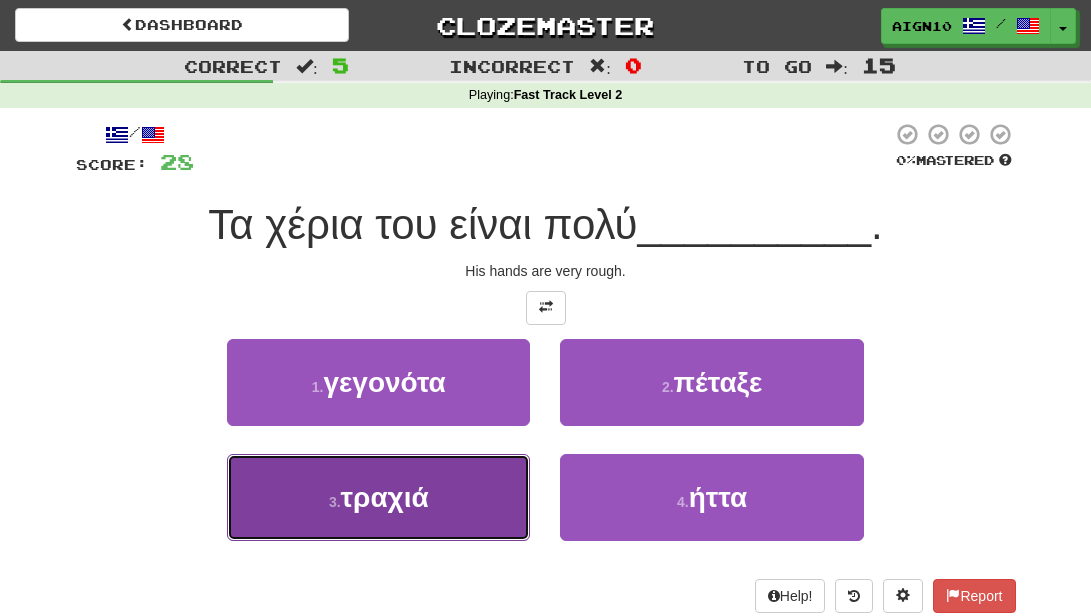 click on "3 .  τραχιά" at bounding box center [378, 497] 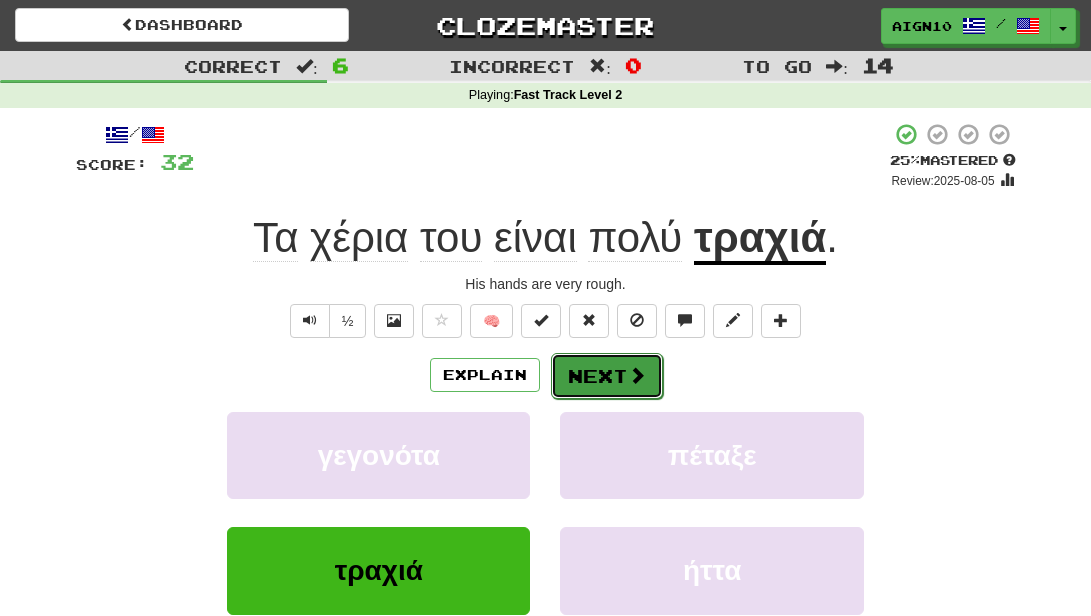click on "Next" at bounding box center (607, 376) 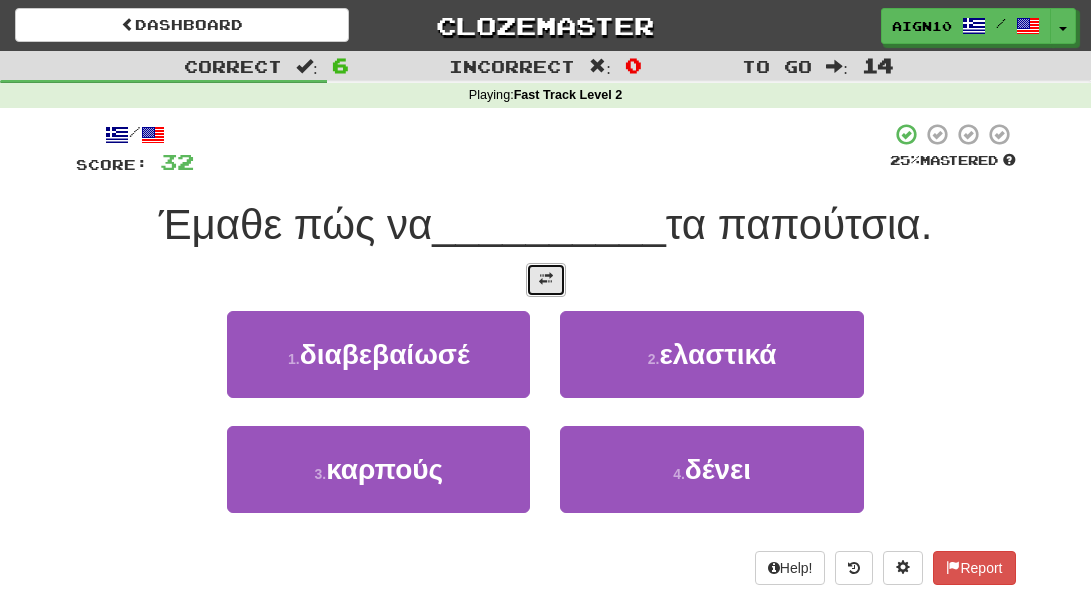 click at bounding box center [546, 279] 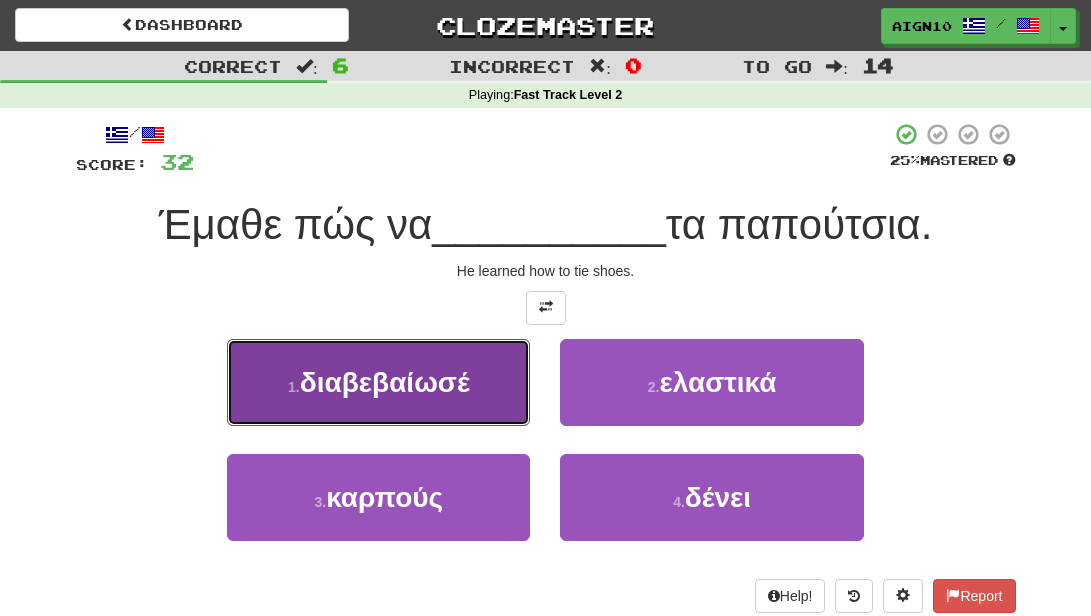 click on "1 .  διαβεβαίωσέ" at bounding box center (378, 382) 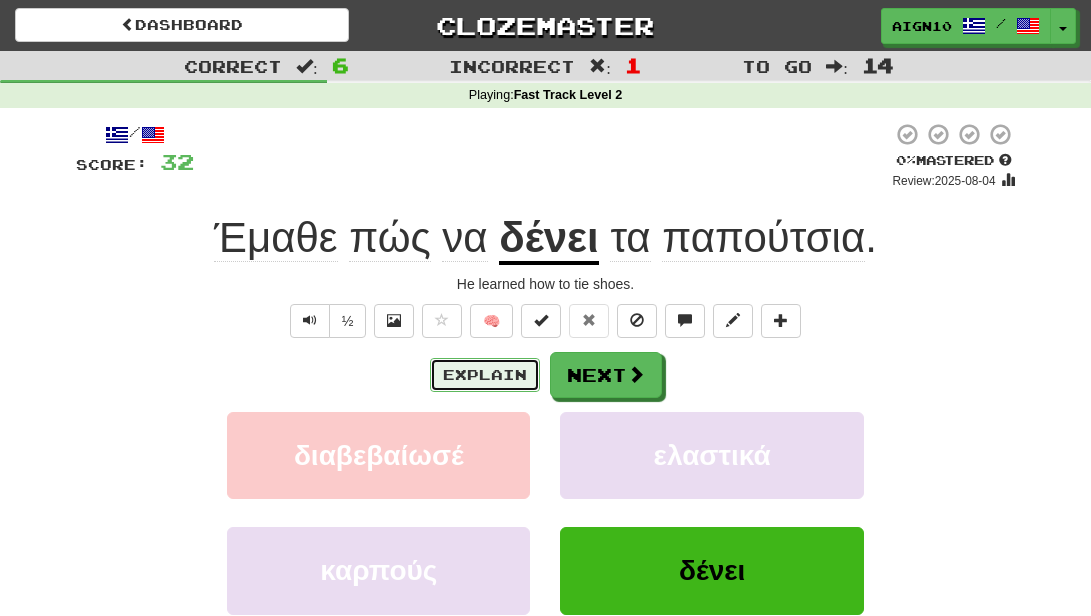 click on "Explain" at bounding box center [485, 375] 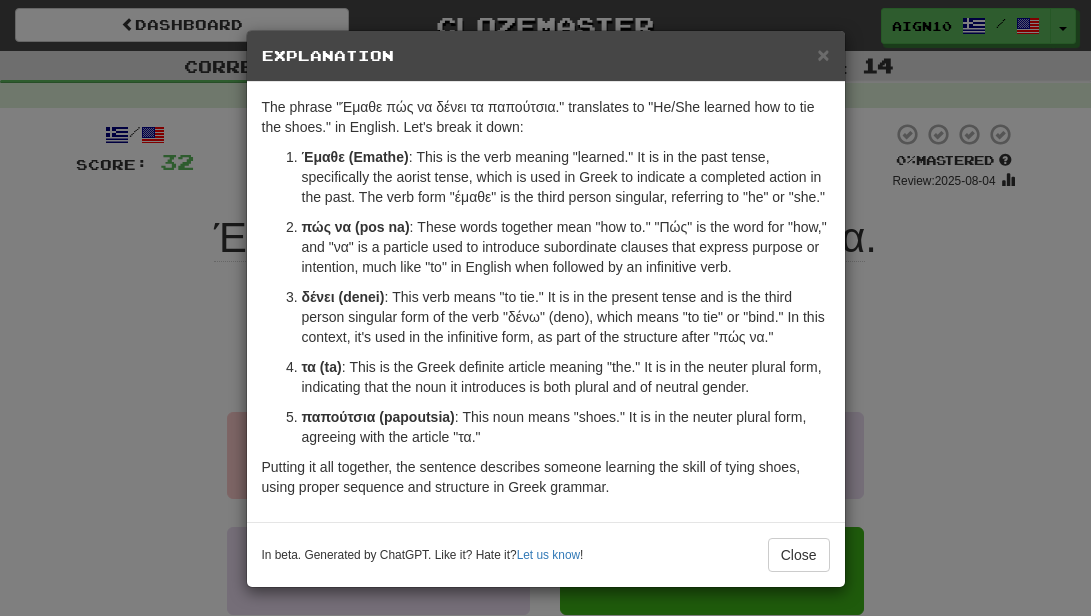 scroll, scrollTop: 22, scrollLeft: 0, axis: vertical 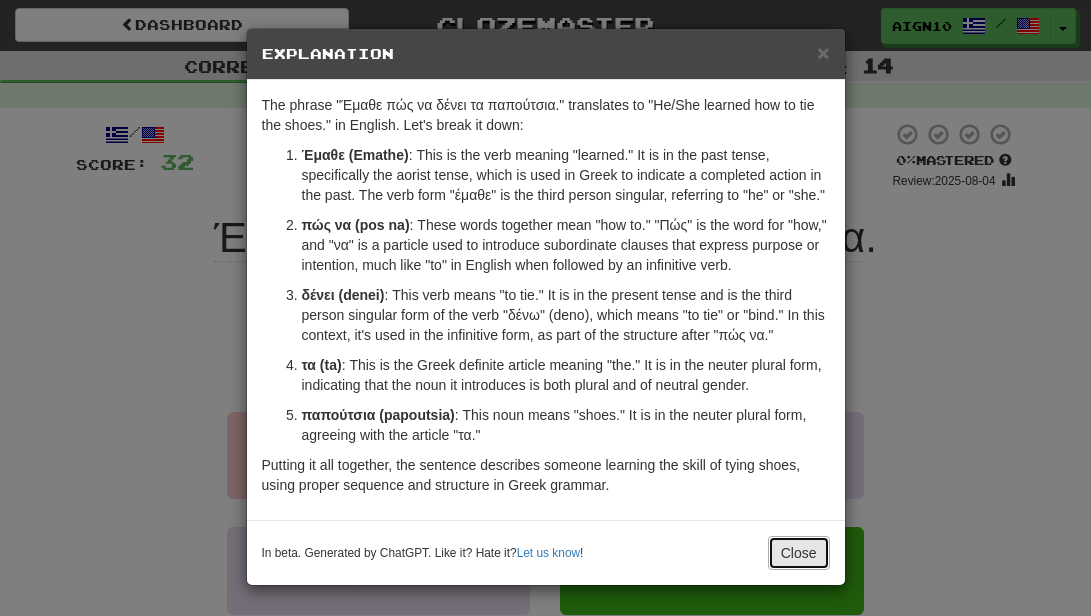 click on "Close" at bounding box center (799, 553) 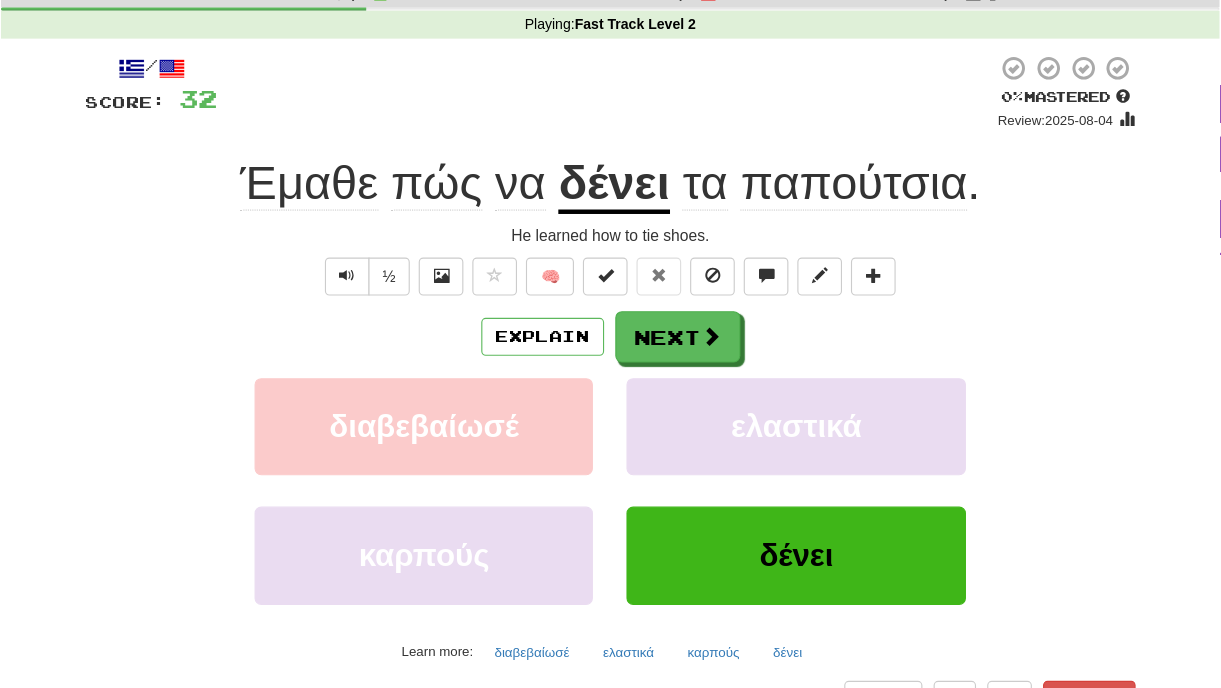 scroll, scrollTop: 77, scrollLeft: 0, axis: vertical 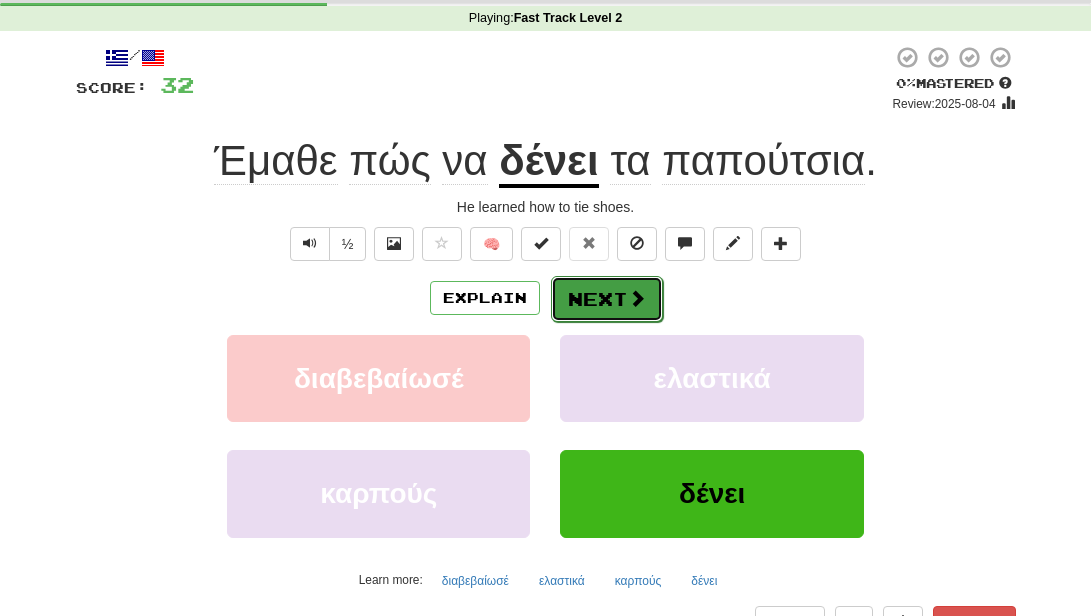 click on "Next" at bounding box center [607, 299] 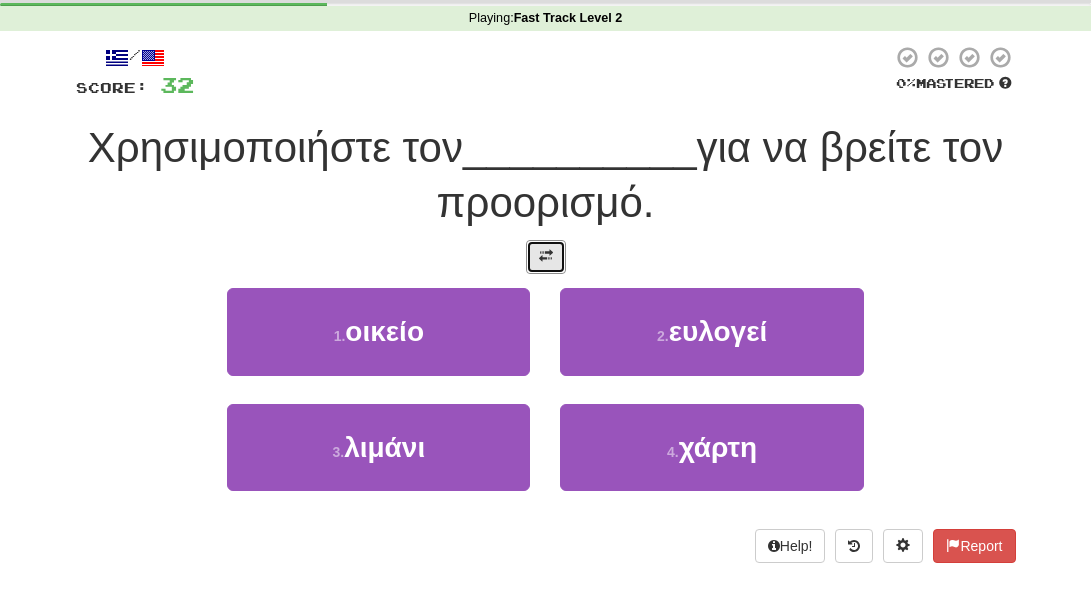 click at bounding box center (546, 256) 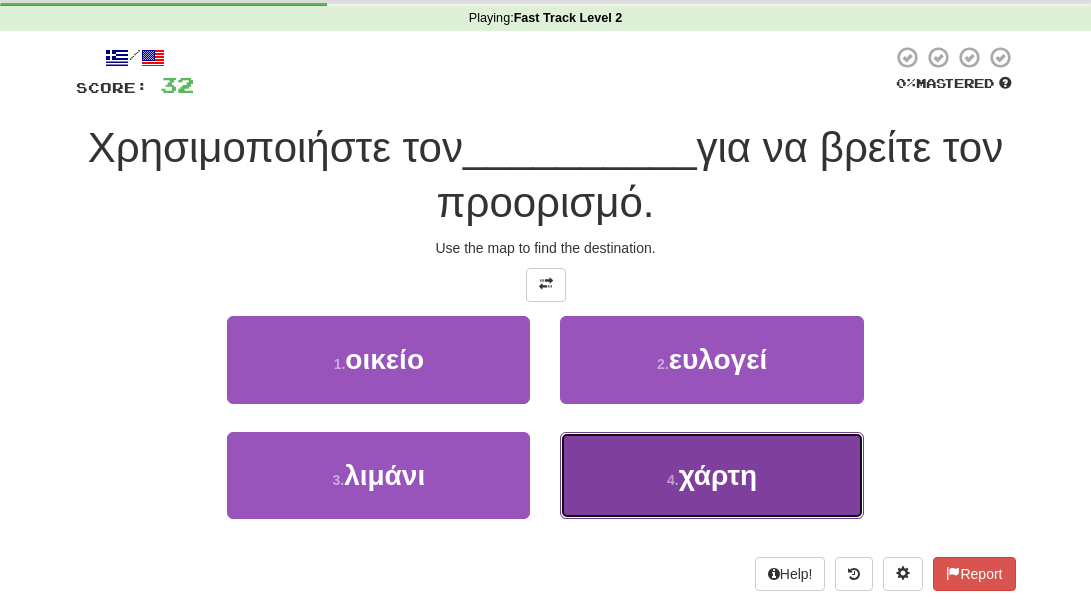 click on "4 .  χάρτη" at bounding box center [711, 475] 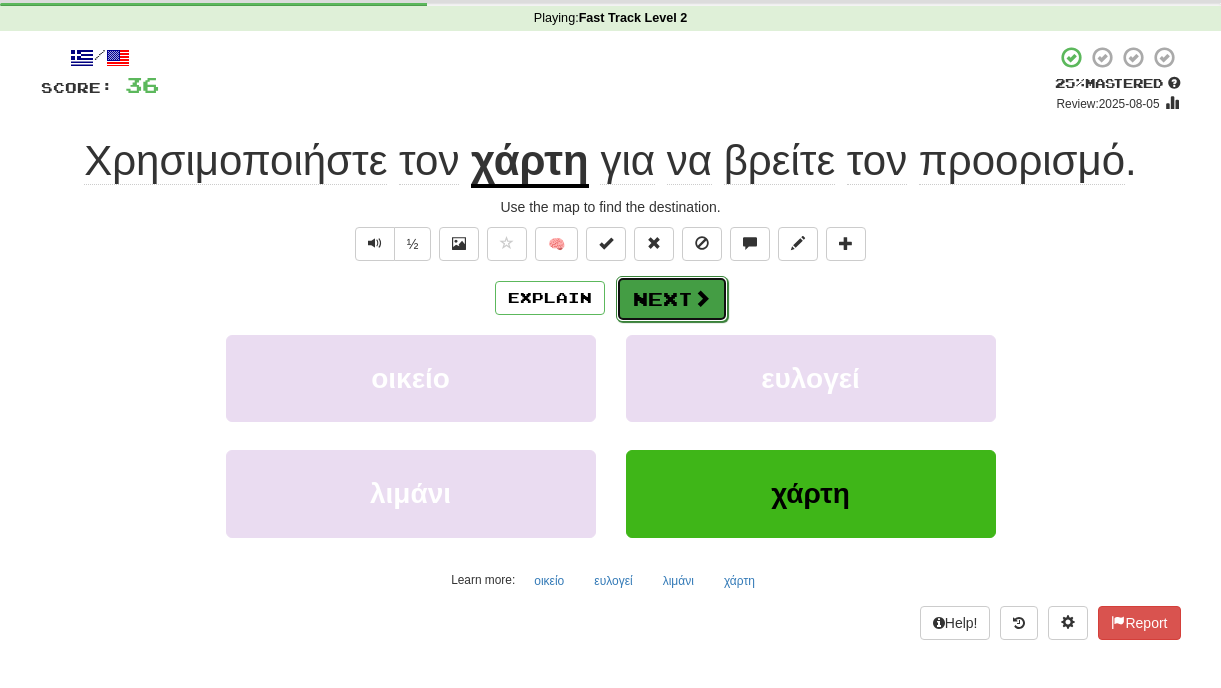click on "Next" at bounding box center [672, 299] 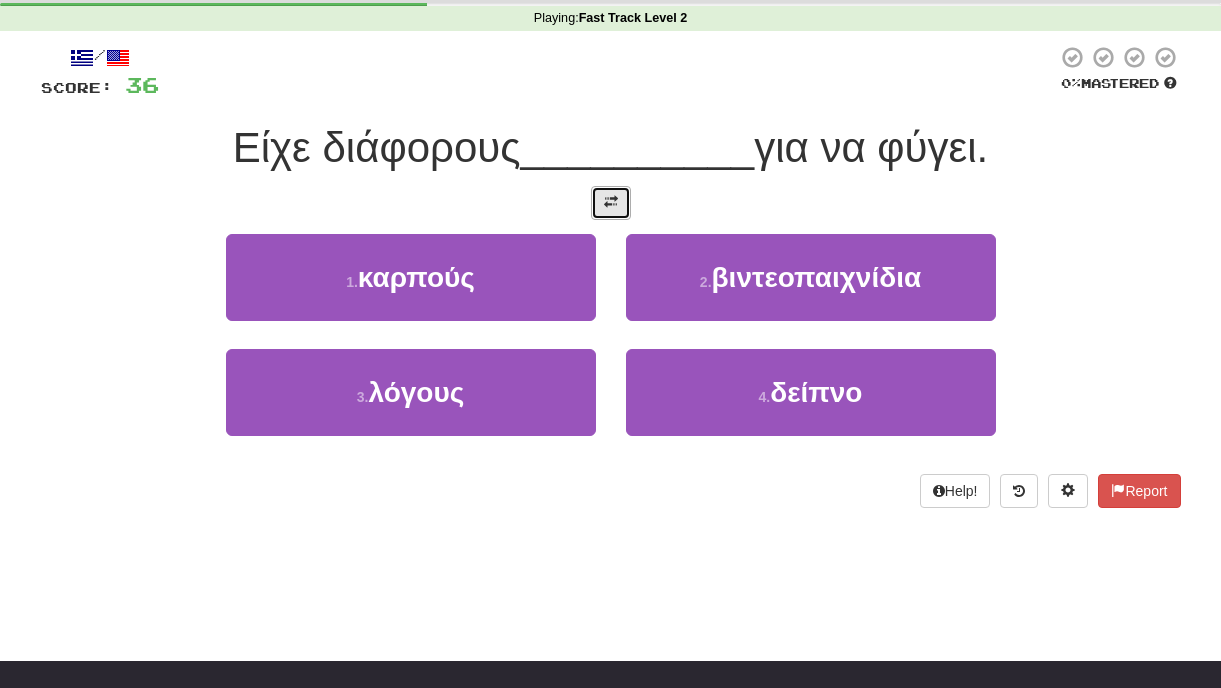 click at bounding box center [611, 202] 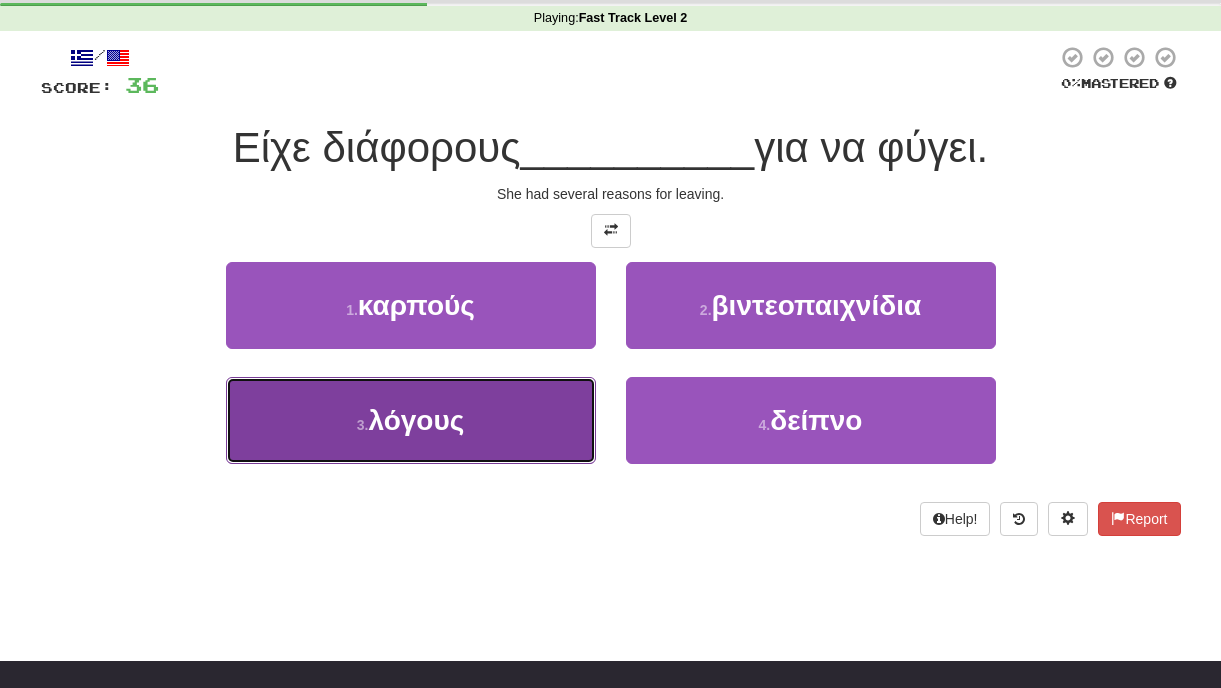 click on "λόγους" at bounding box center (416, 420) 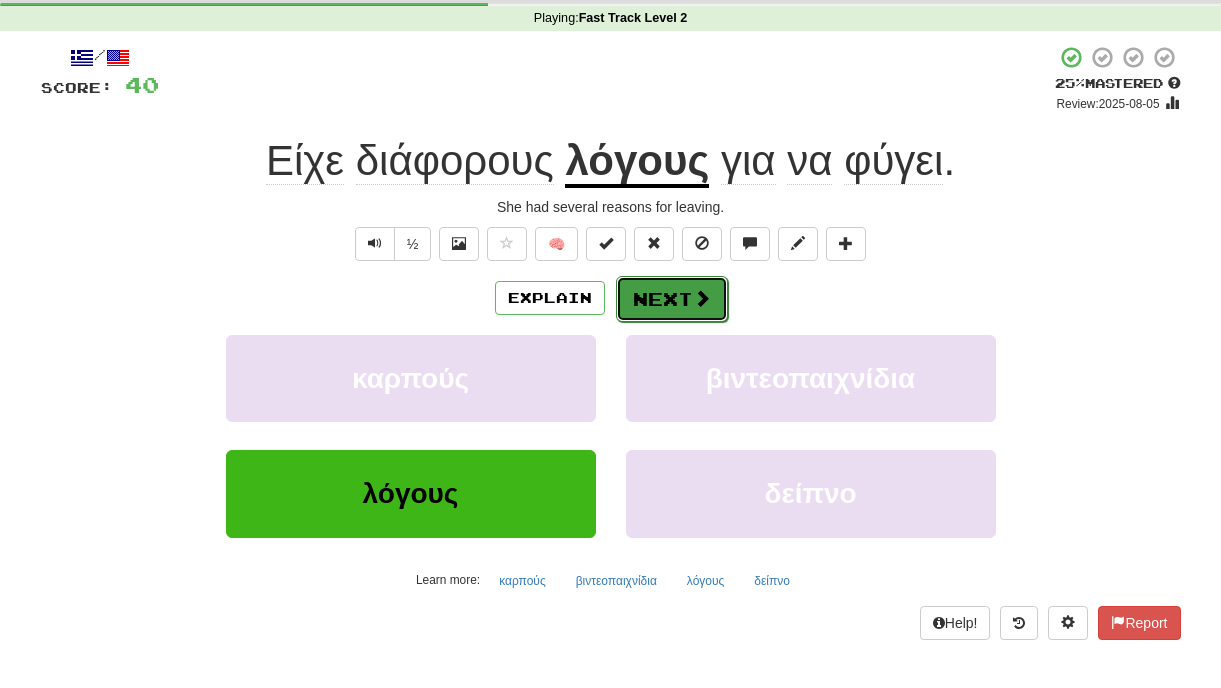 click on "Next" at bounding box center (672, 299) 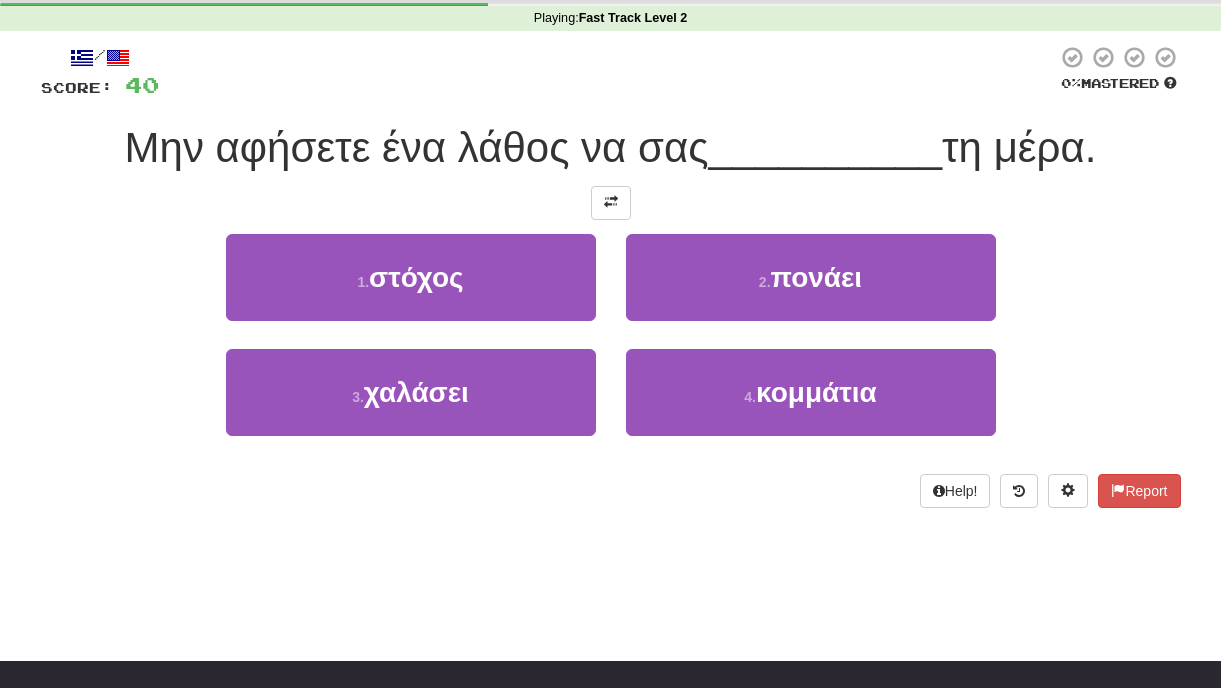 click at bounding box center [611, 203] 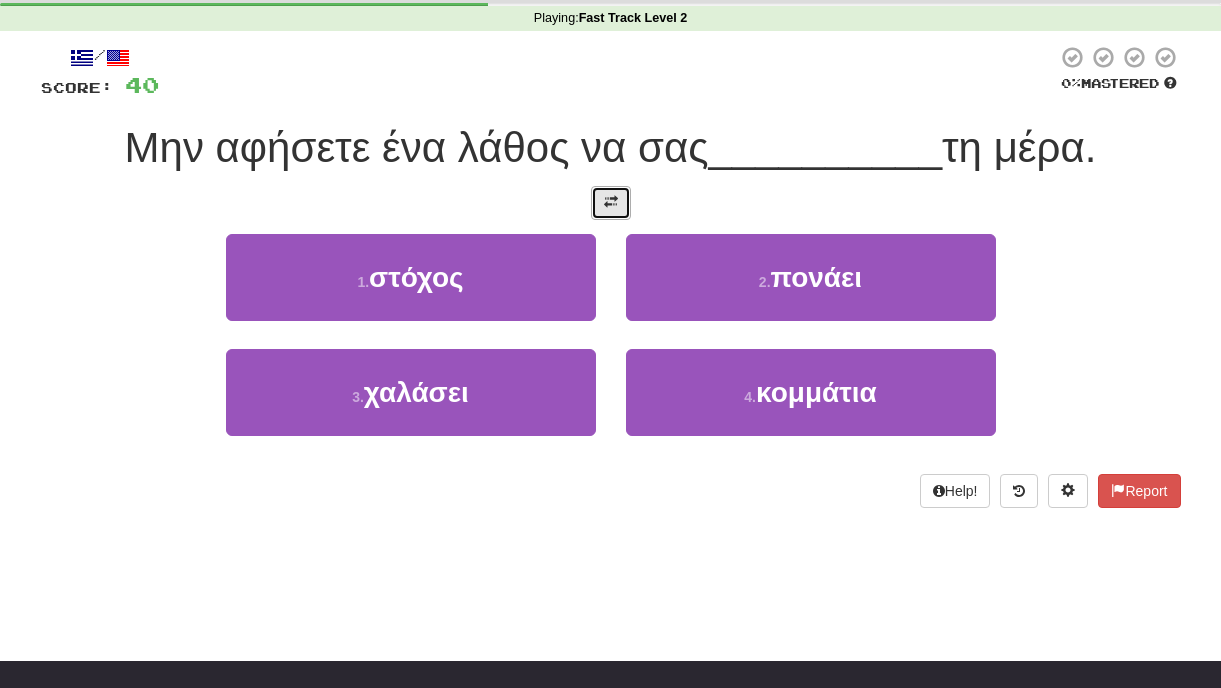 click at bounding box center [611, 202] 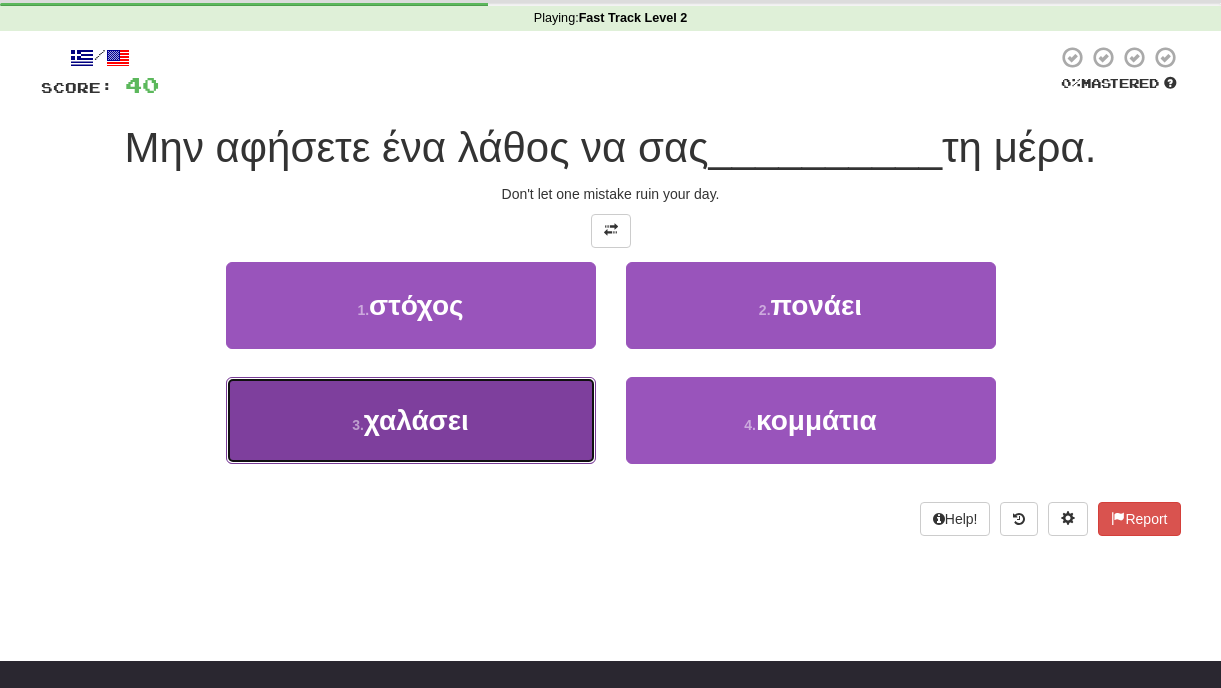 click on "3 .  χαλάσει" at bounding box center [411, 420] 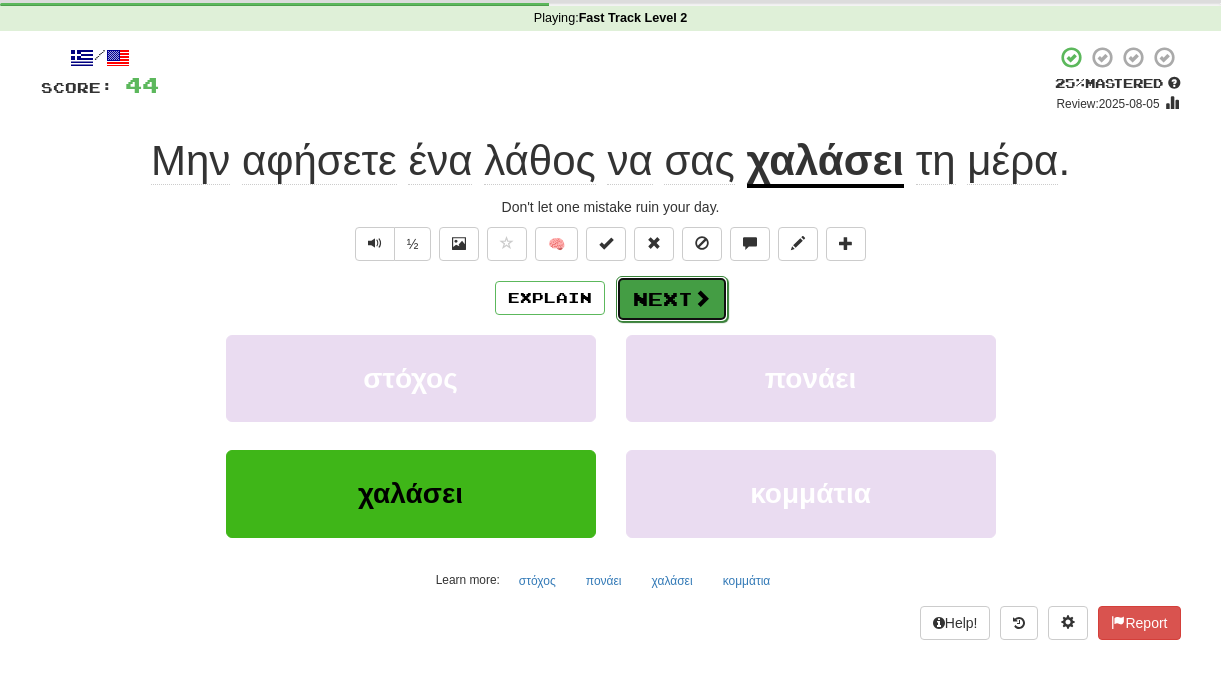 click on "Next" at bounding box center [672, 299] 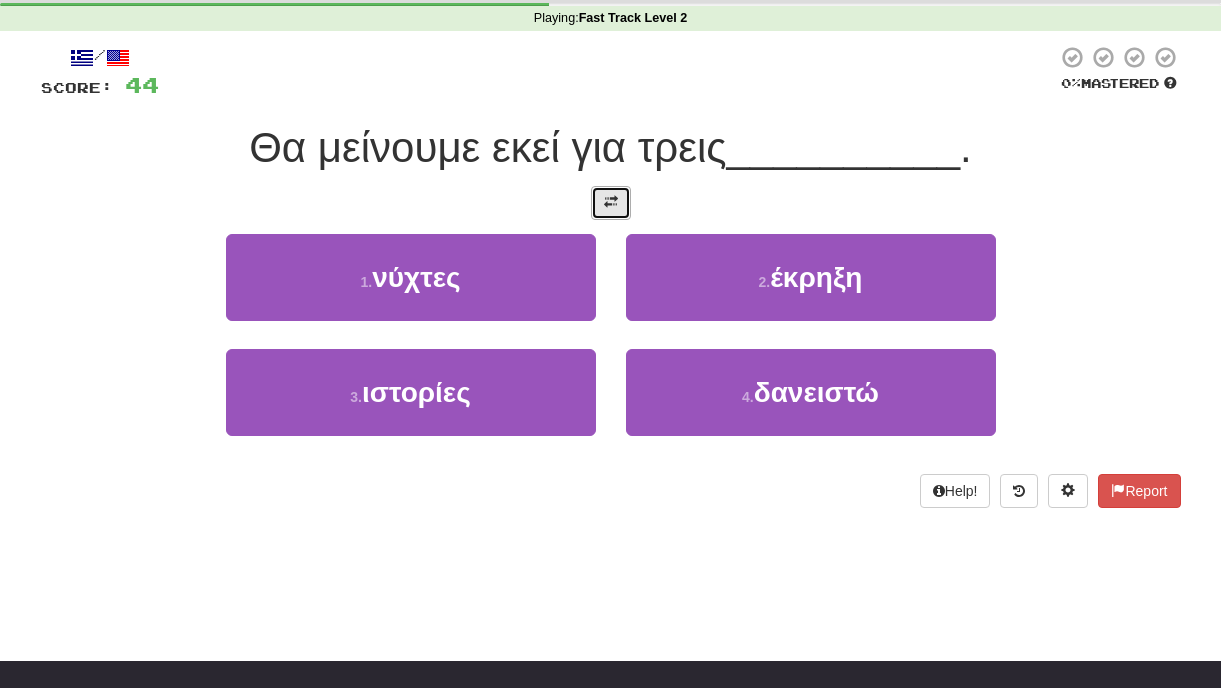 click at bounding box center [611, 203] 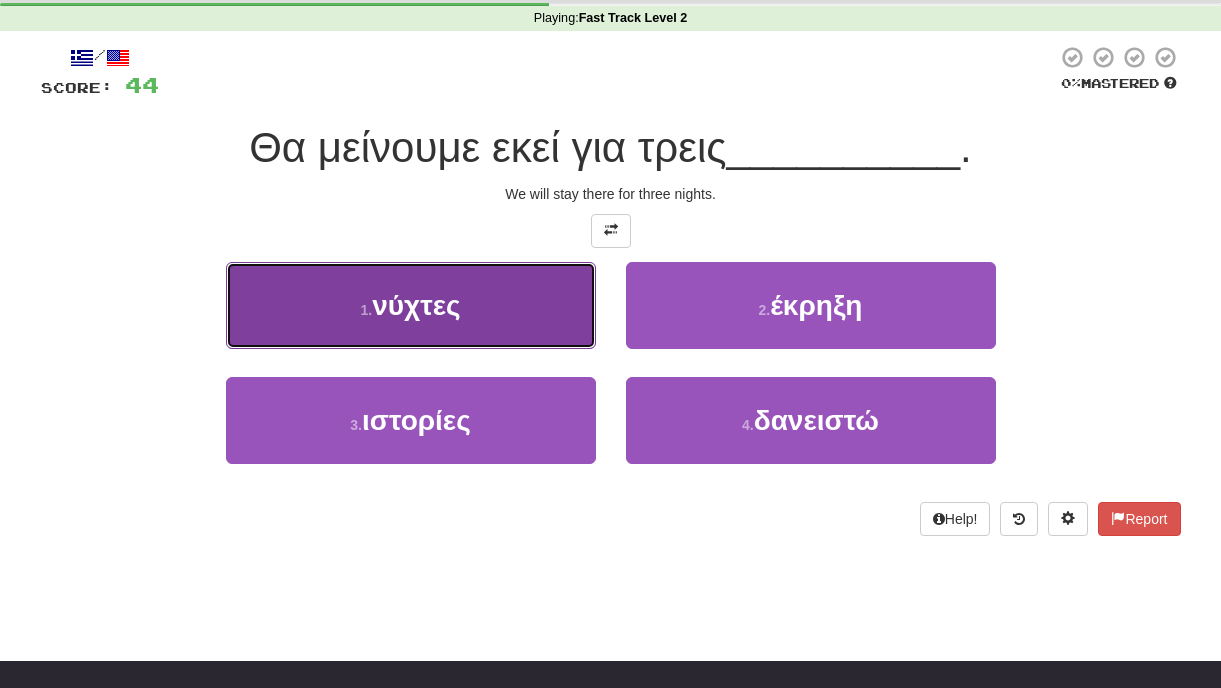 click on "1 .  νύχτες" at bounding box center [411, 305] 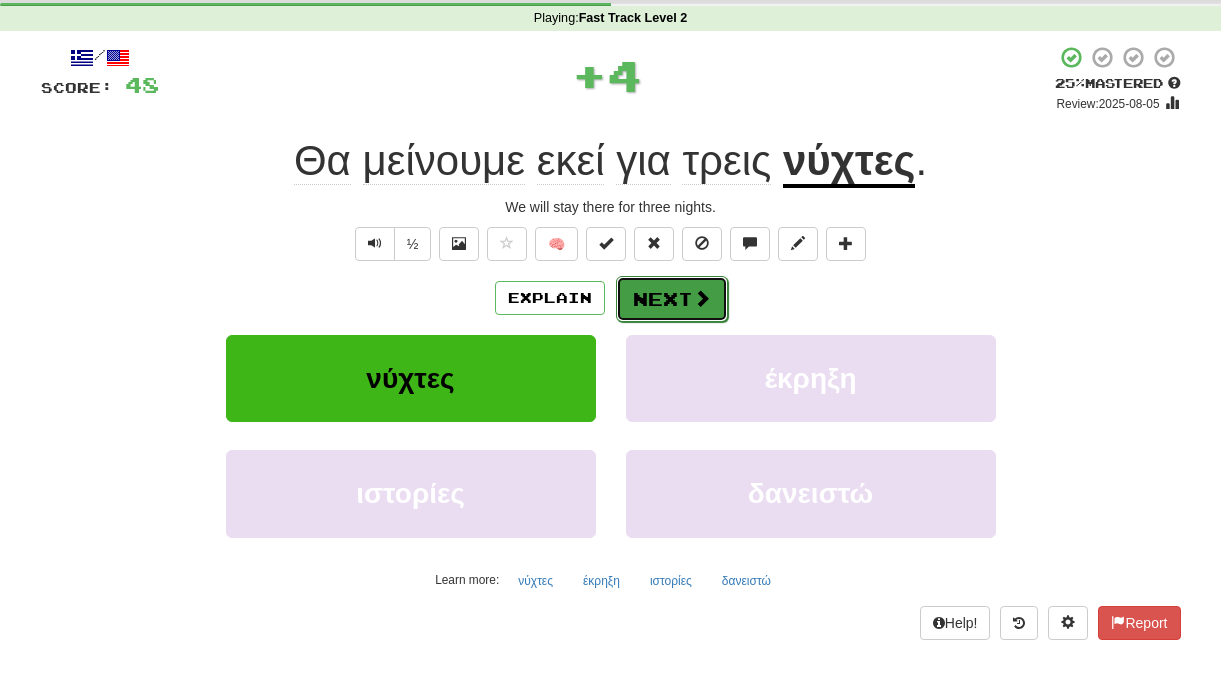 click on "Next" at bounding box center (672, 299) 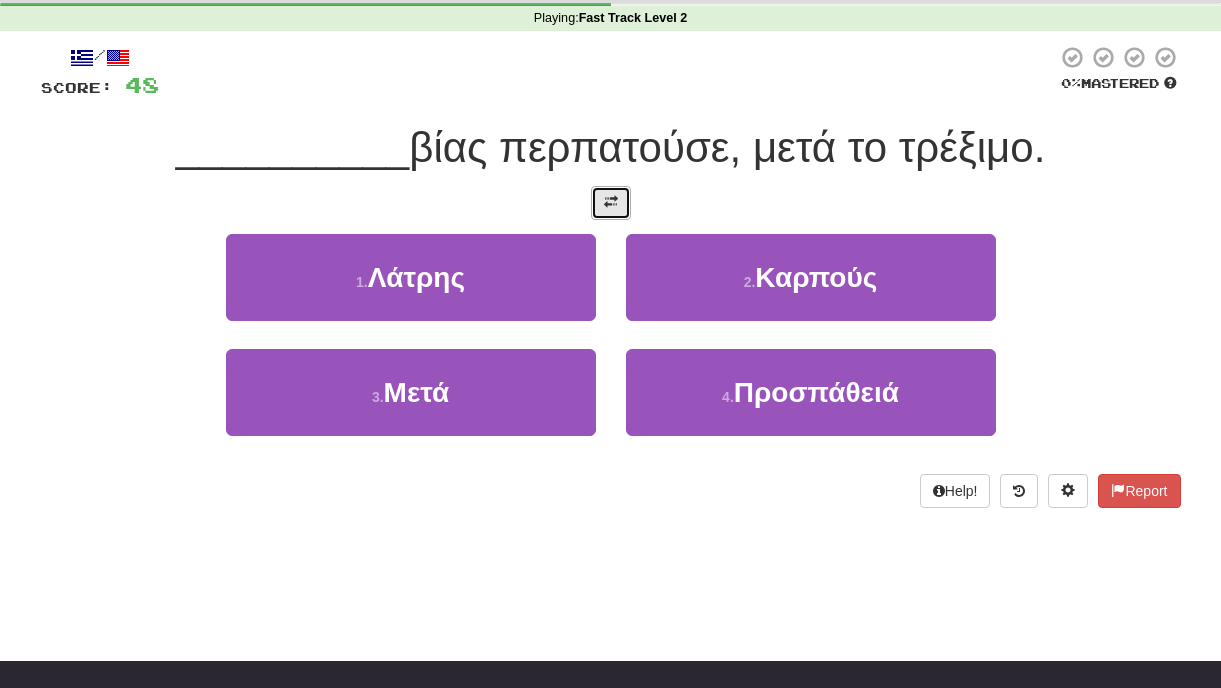 click at bounding box center [611, 203] 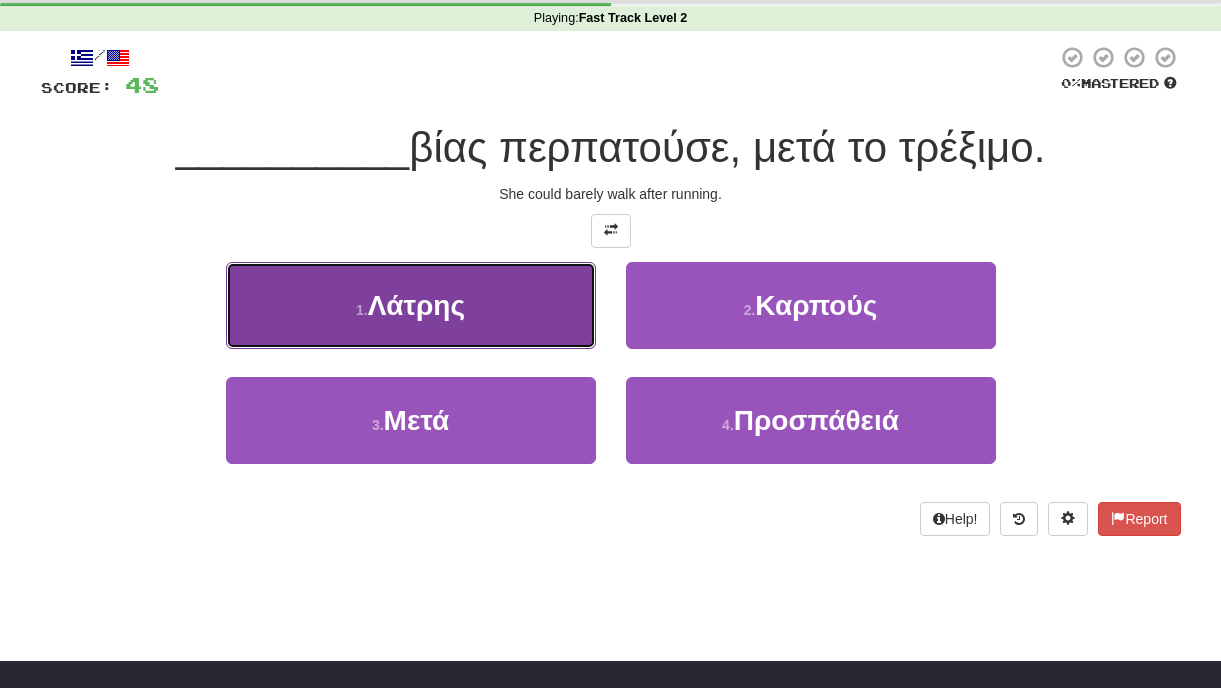 click on "Λάτρης" at bounding box center (416, 305) 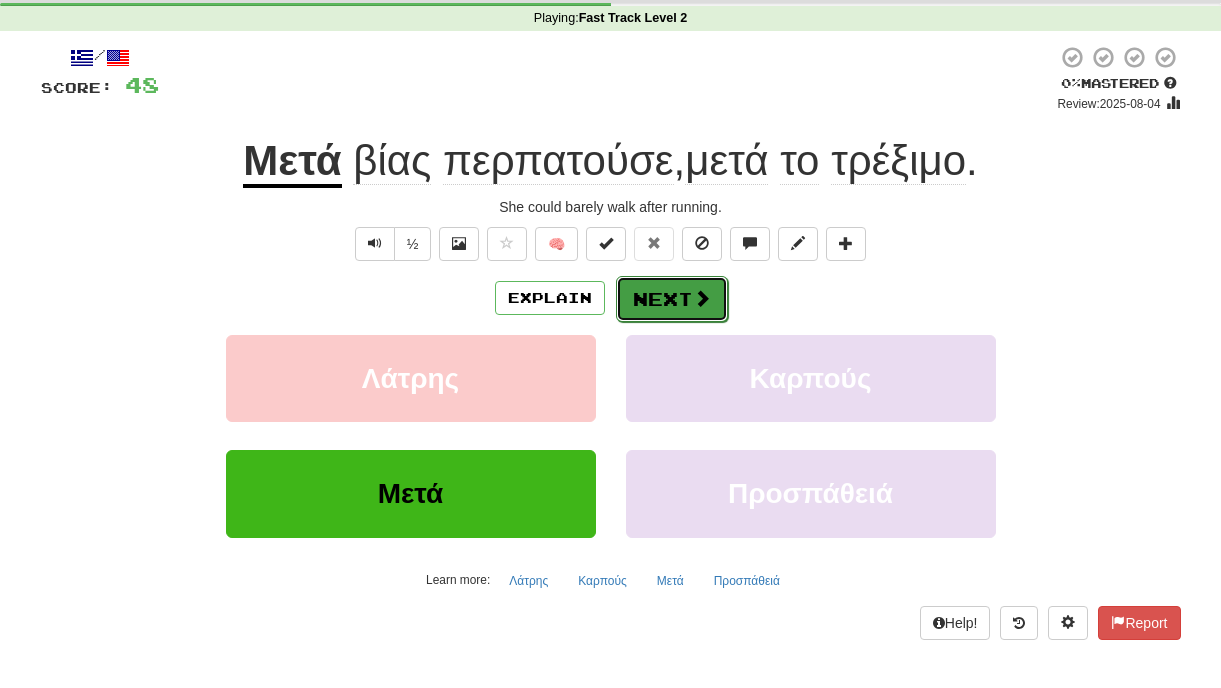 click on "Next" at bounding box center (672, 299) 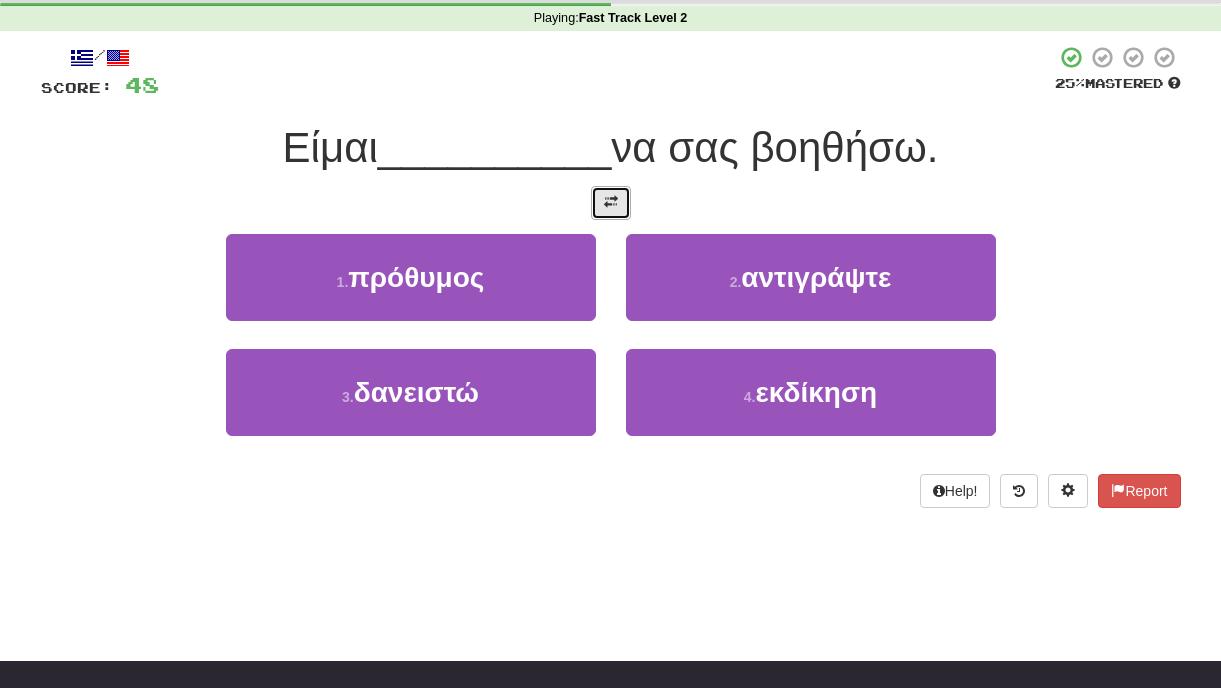 click at bounding box center [611, 202] 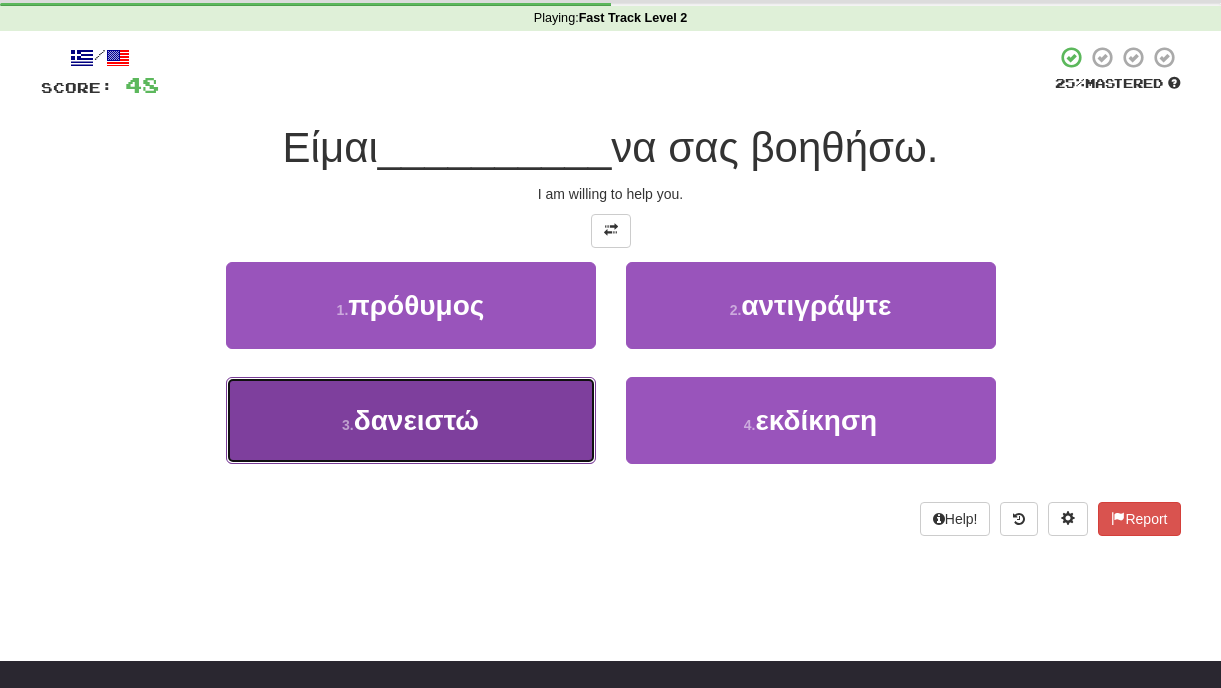 click on "3 .  δανειστώ" at bounding box center (411, 420) 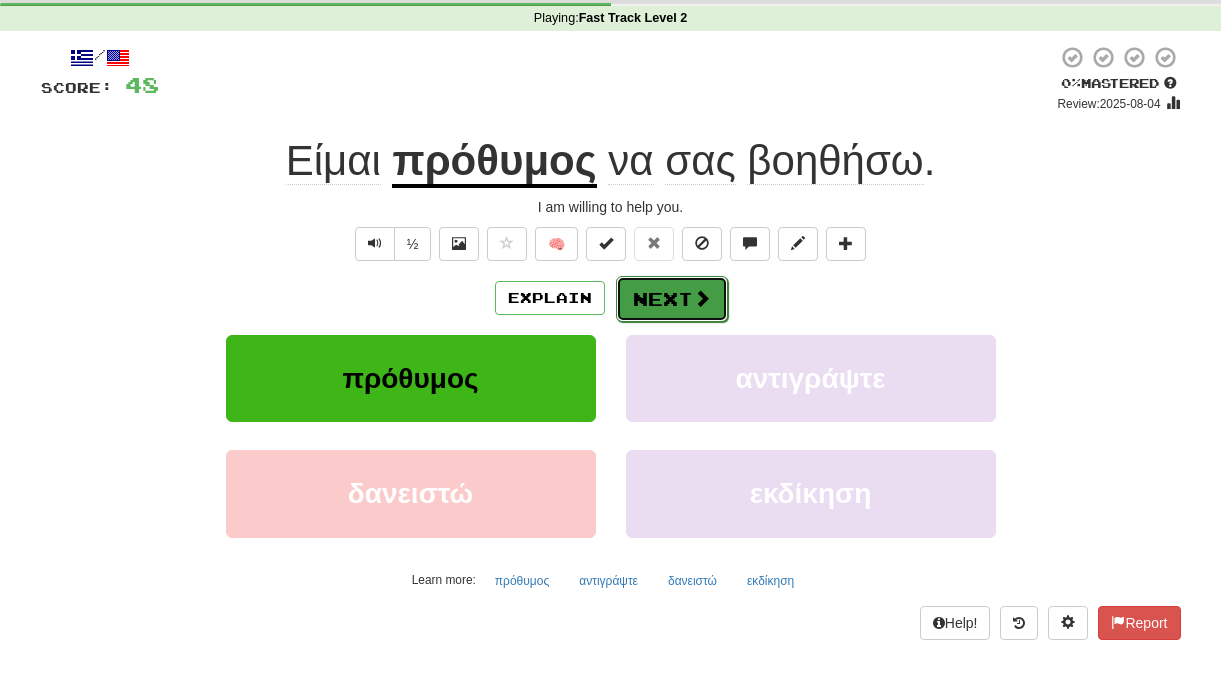 click on "Next" at bounding box center [672, 299] 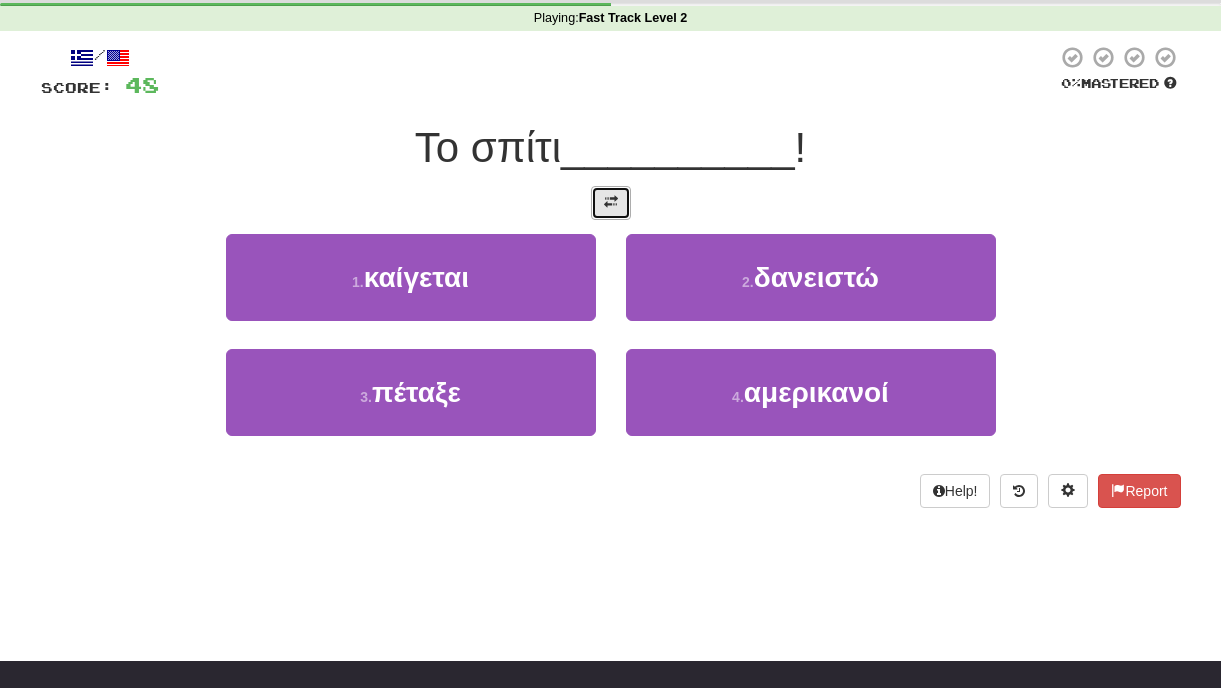 click at bounding box center [611, 203] 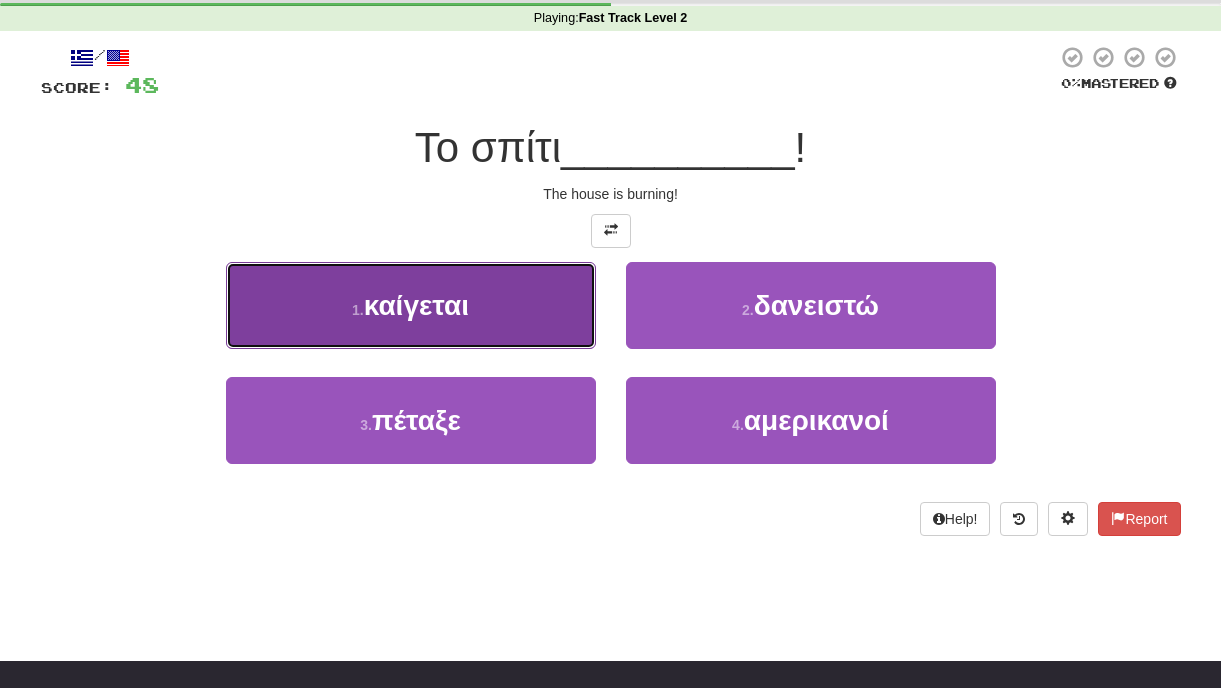 click on "1 .  καίγεται" at bounding box center (411, 305) 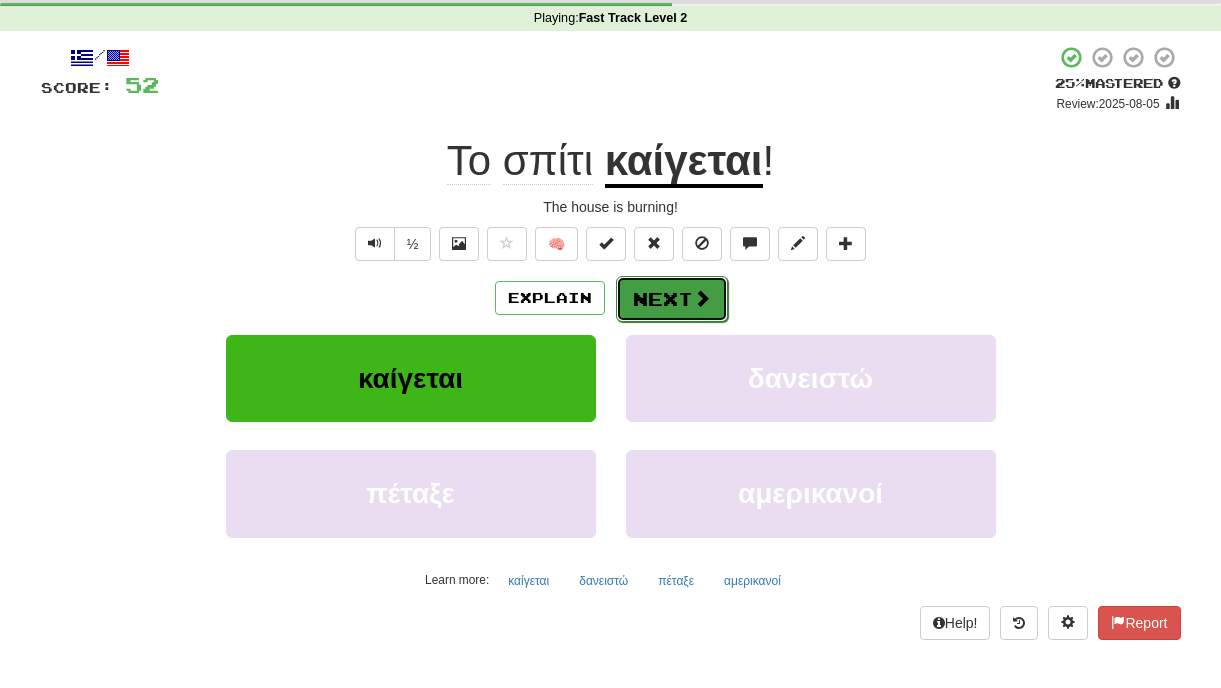 click on "Next" at bounding box center (672, 299) 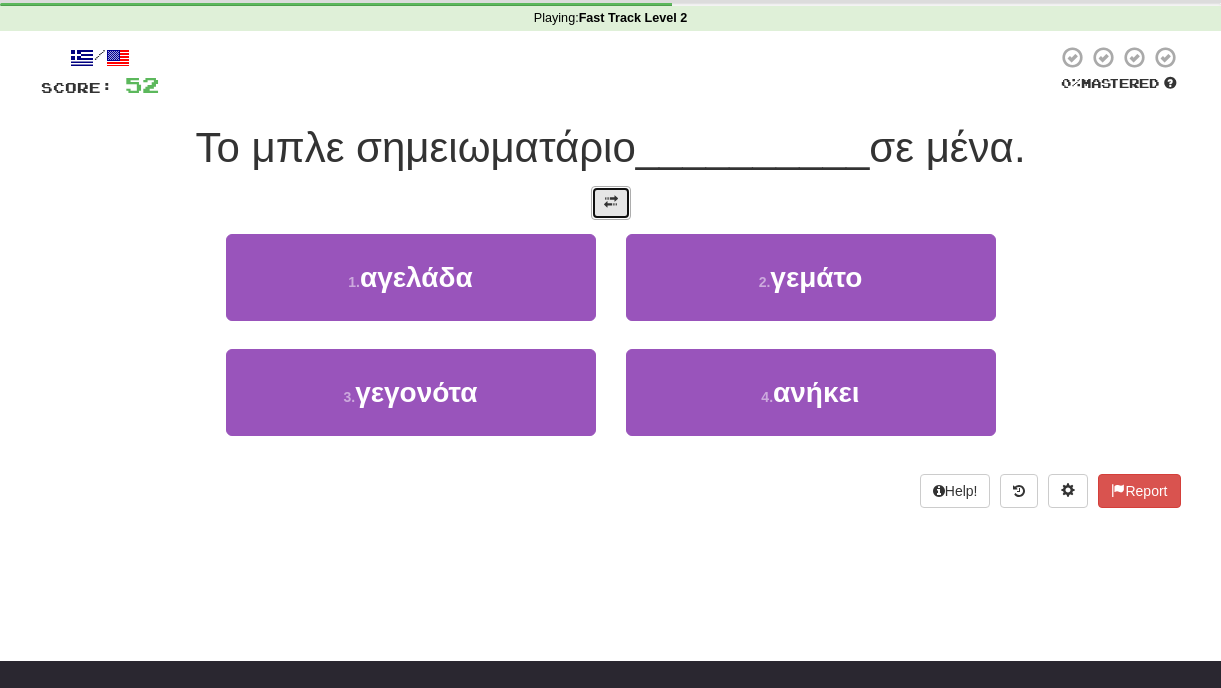 click at bounding box center [611, 203] 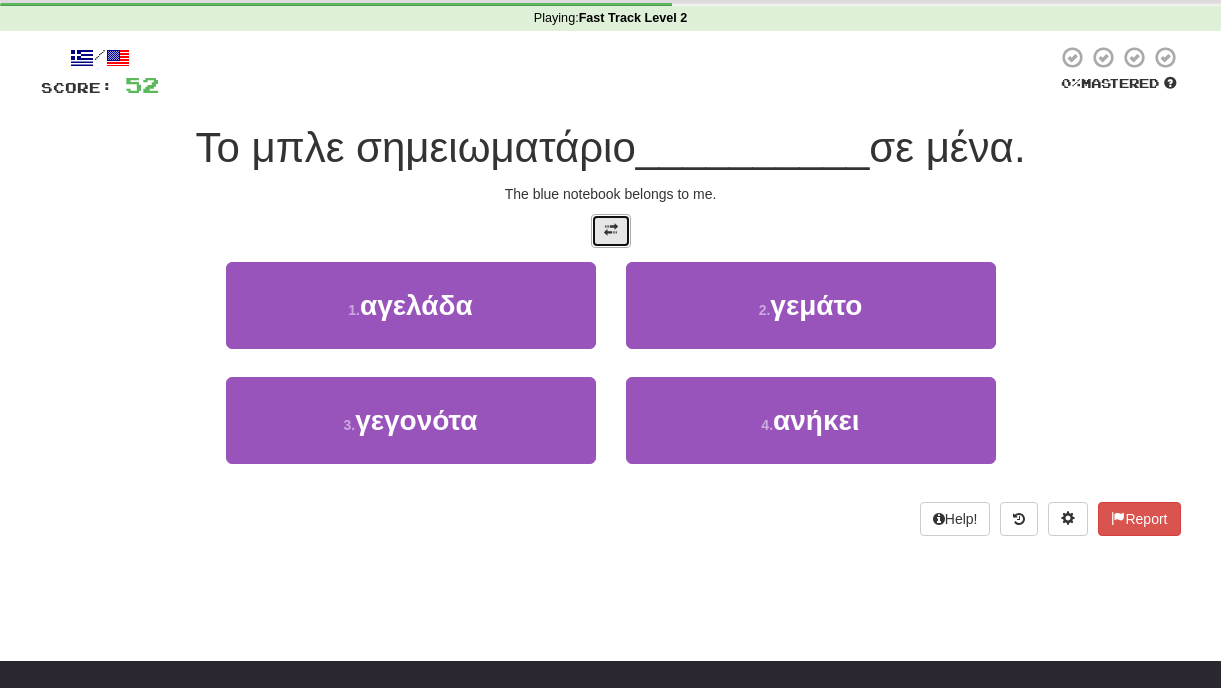 click at bounding box center (611, 231) 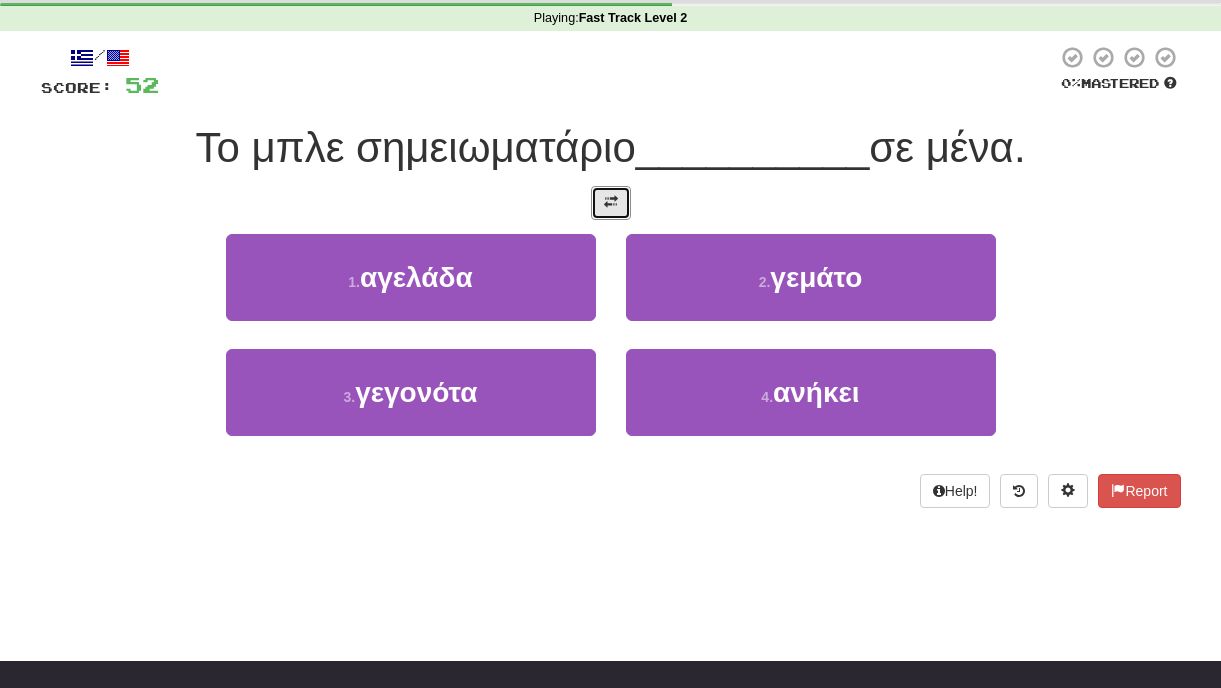 click at bounding box center (611, 203) 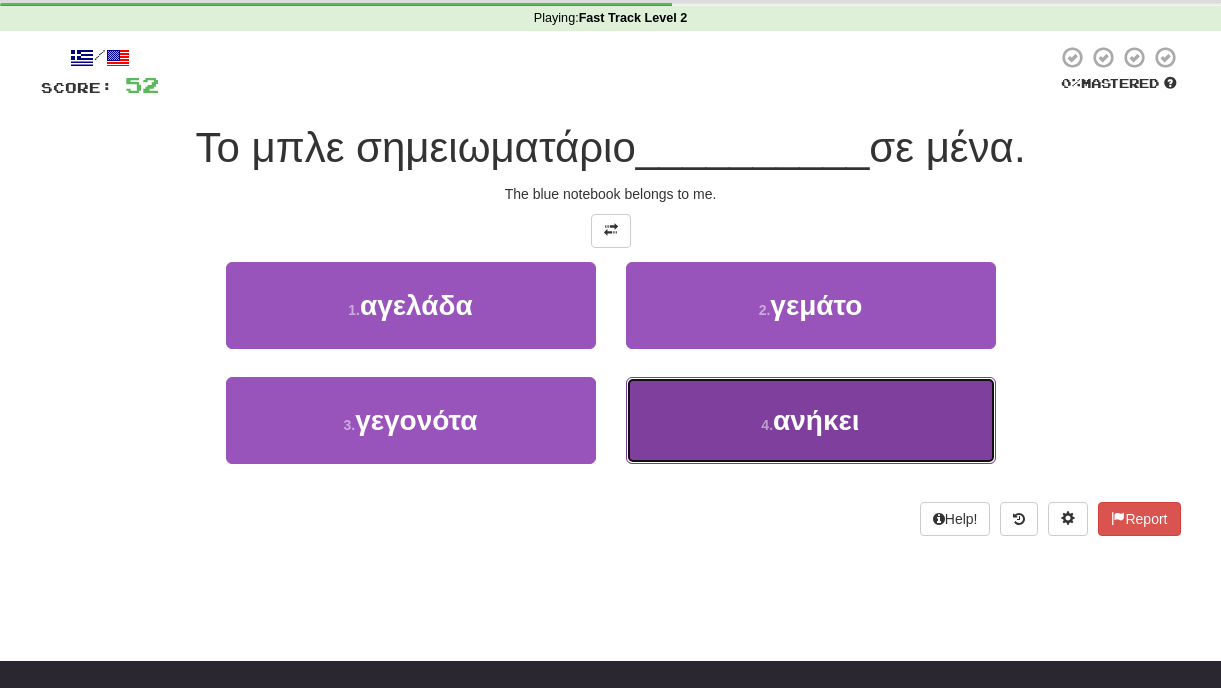 click on "4 .  ανήκει" at bounding box center (811, 420) 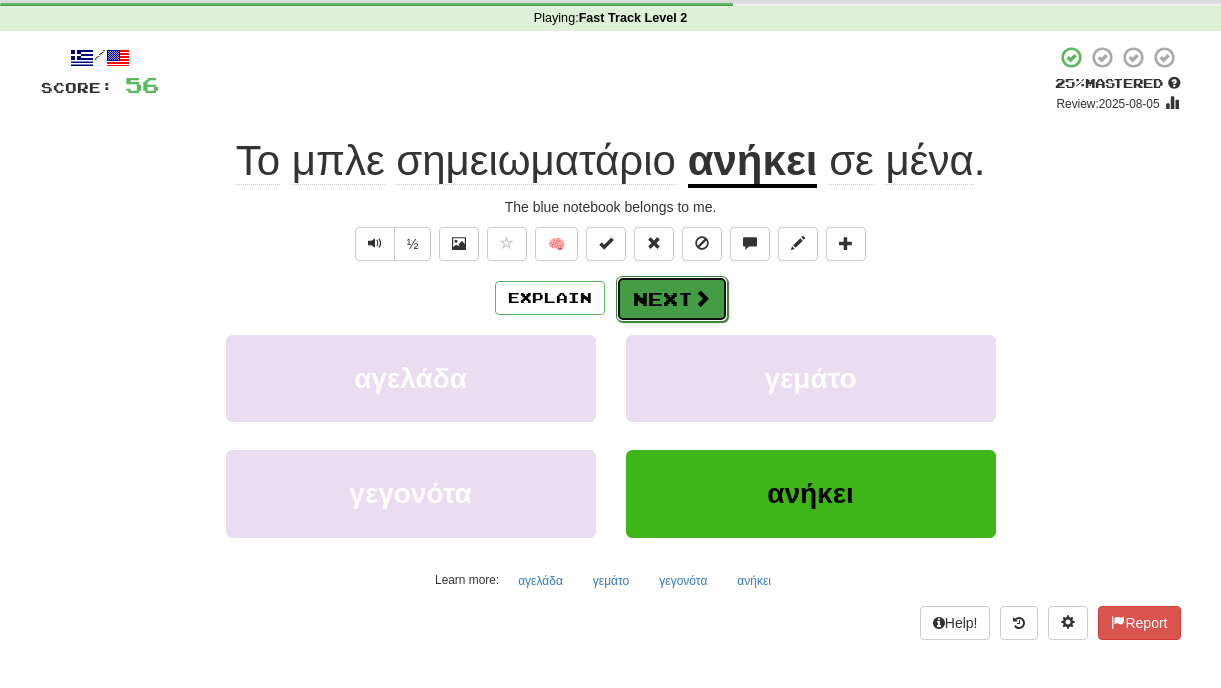 click on "Next" at bounding box center (672, 299) 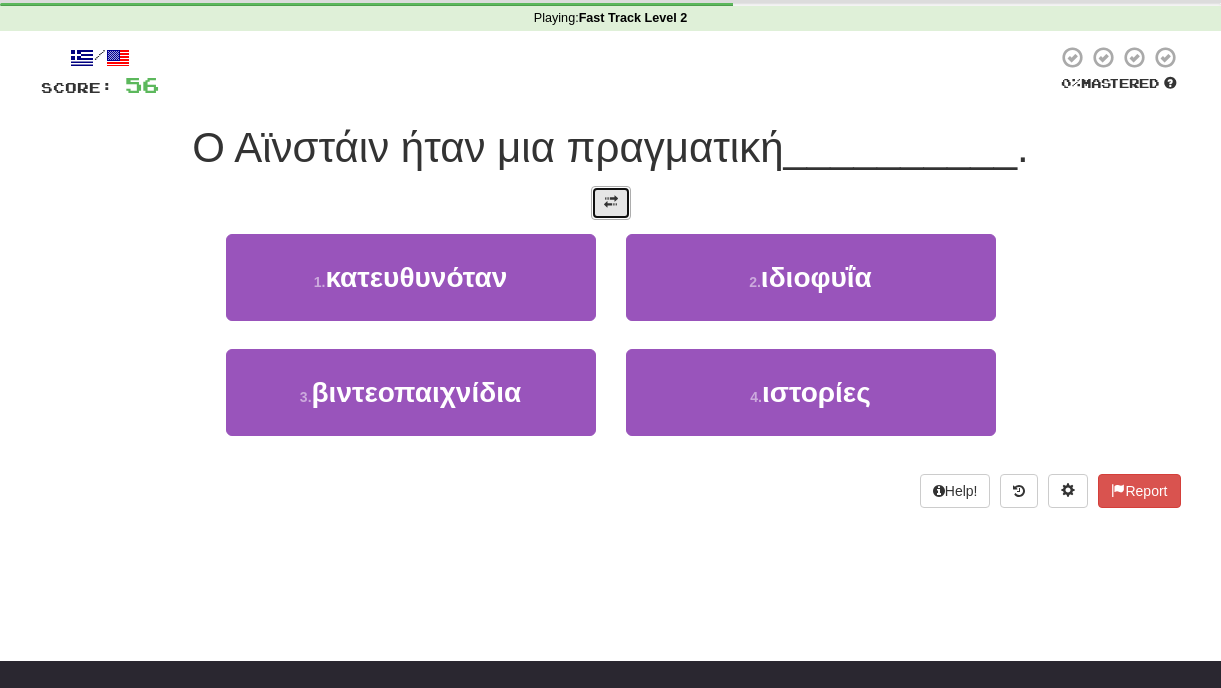 click at bounding box center (611, 203) 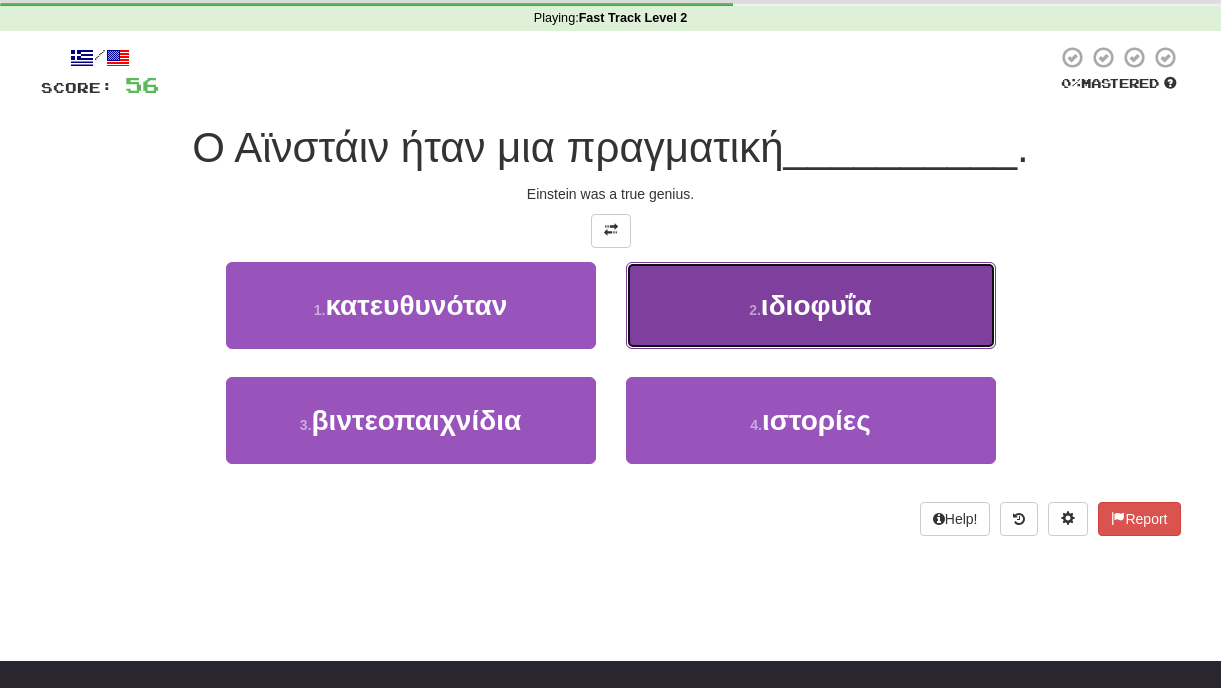 click on "2 .  ιδιοφυΐα" at bounding box center [811, 305] 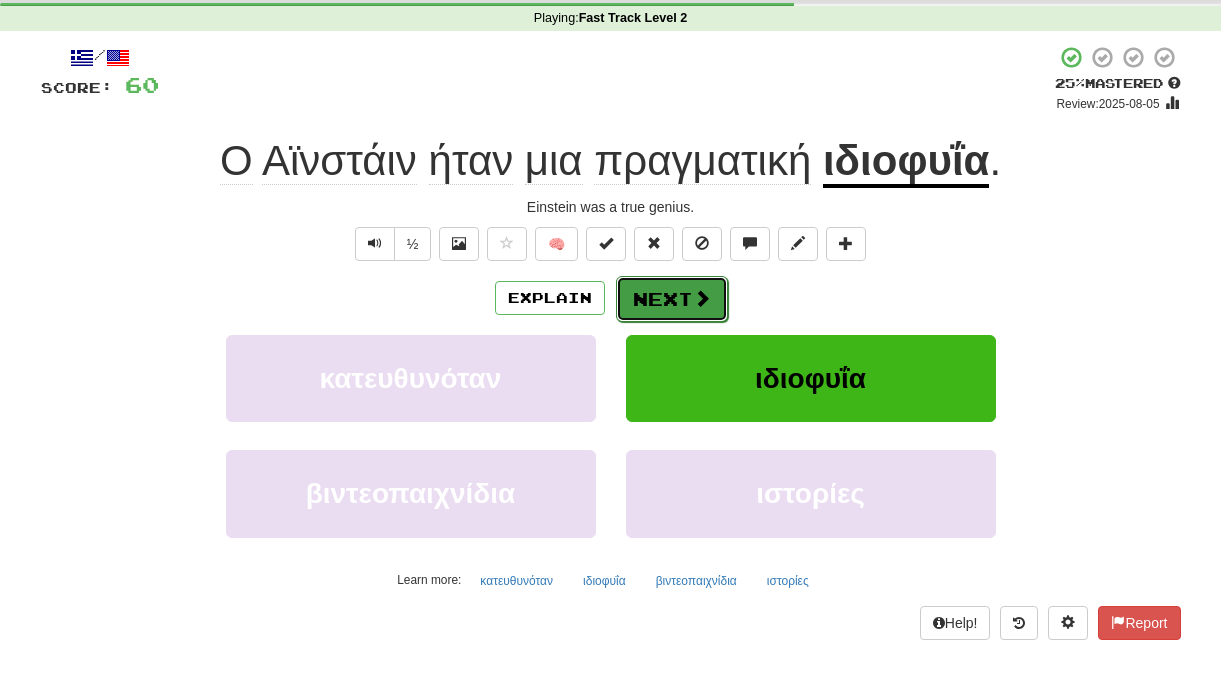 click at bounding box center (702, 298) 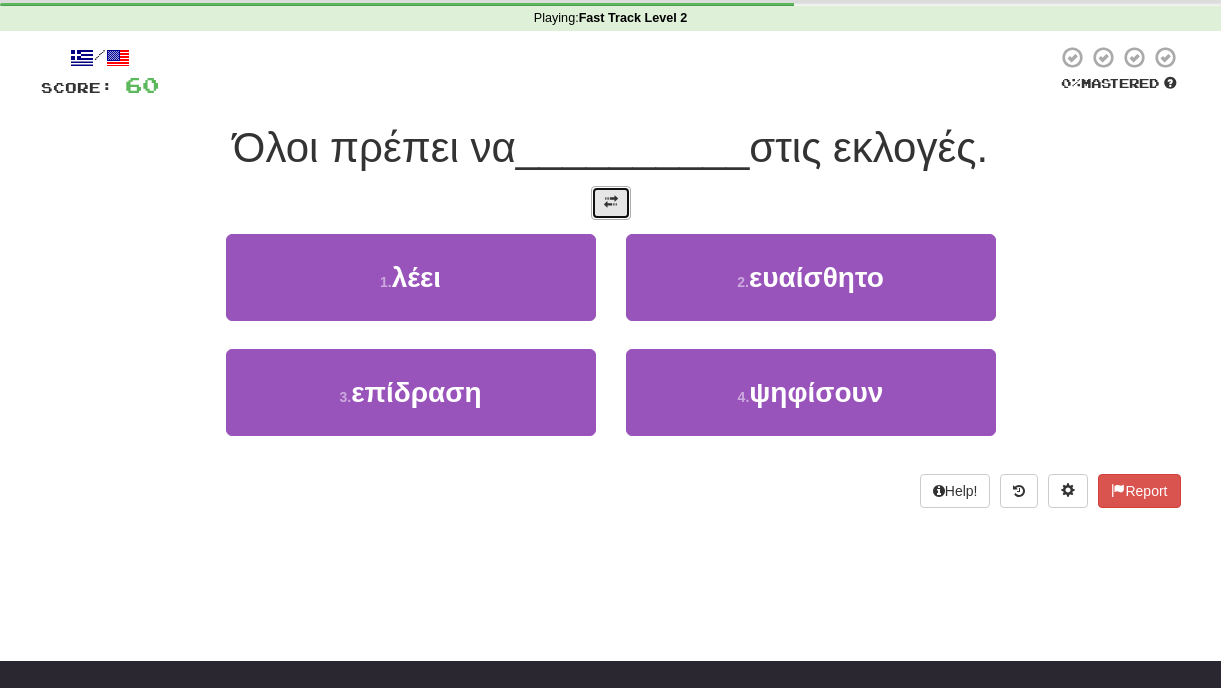 click at bounding box center (611, 202) 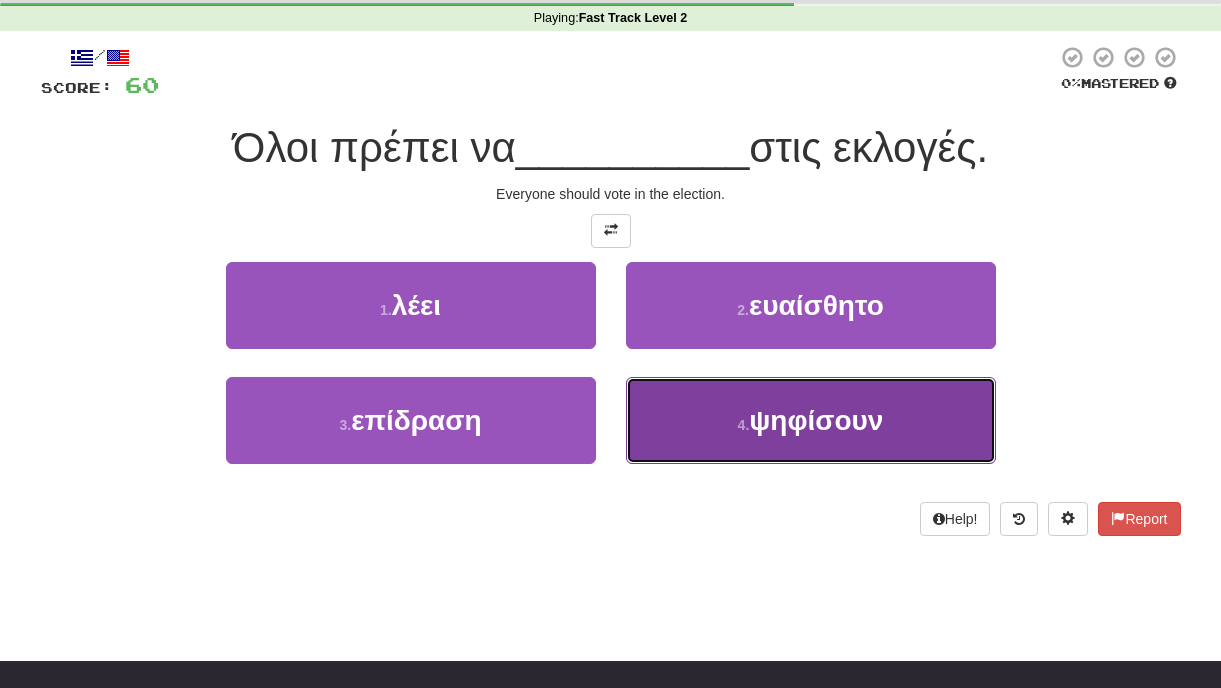 click on "4 .  ψηφίσουν" at bounding box center [811, 420] 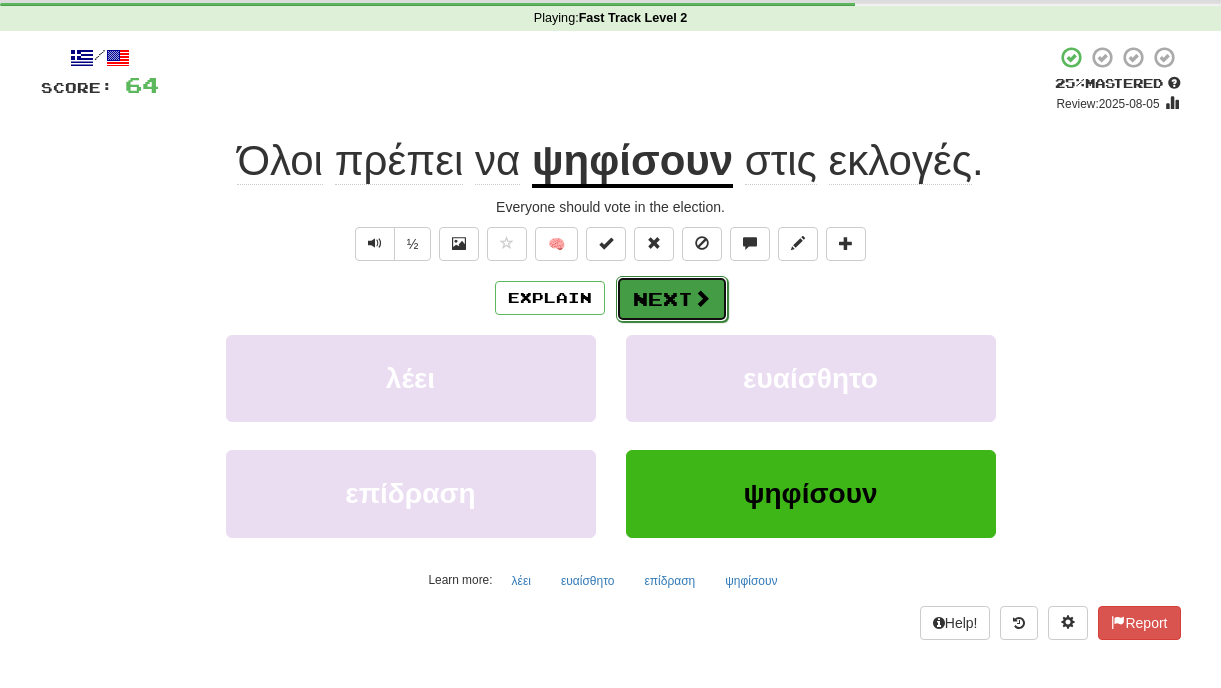 click on "Next" at bounding box center (672, 299) 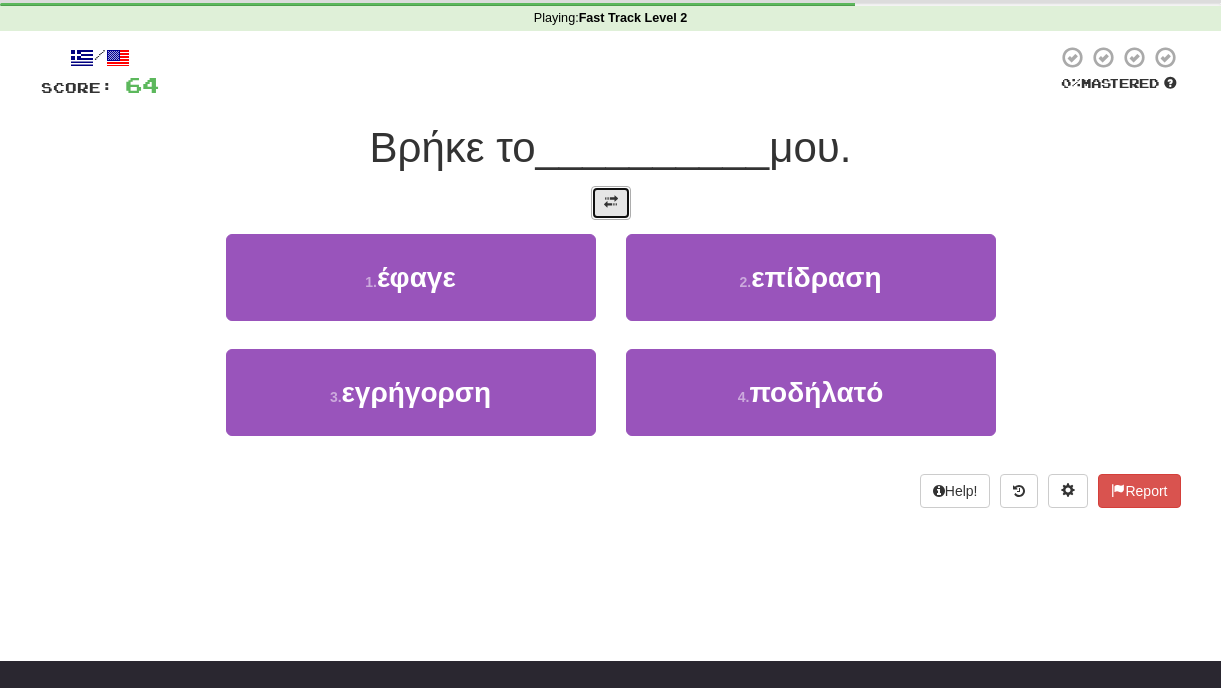 click at bounding box center [611, 203] 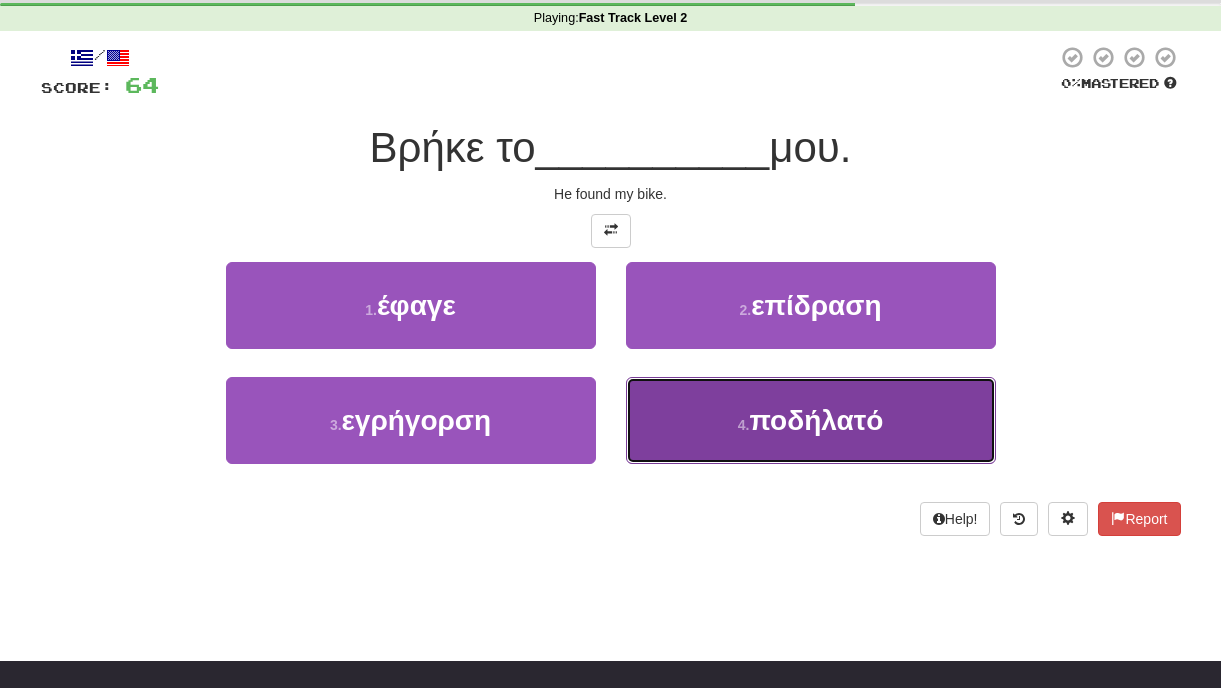 click on "ποδήλατό" at bounding box center [816, 420] 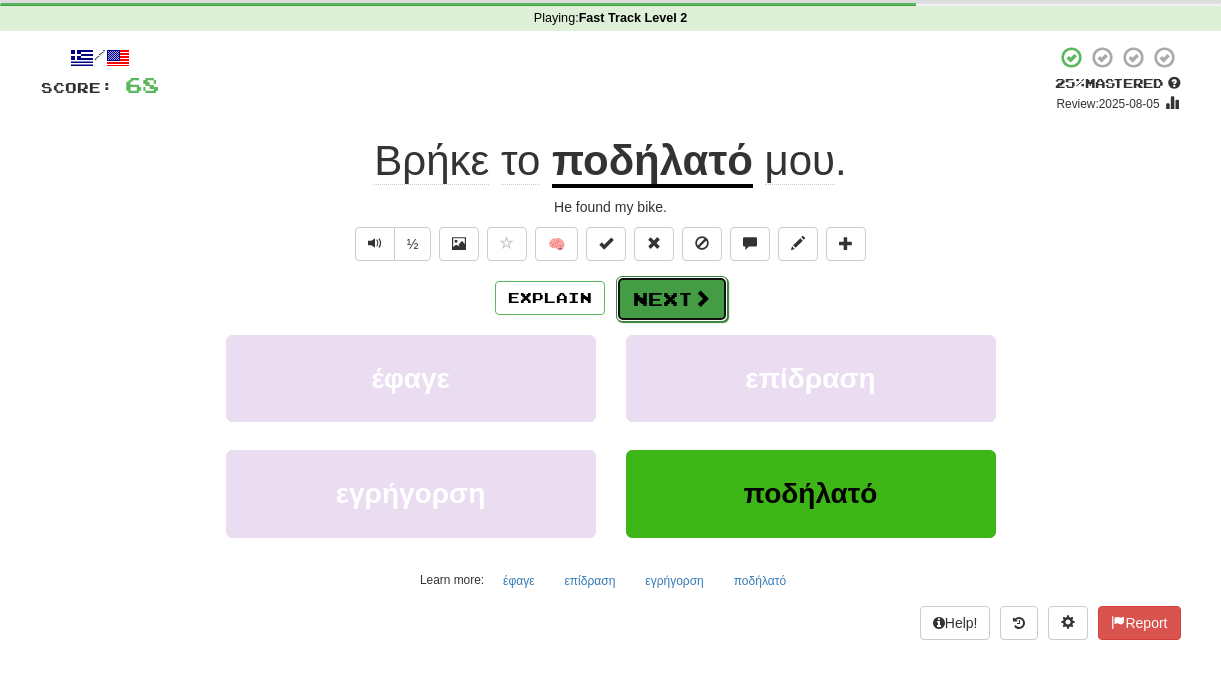 click on "Next" at bounding box center [672, 299] 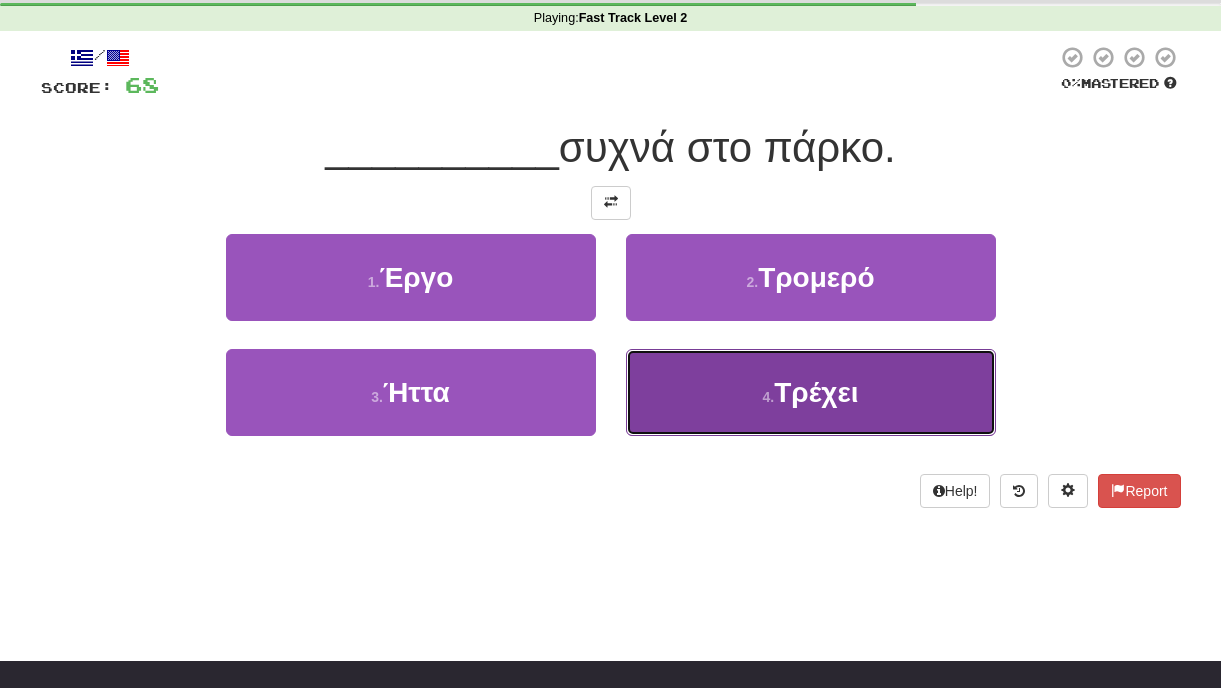 click on "4 .  Τρέχει" at bounding box center [811, 392] 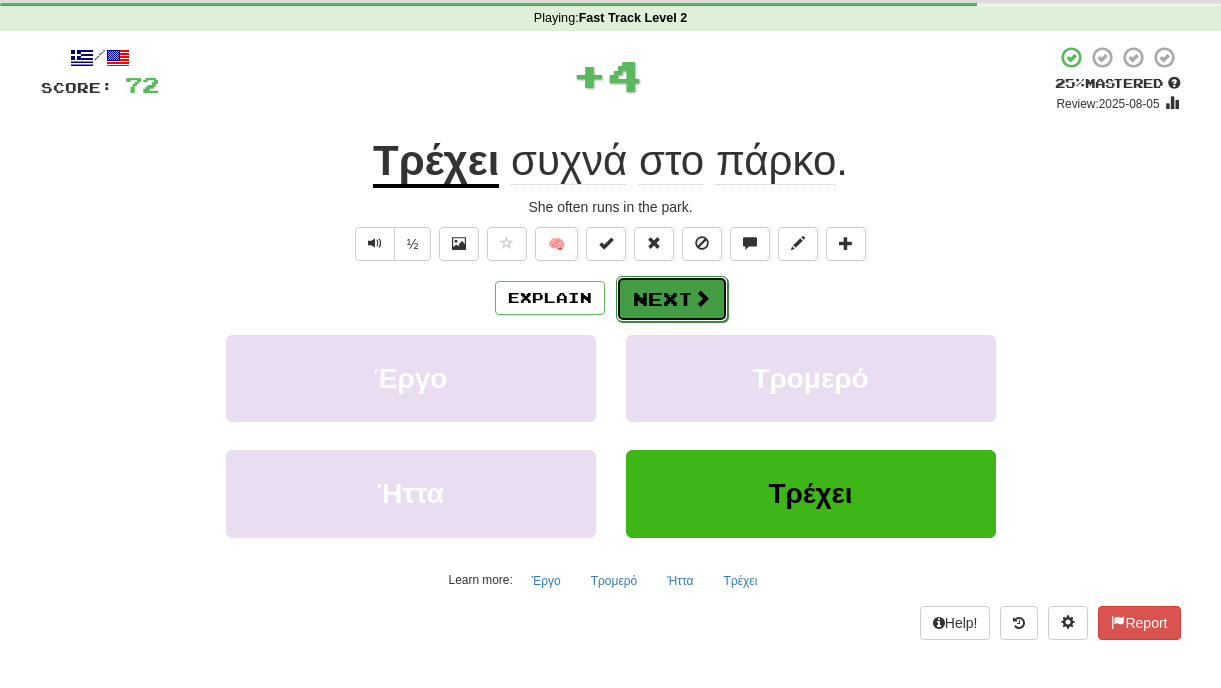 click on "Next" at bounding box center (672, 299) 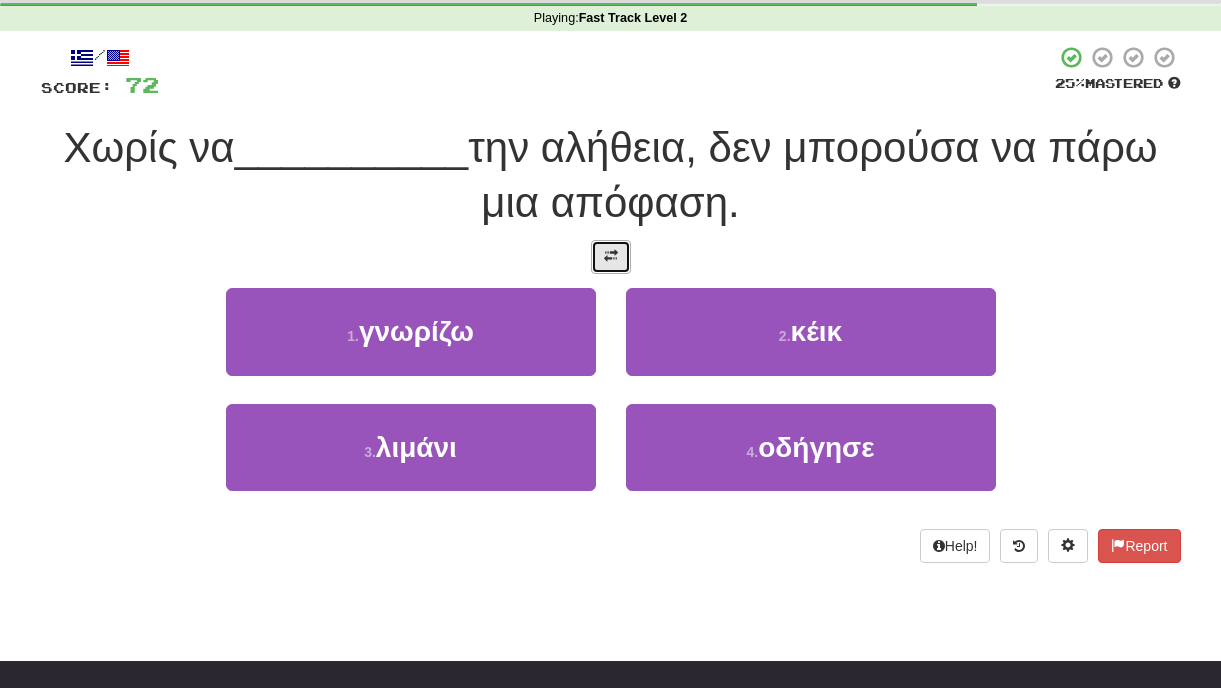 click at bounding box center [611, 256] 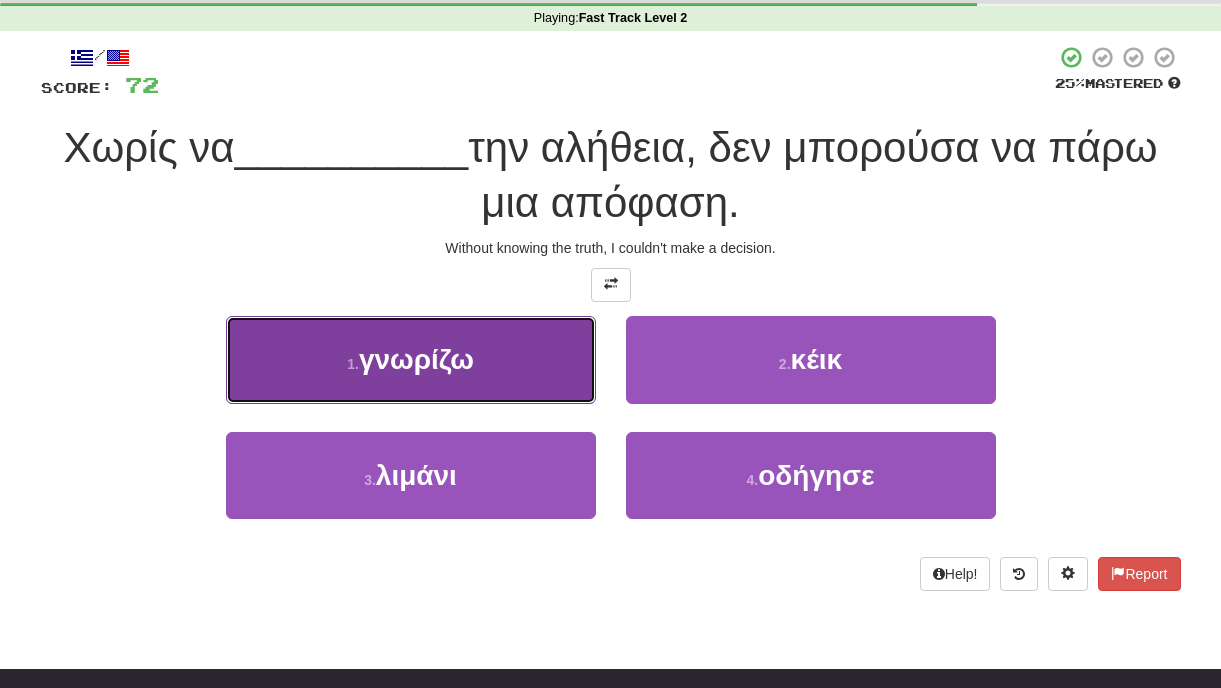 click on "1 .  γνωρίζω" at bounding box center (411, 359) 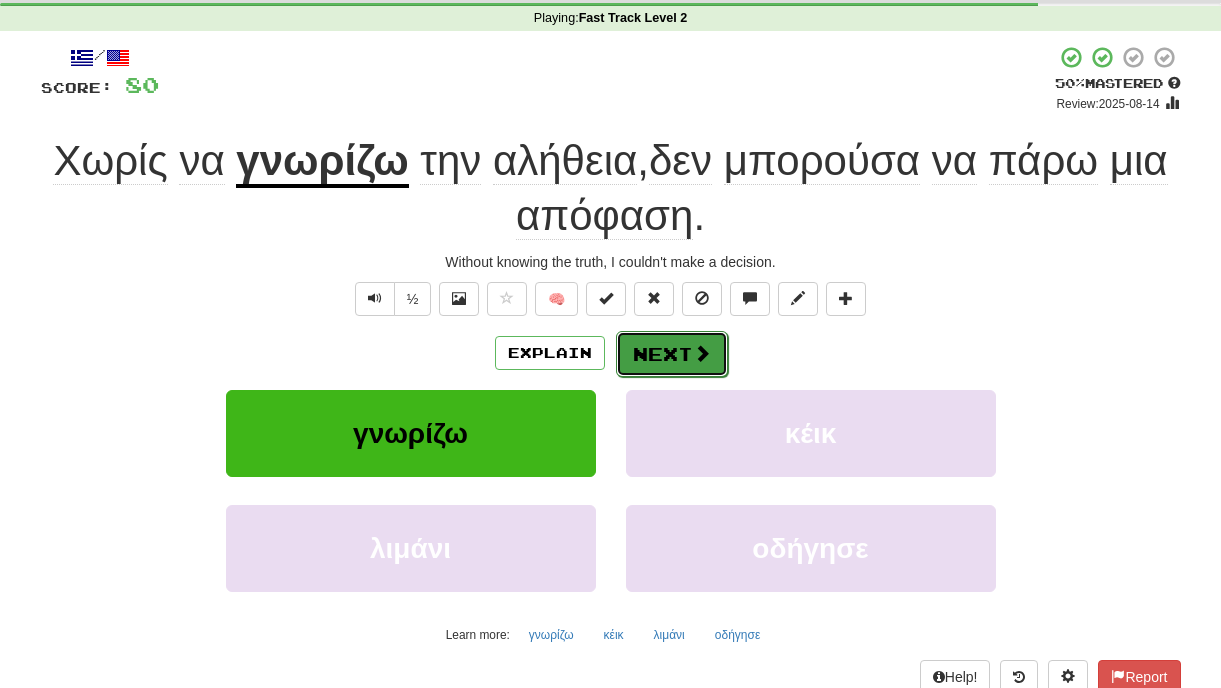 click on "Next" at bounding box center [672, 354] 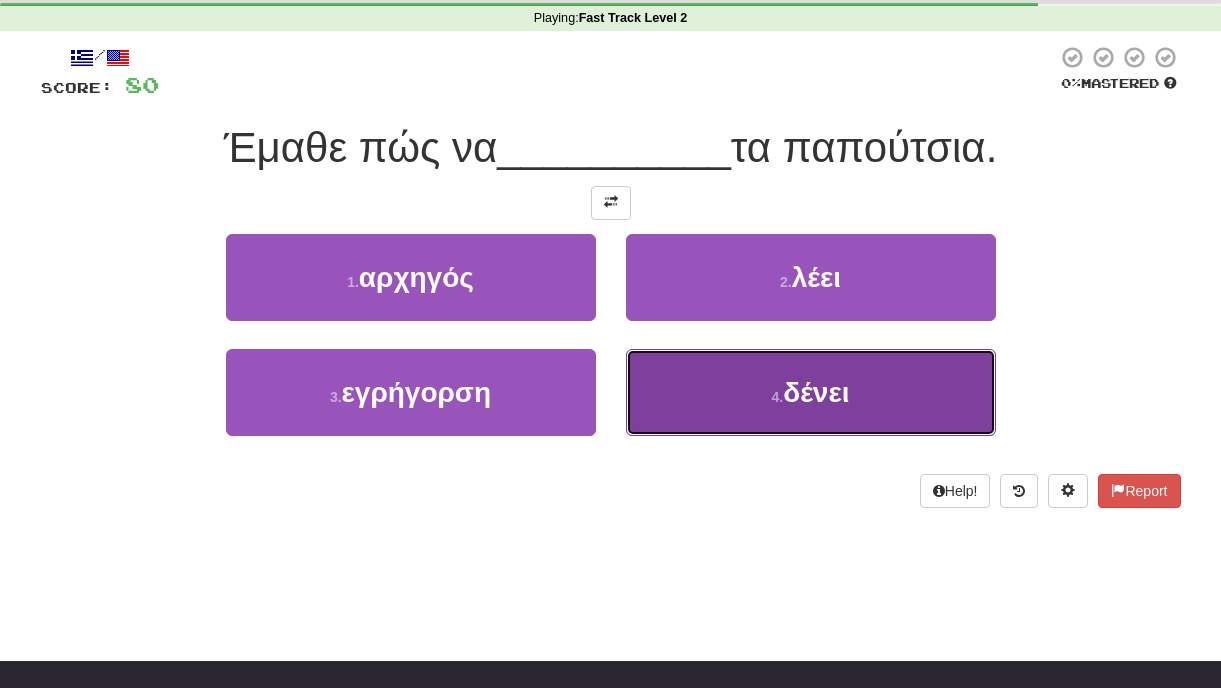click on "4 .  δένει" at bounding box center (811, 392) 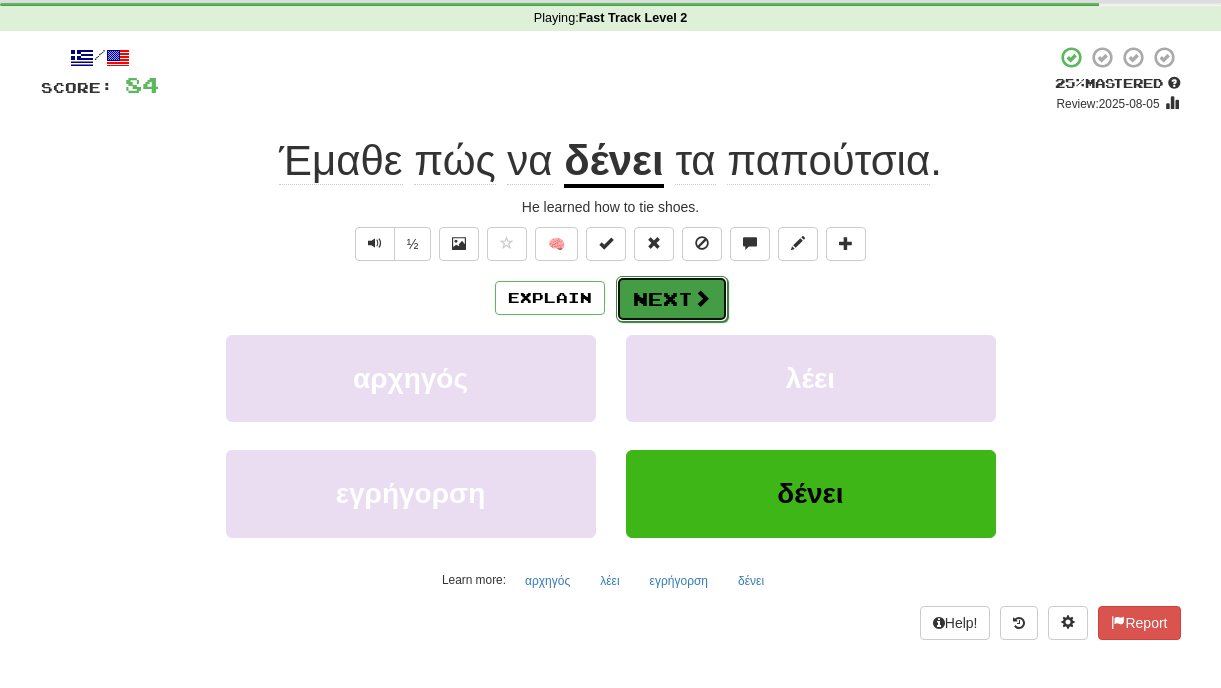 click on "Next" at bounding box center (672, 299) 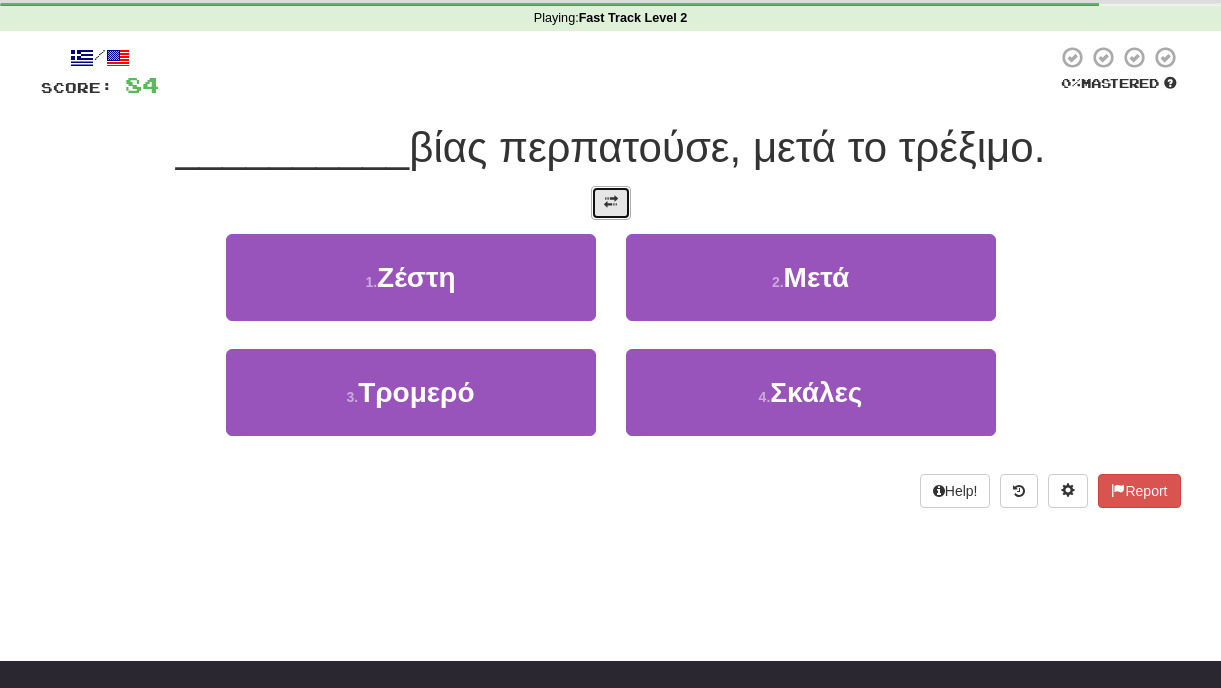 click at bounding box center [611, 203] 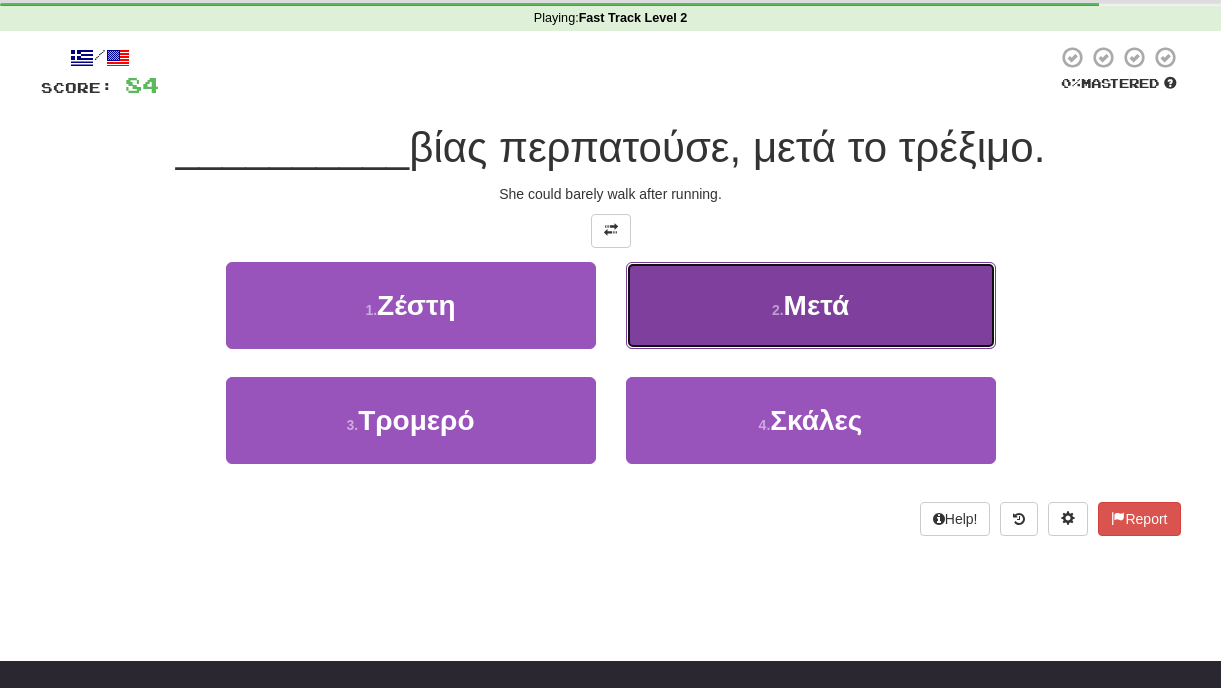 click on "Μετά" at bounding box center [817, 305] 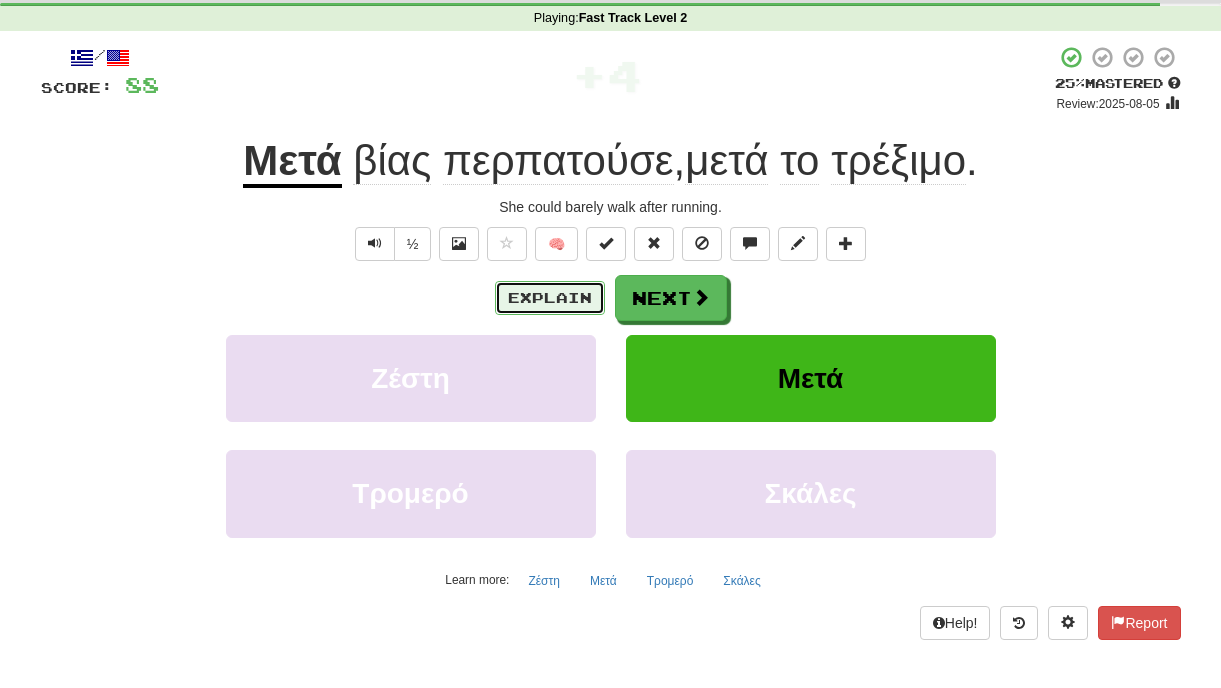 click on "Explain" at bounding box center (550, 298) 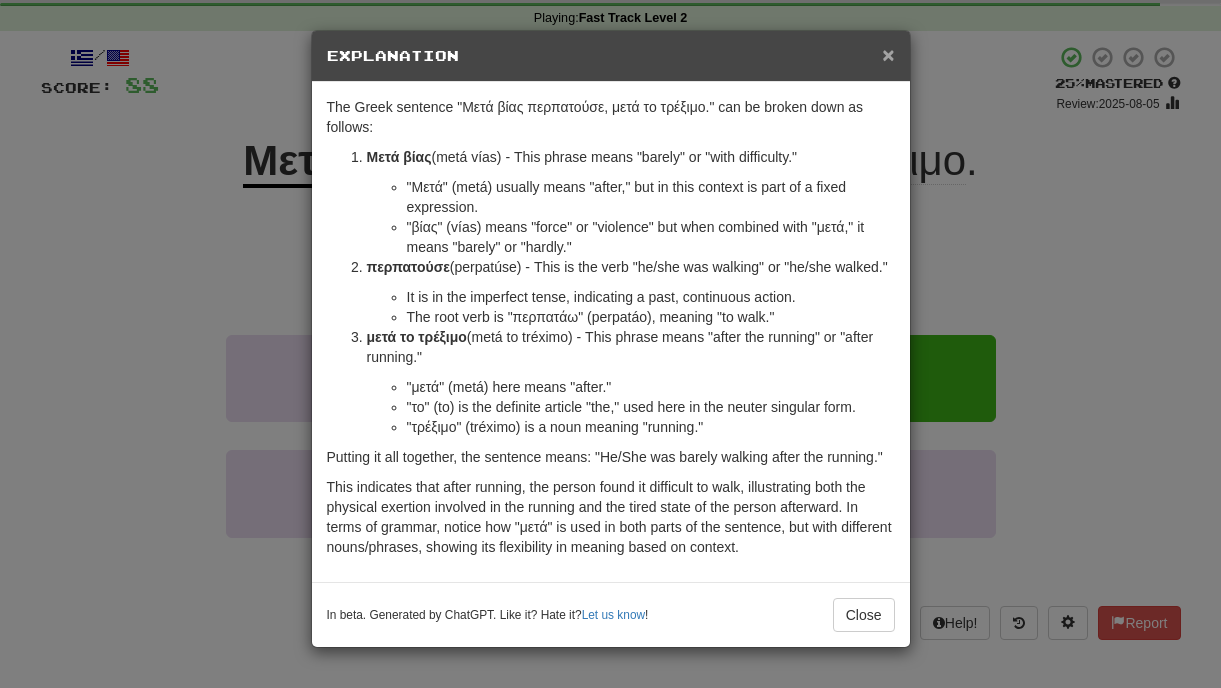 click on "×" at bounding box center (888, 54) 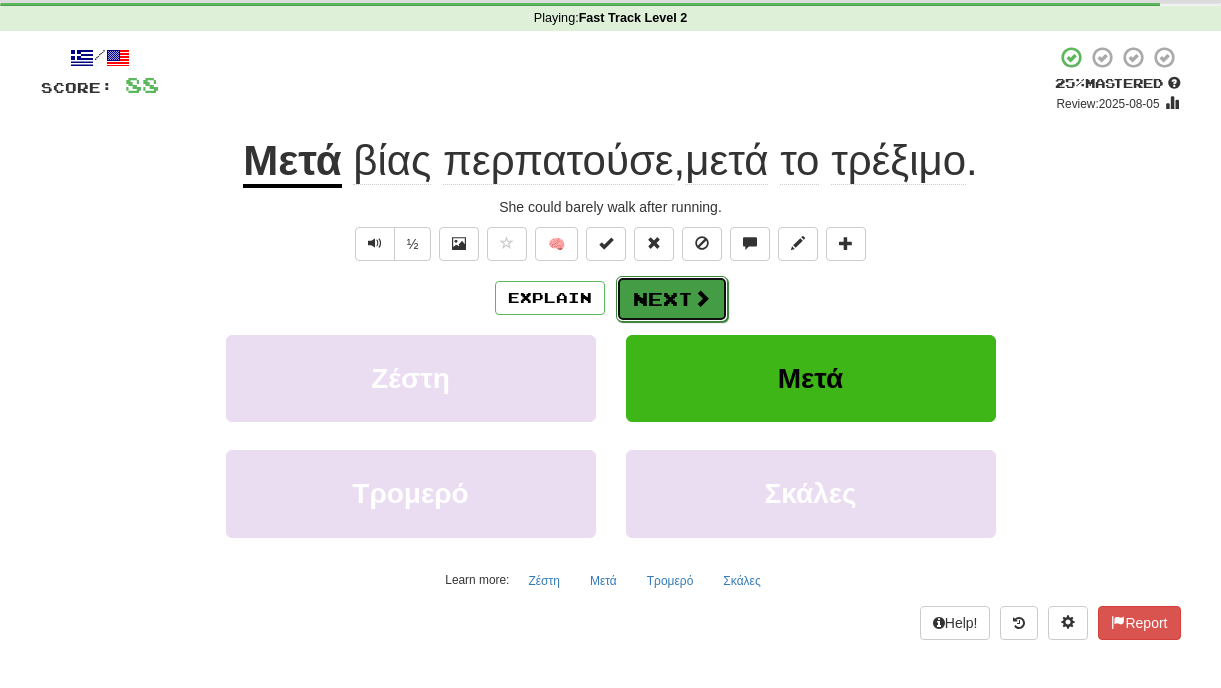 click on "Next" at bounding box center (672, 299) 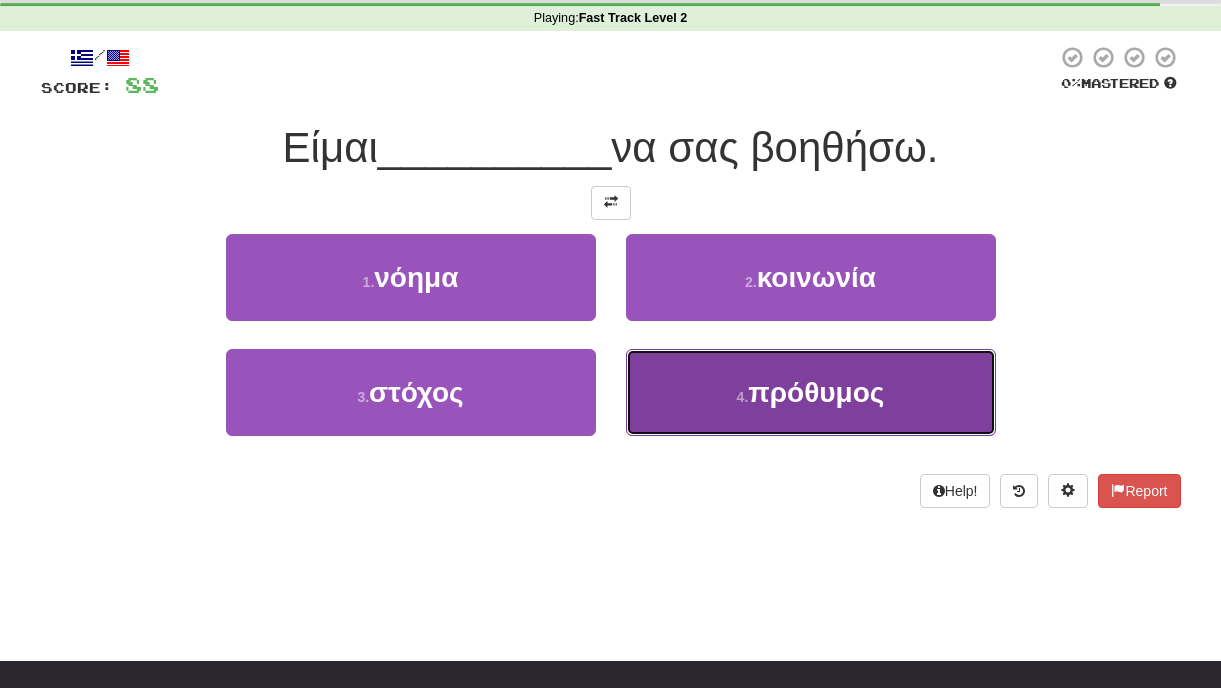 click on "4 .  πρόθυμος" at bounding box center [811, 392] 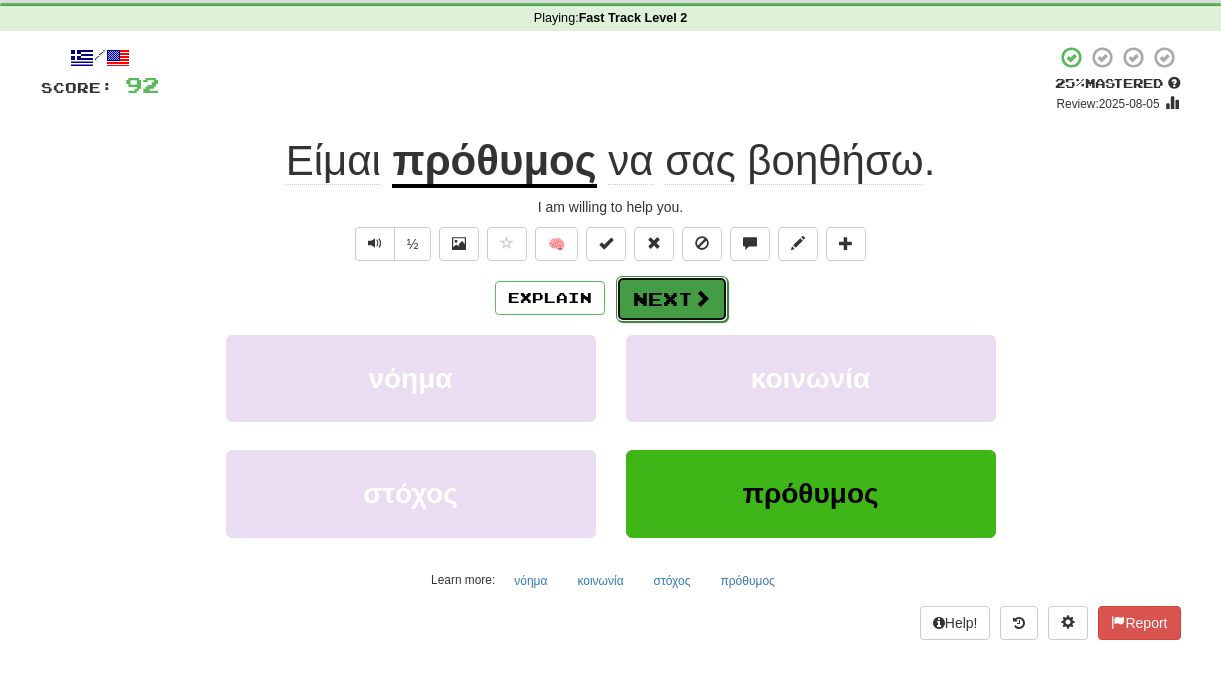 click on "Next" at bounding box center [672, 299] 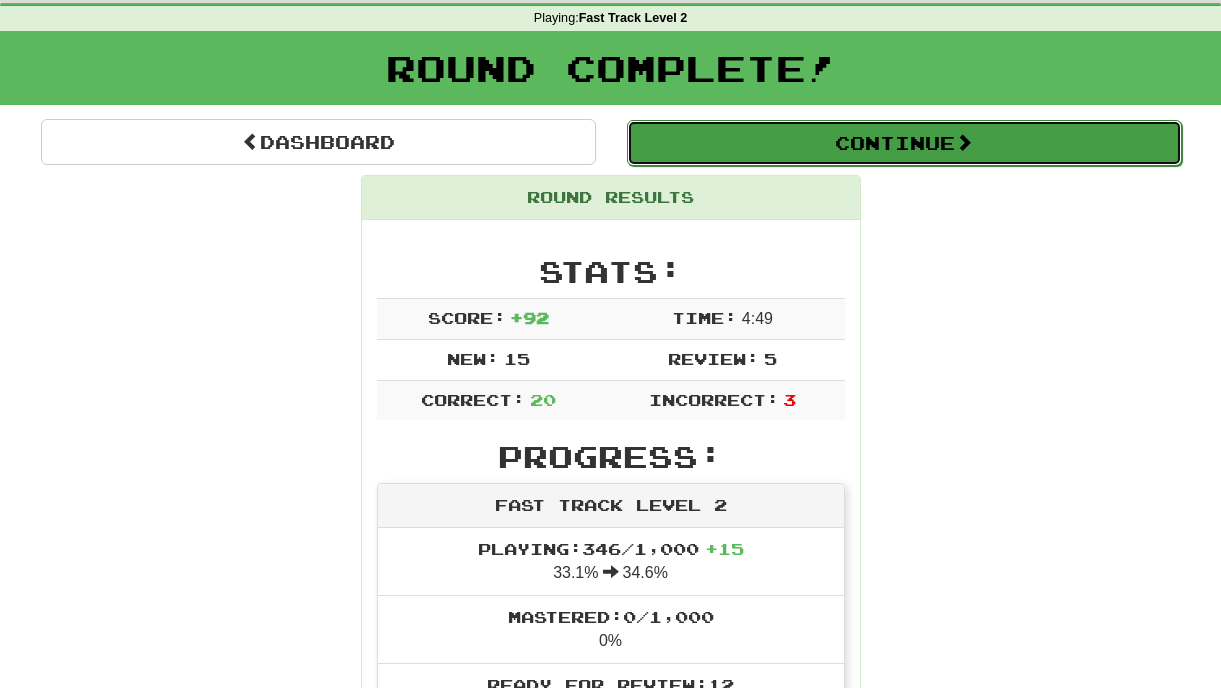 click on "Continue" at bounding box center [904, 143] 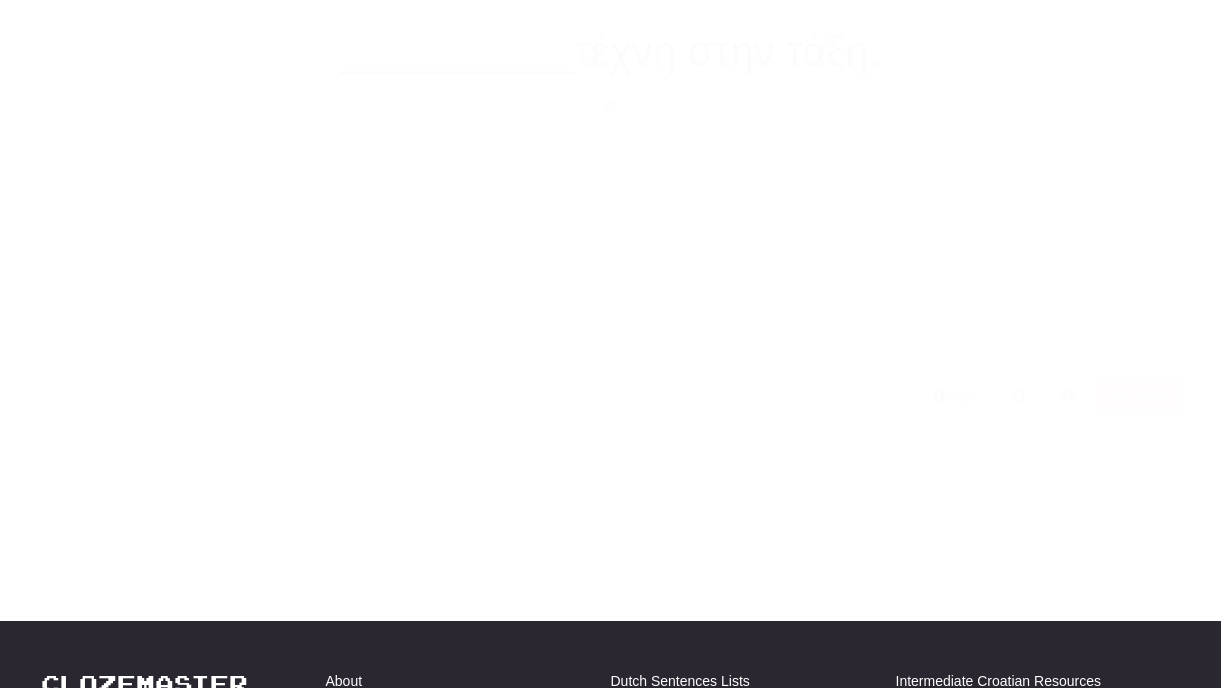 scroll, scrollTop: 77, scrollLeft: 0, axis: vertical 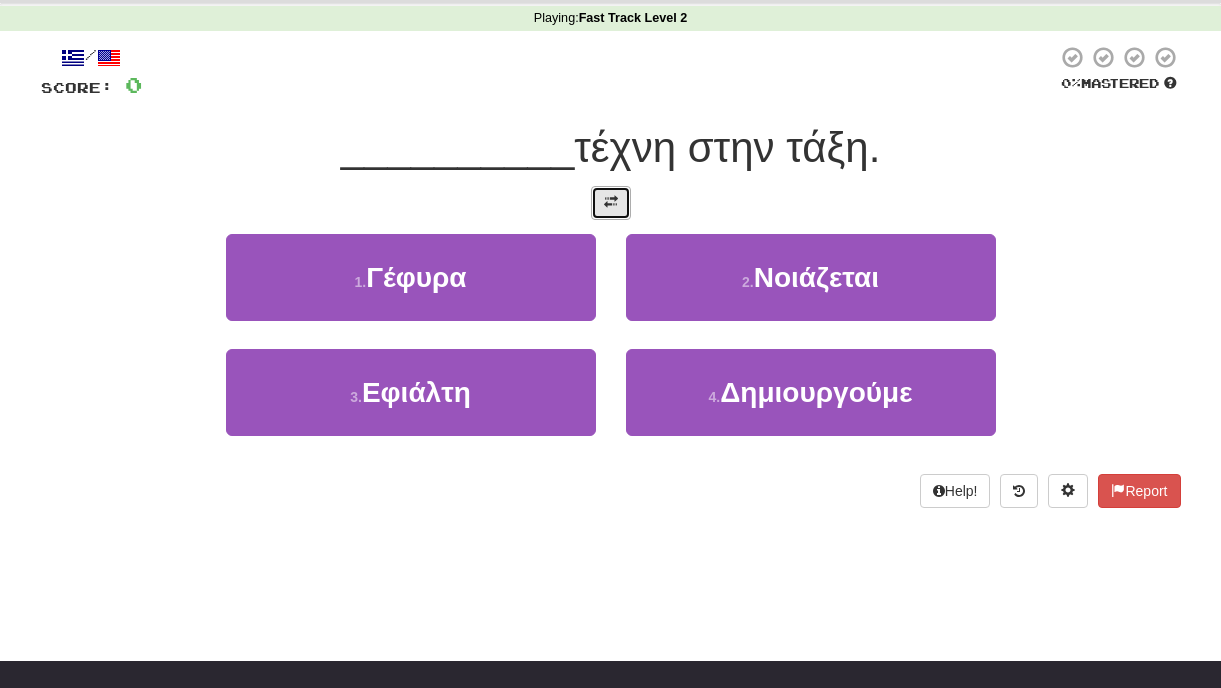 click at bounding box center [611, 202] 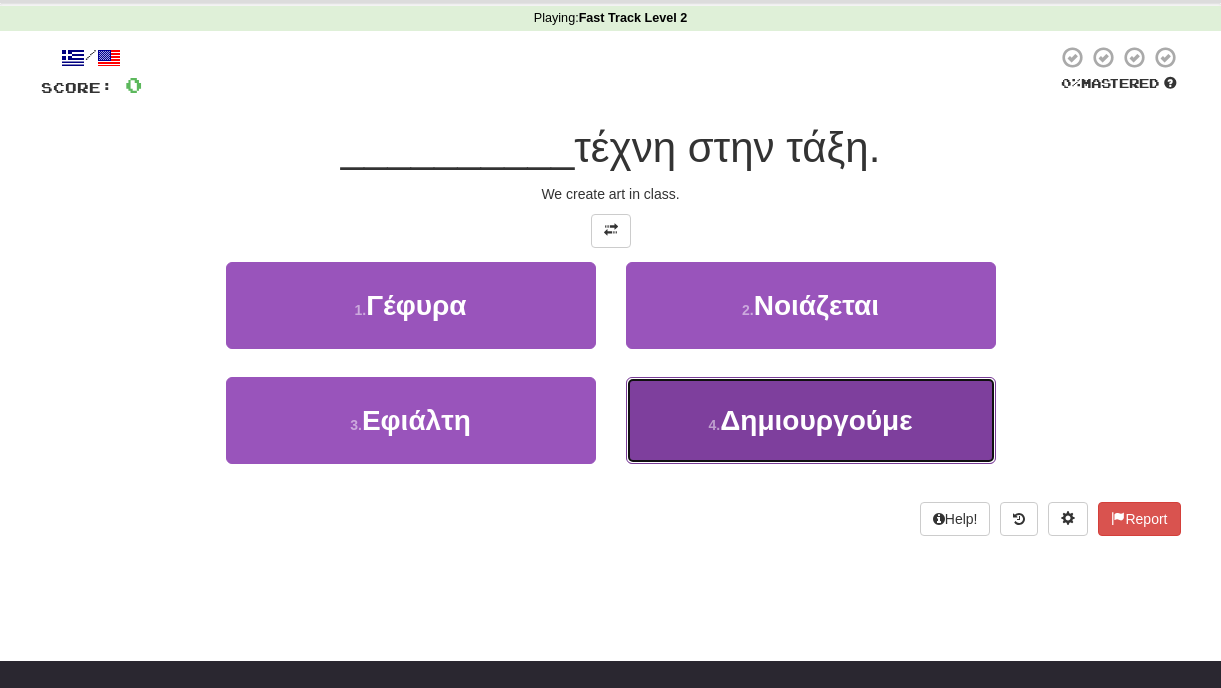 click on "4 .  Δημιουργούμε" at bounding box center (811, 420) 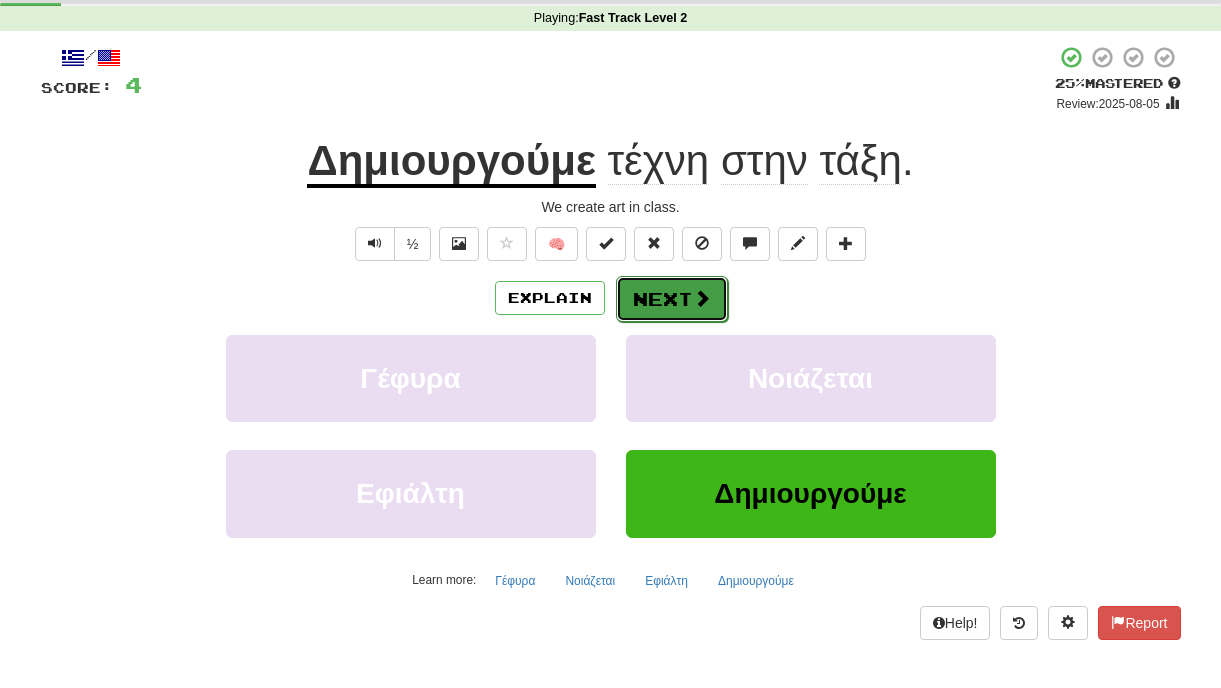 click on "Next" at bounding box center [672, 299] 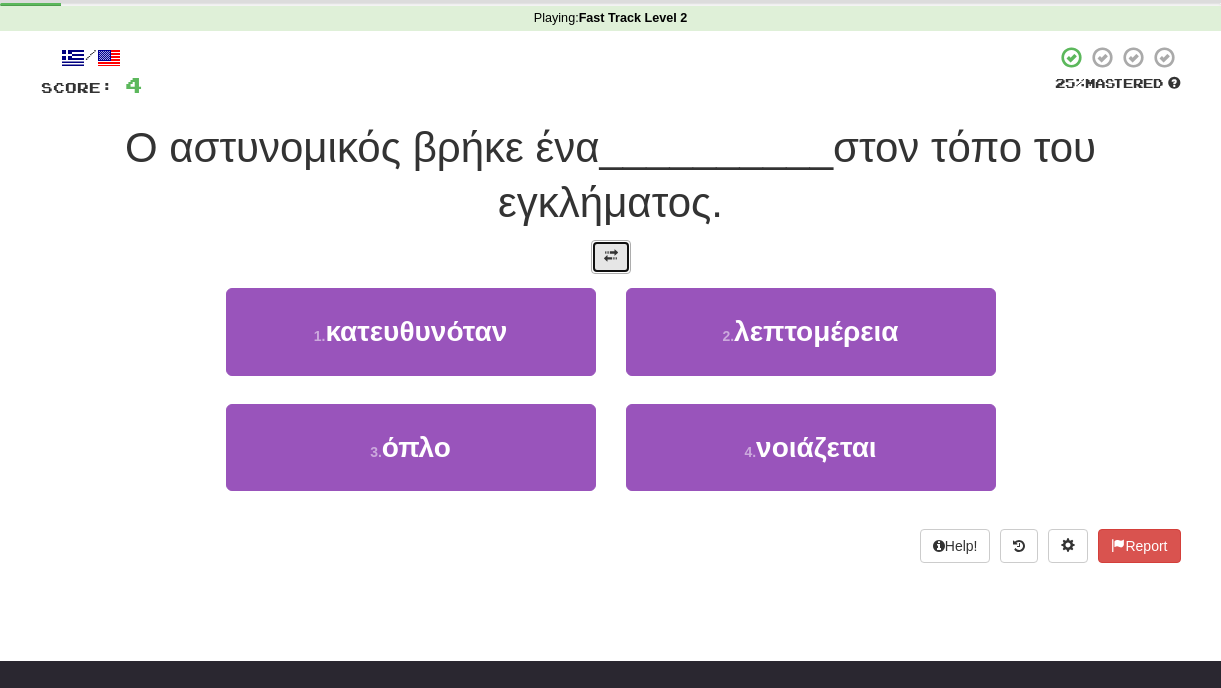 click at bounding box center (611, 257) 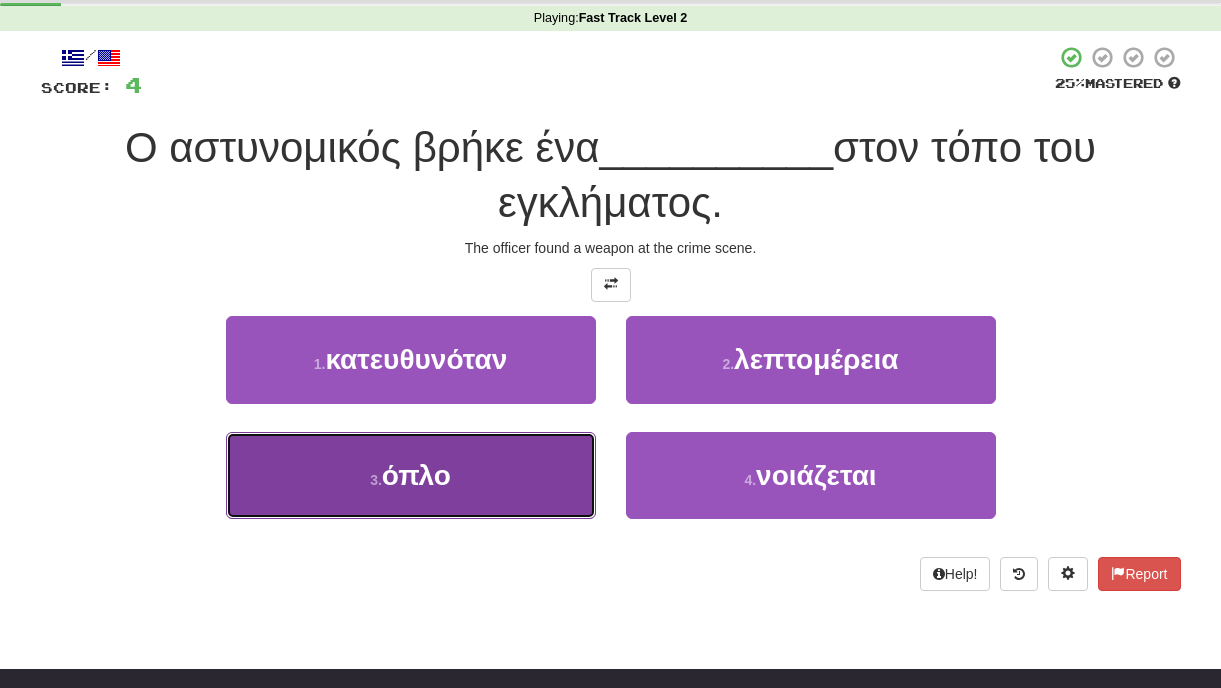 click on "3 .  όπλο" at bounding box center (411, 475) 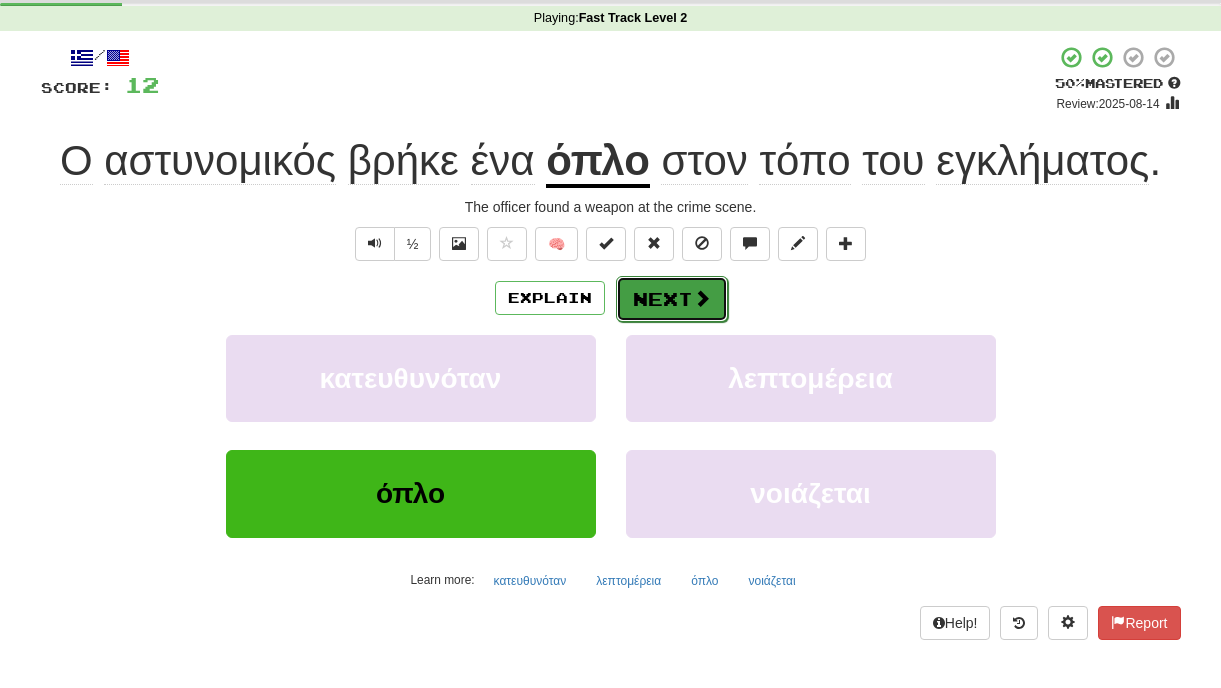 click on "Next" at bounding box center (672, 299) 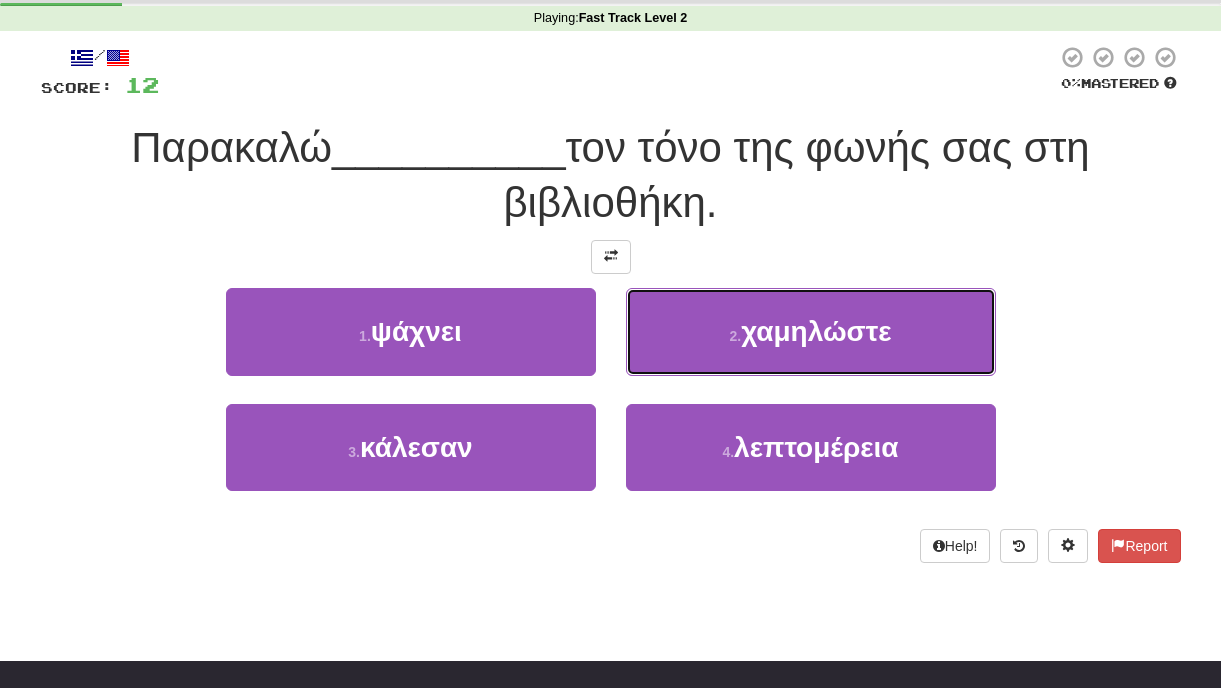 click on "2 .  χαμηλώστε" at bounding box center [811, 331] 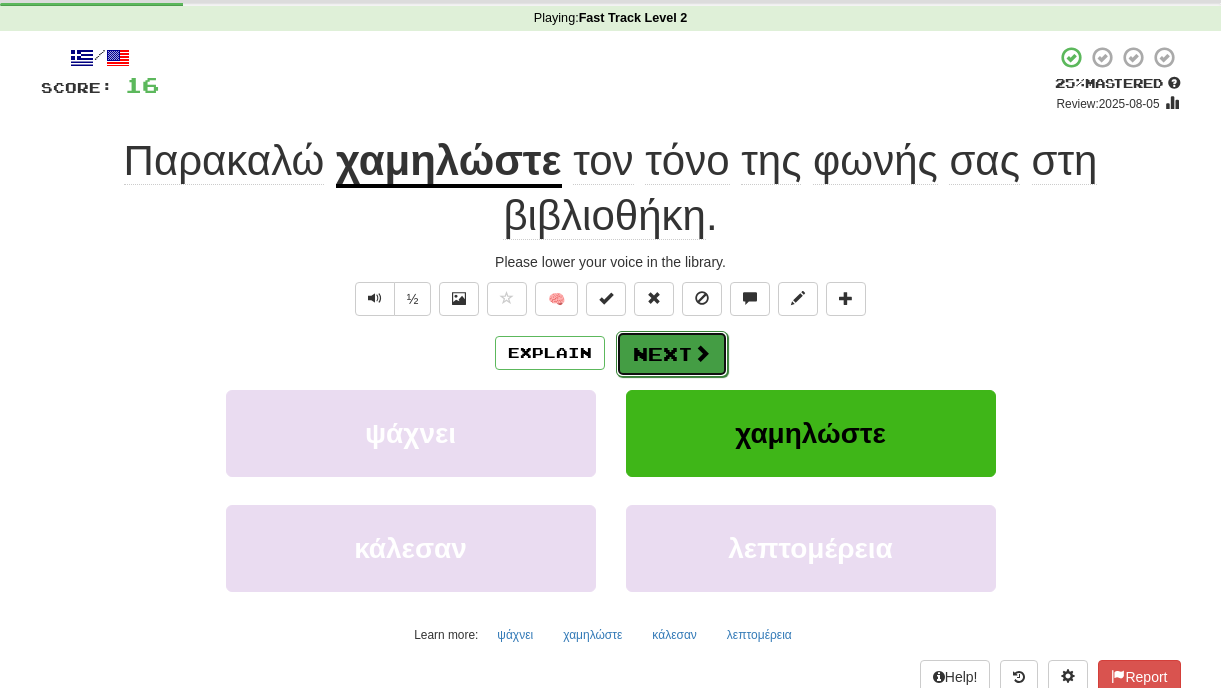 click on "Next" at bounding box center [672, 354] 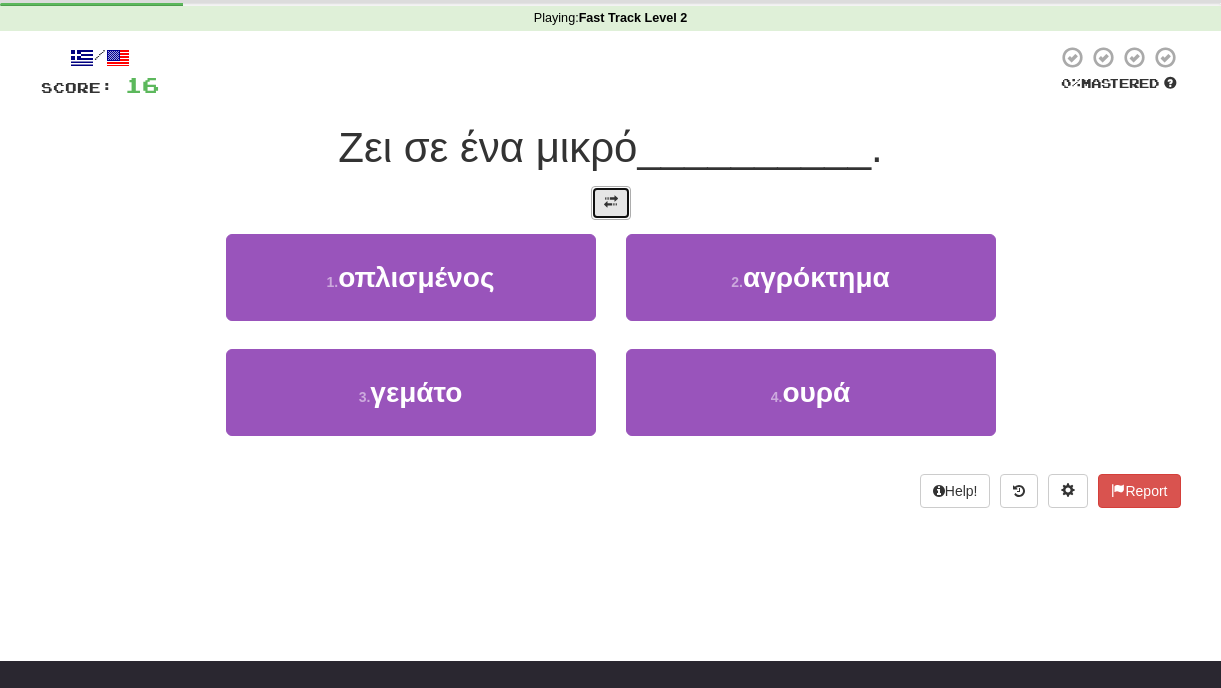 click at bounding box center [611, 203] 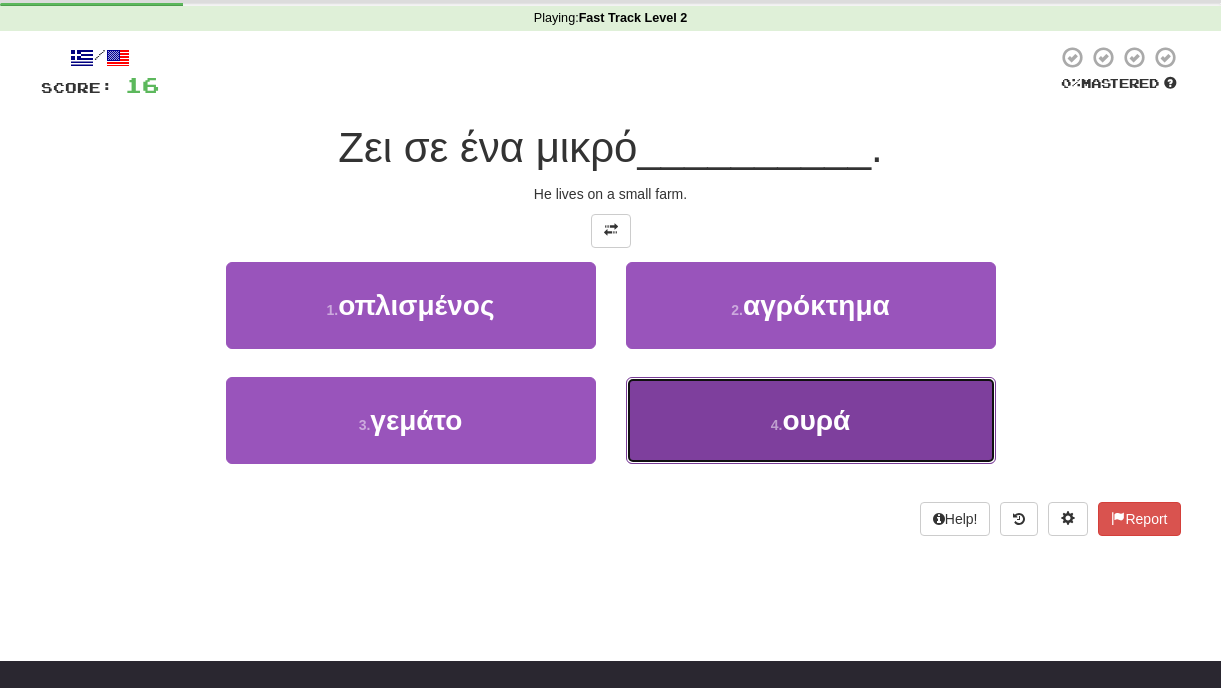 click on "4 .  ουρά" at bounding box center [811, 420] 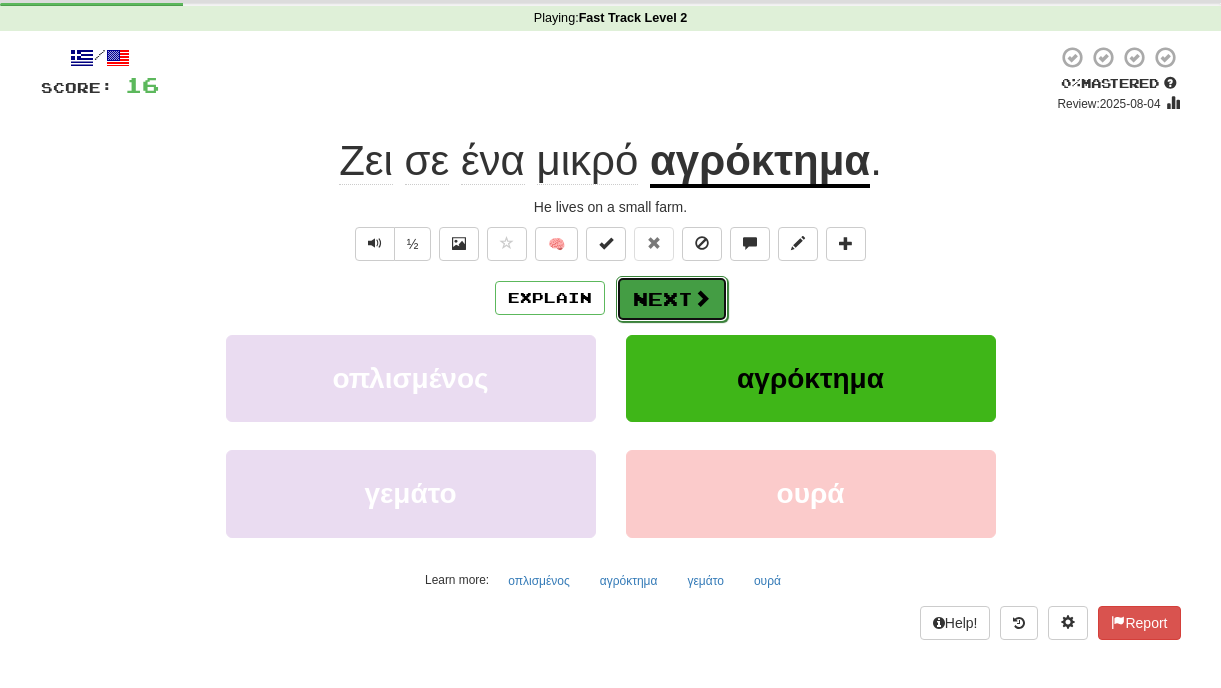 click at bounding box center (702, 298) 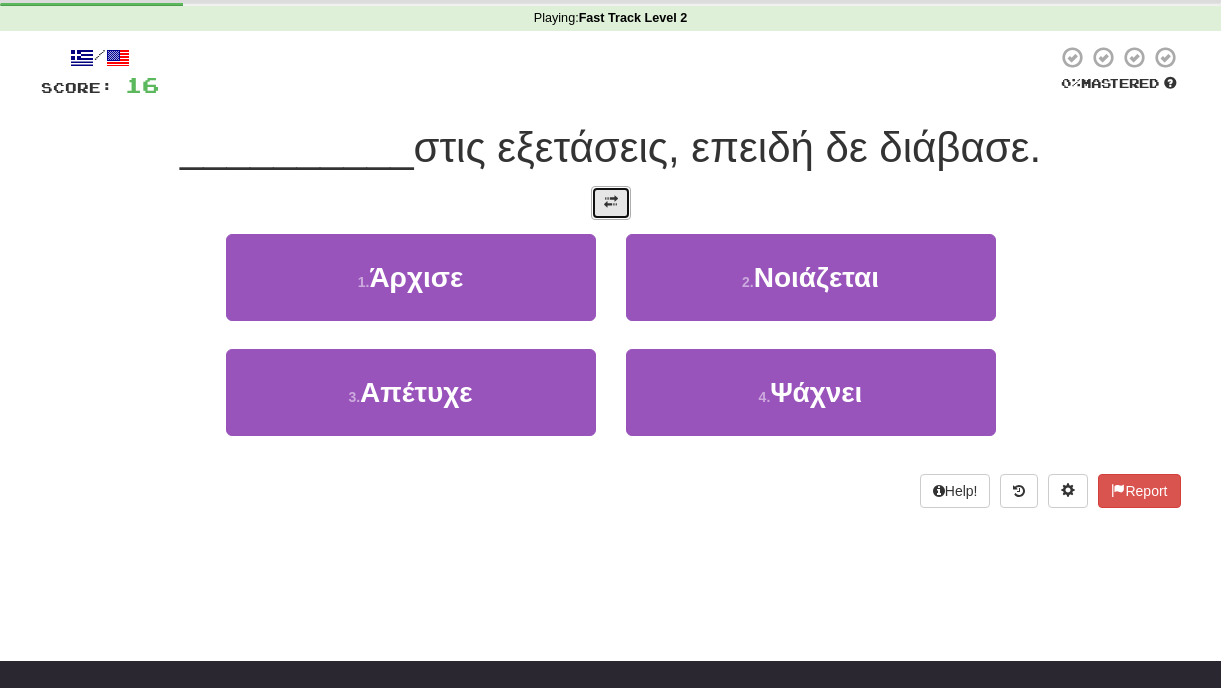 click at bounding box center (611, 203) 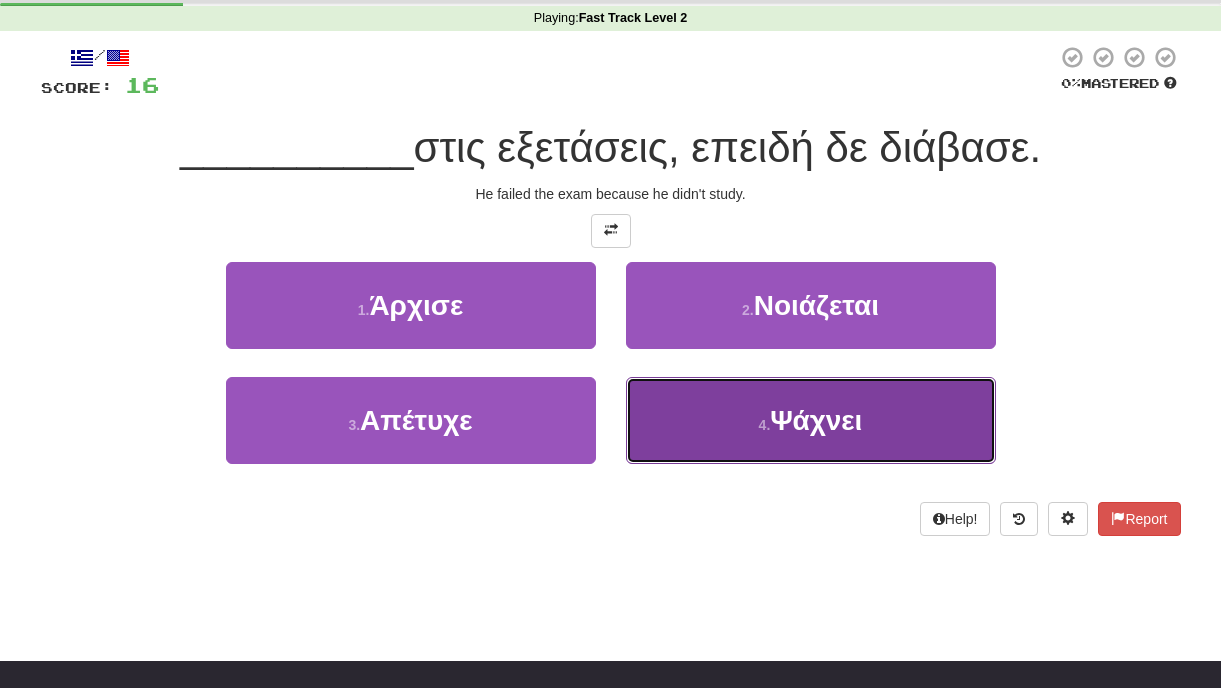 click on "4 .  Ψάχνει" at bounding box center (811, 420) 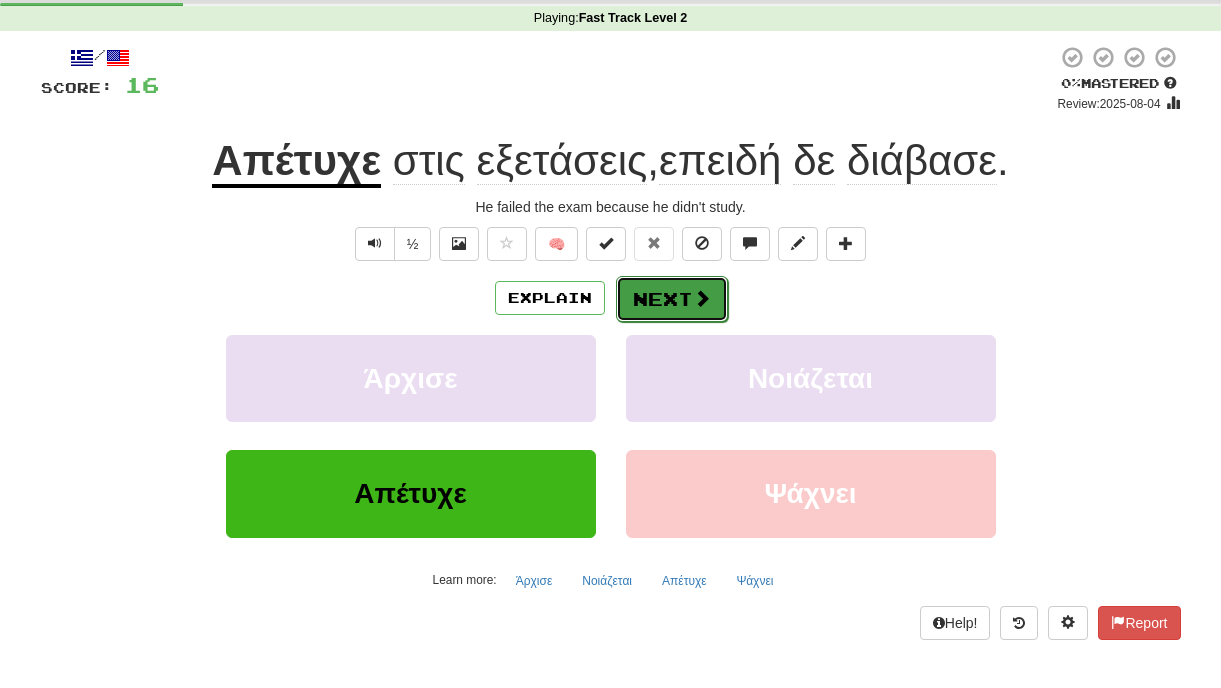 click on "Next" at bounding box center (672, 299) 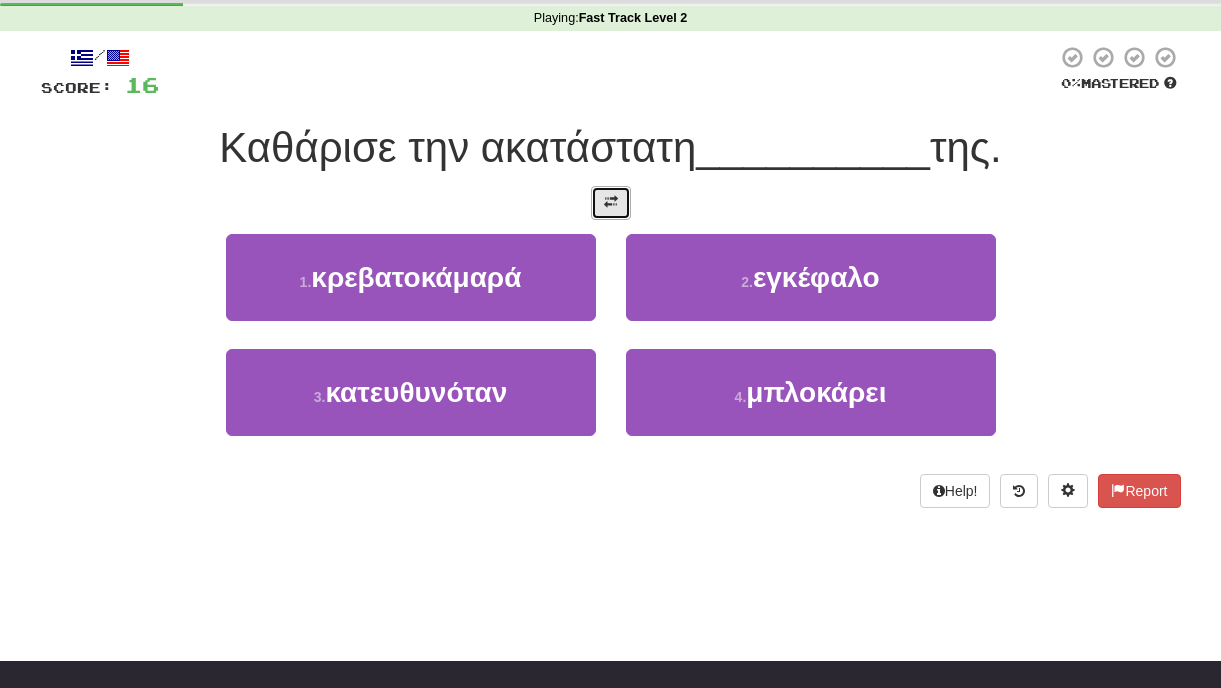 click at bounding box center (611, 203) 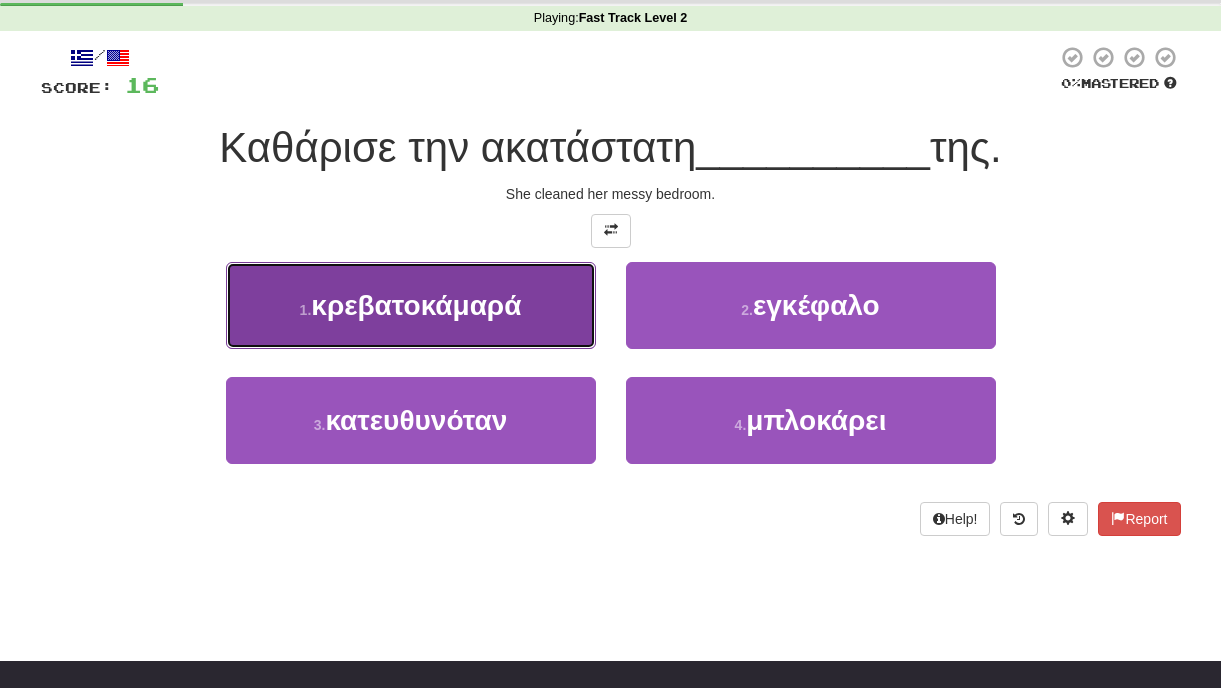 click on "κρεβατοκάμαρά" at bounding box center [416, 305] 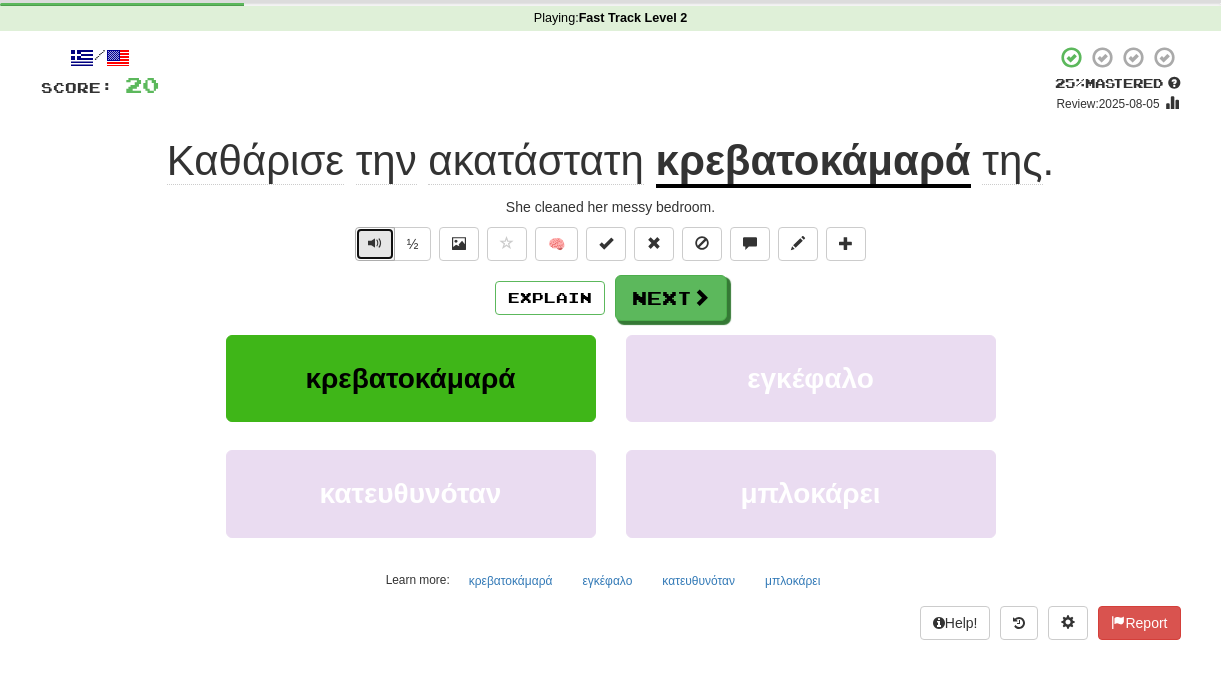 click at bounding box center [375, 244] 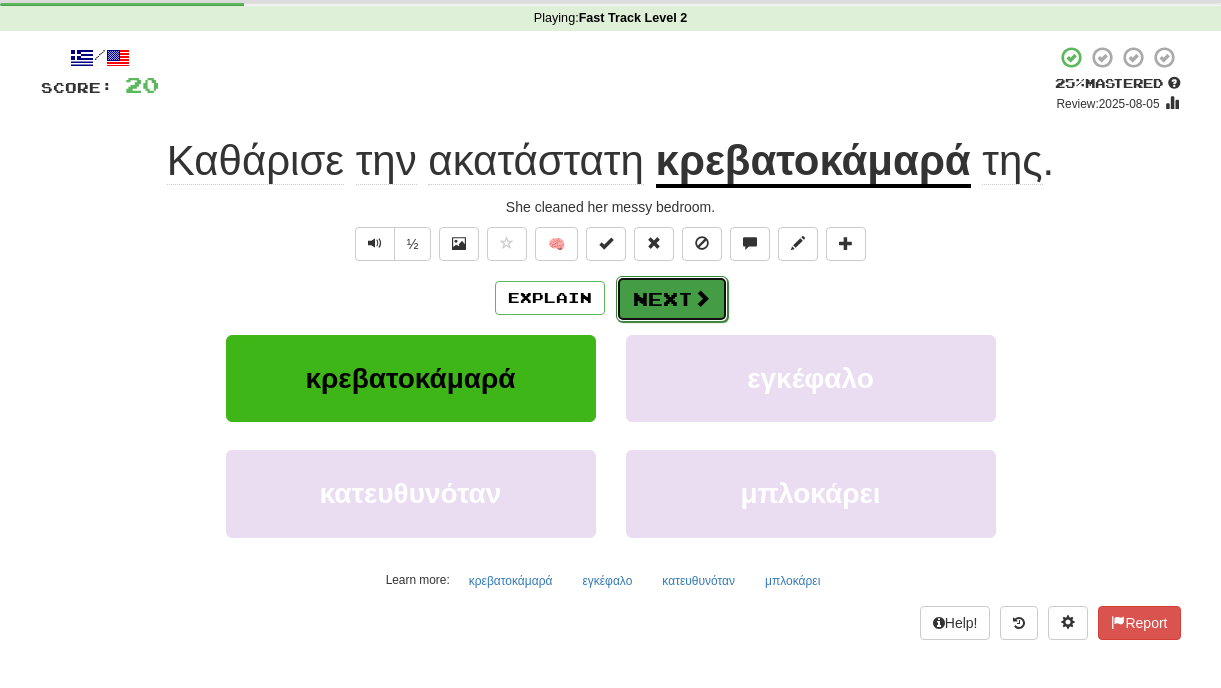 click on "Next" at bounding box center [672, 299] 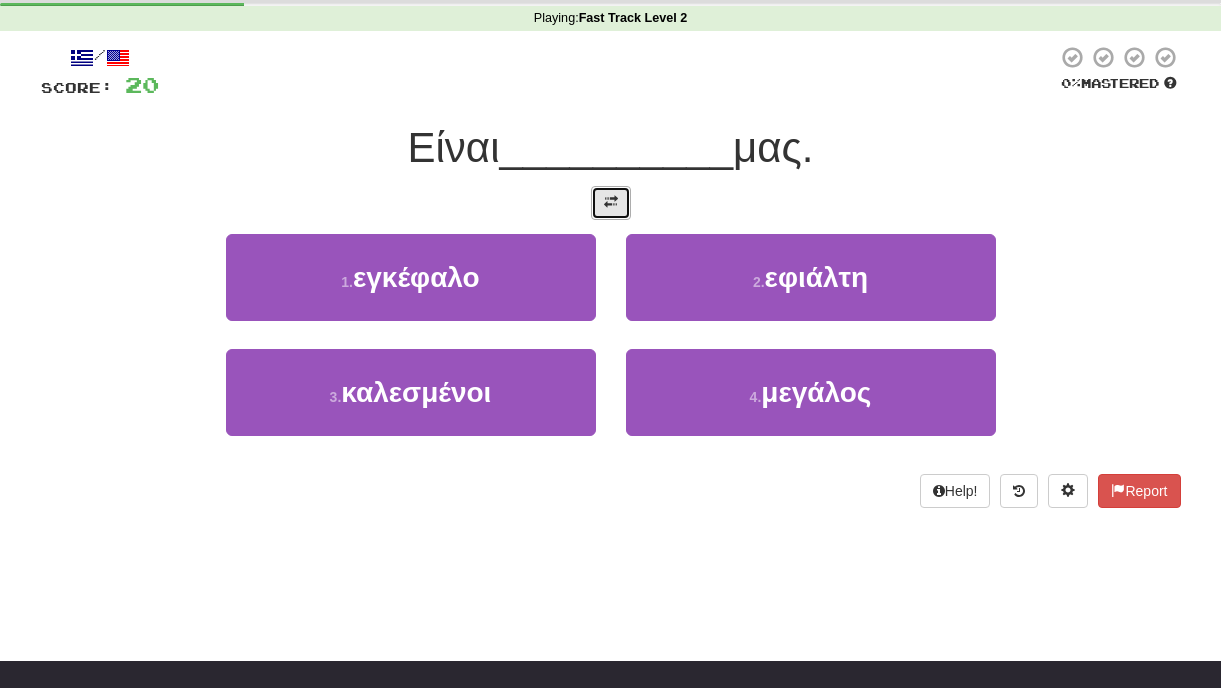 click at bounding box center (611, 203) 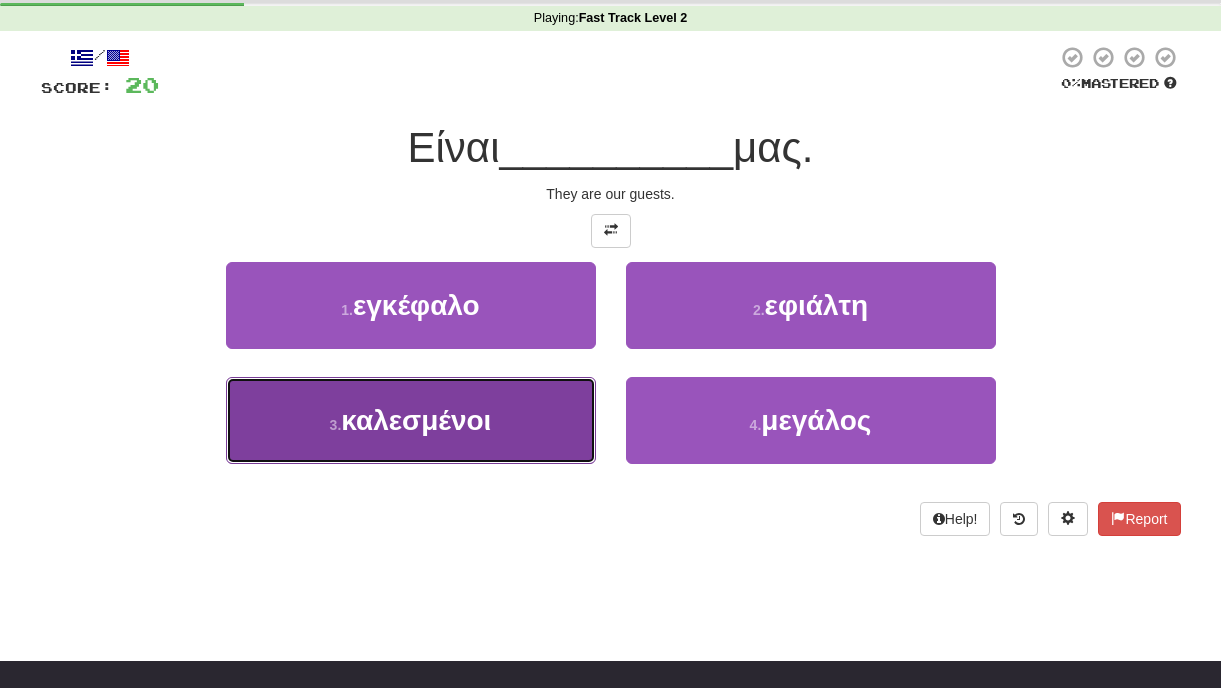 click on "3 .  καλεσμένοι" at bounding box center [411, 420] 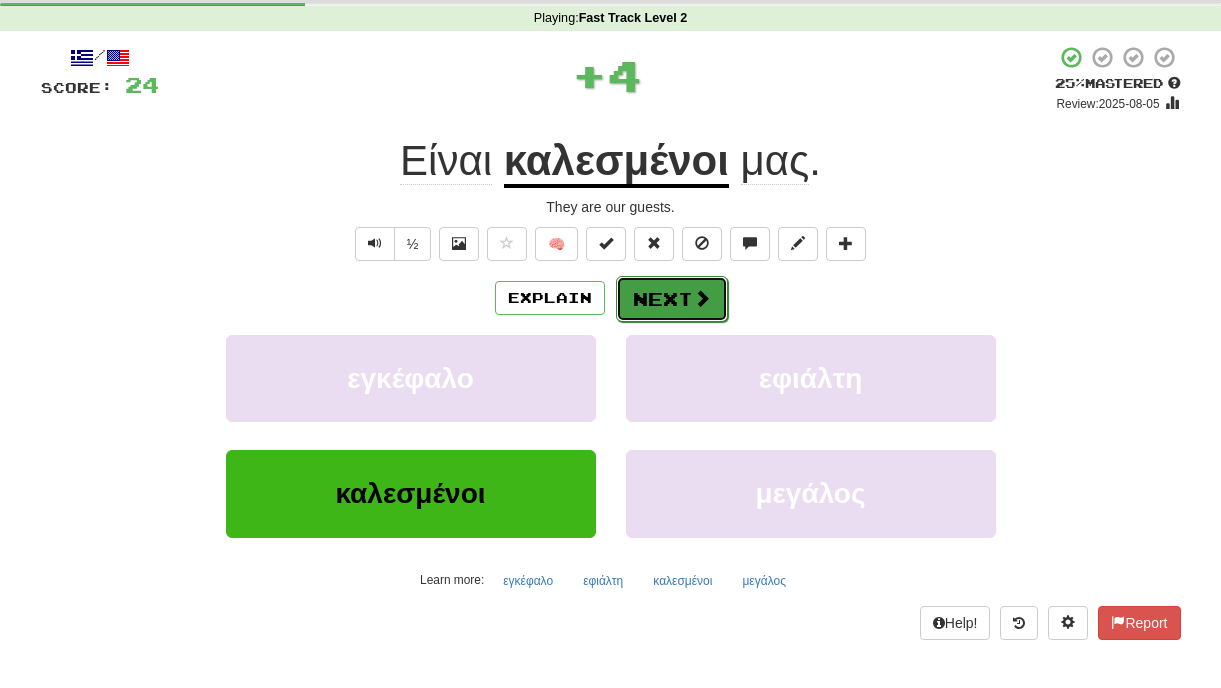 click on "Next" at bounding box center (672, 299) 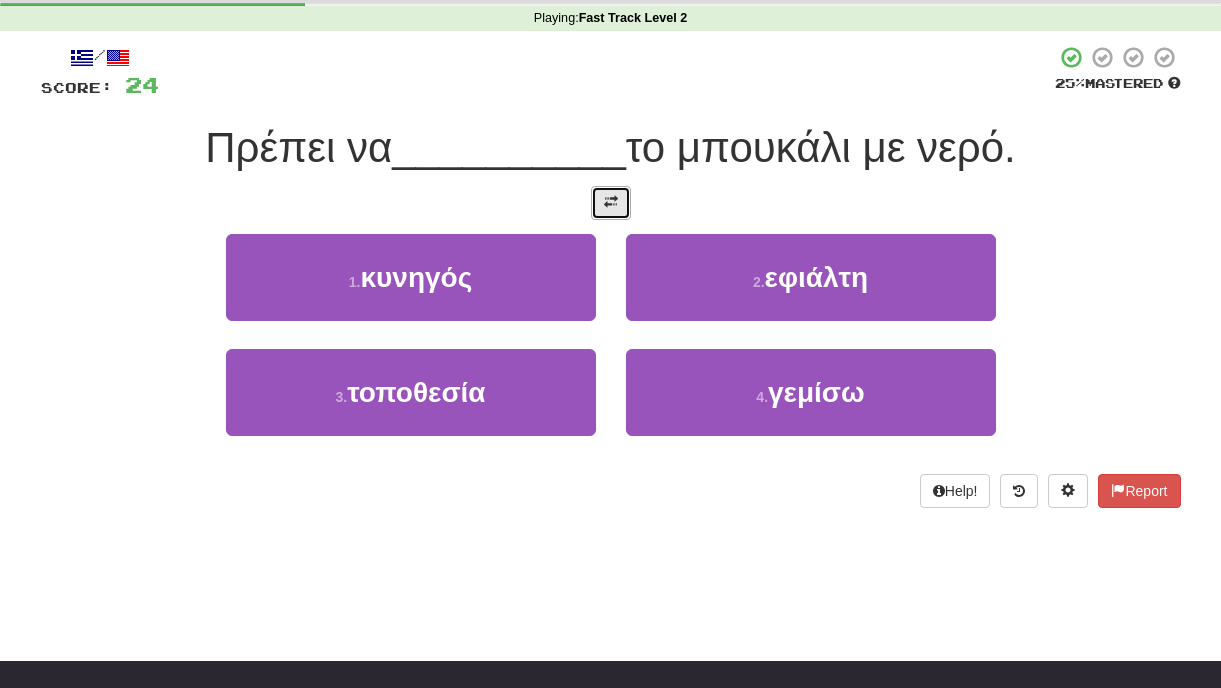 click at bounding box center (611, 202) 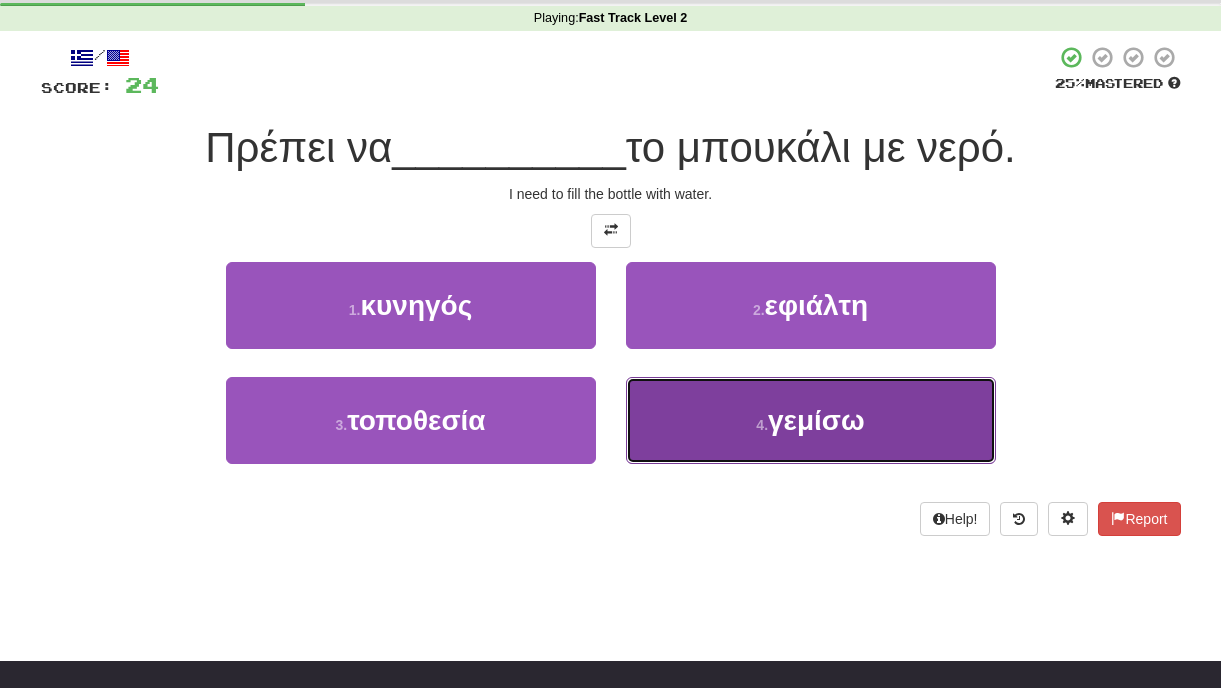 click on "4 .  γεμίσω" at bounding box center (811, 420) 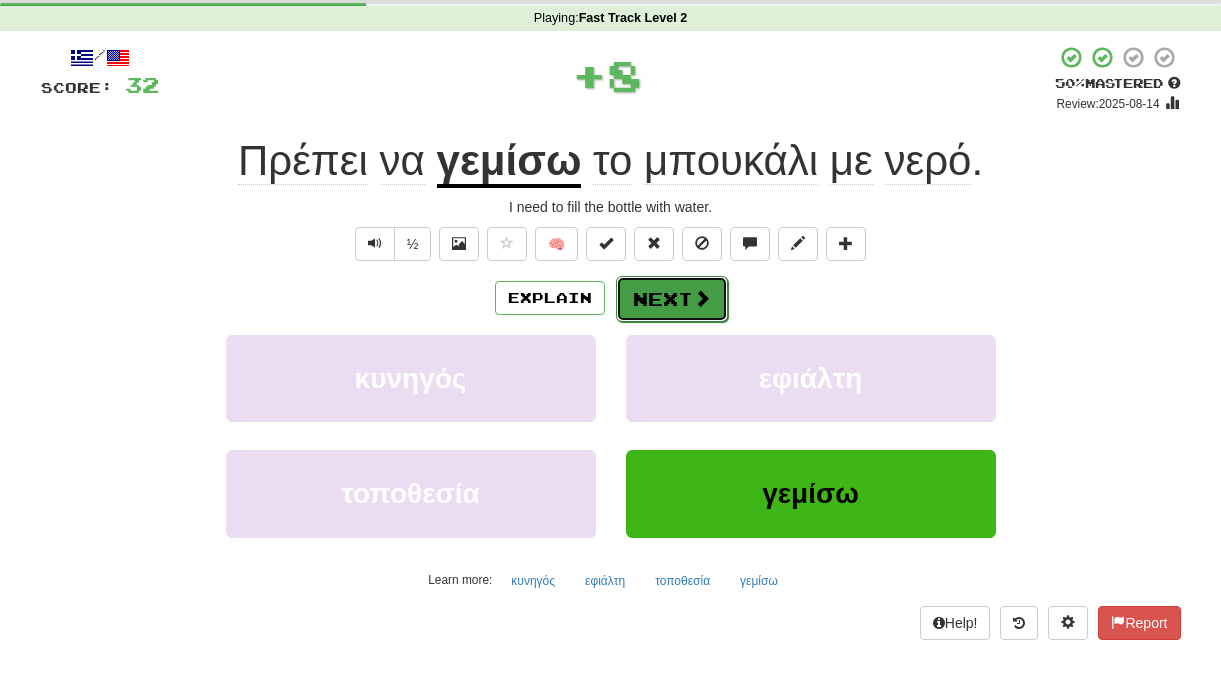 click on "Next" at bounding box center [672, 299] 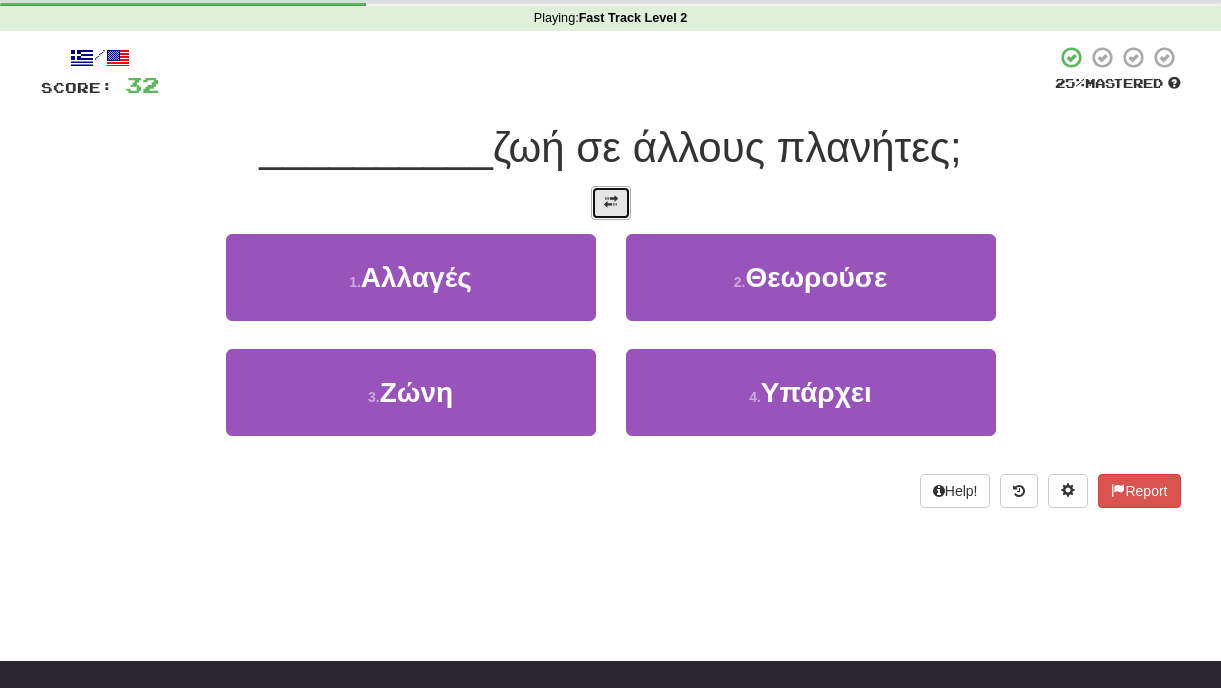 click at bounding box center [611, 203] 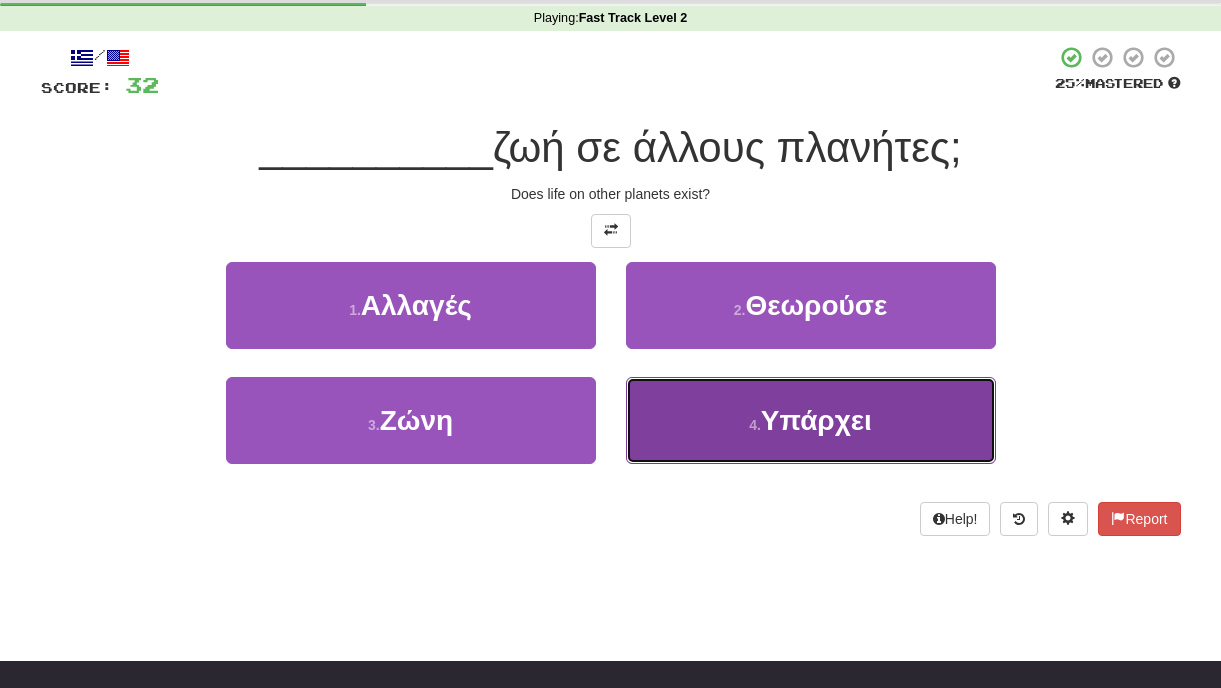 click on "4 .  Υπάρχει" at bounding box center (811, 420) 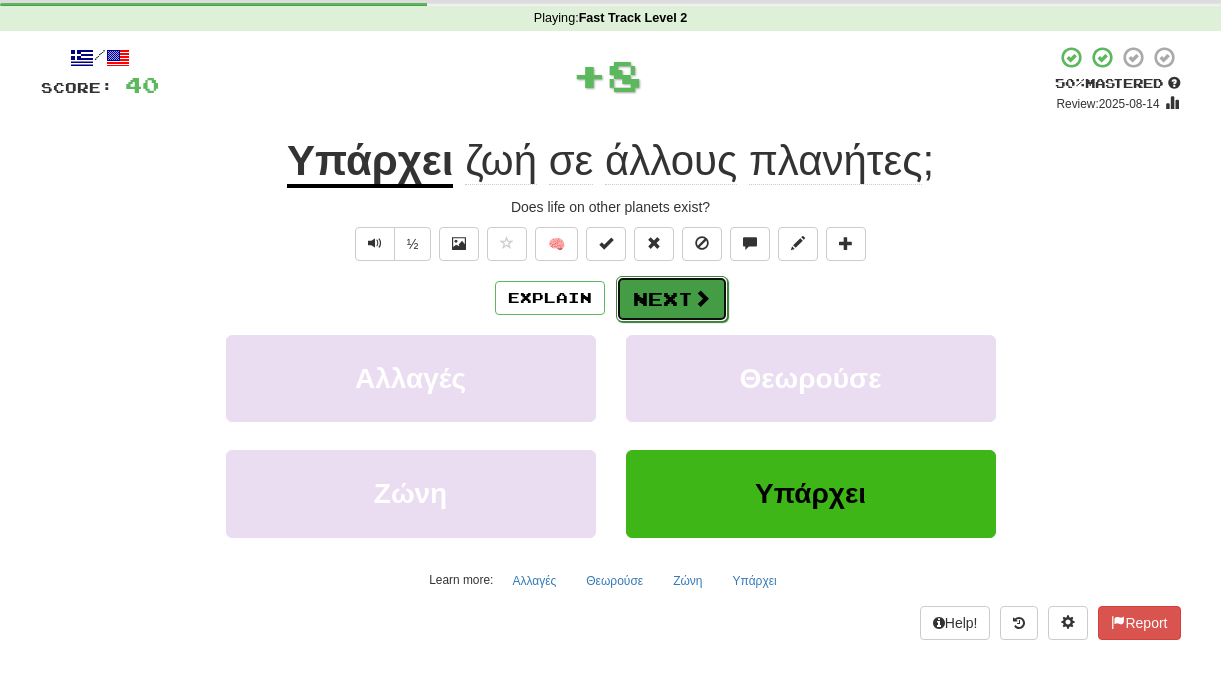 click at bounding box center (702, 298) 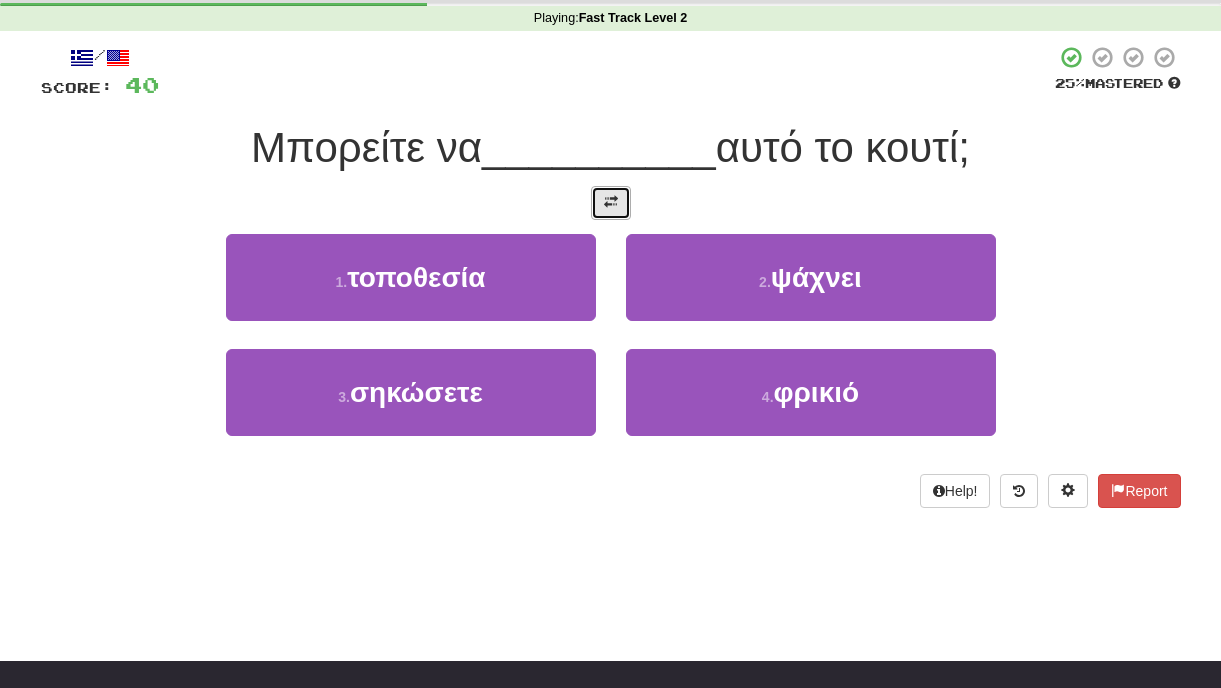 click at bounding box center (611, 202) 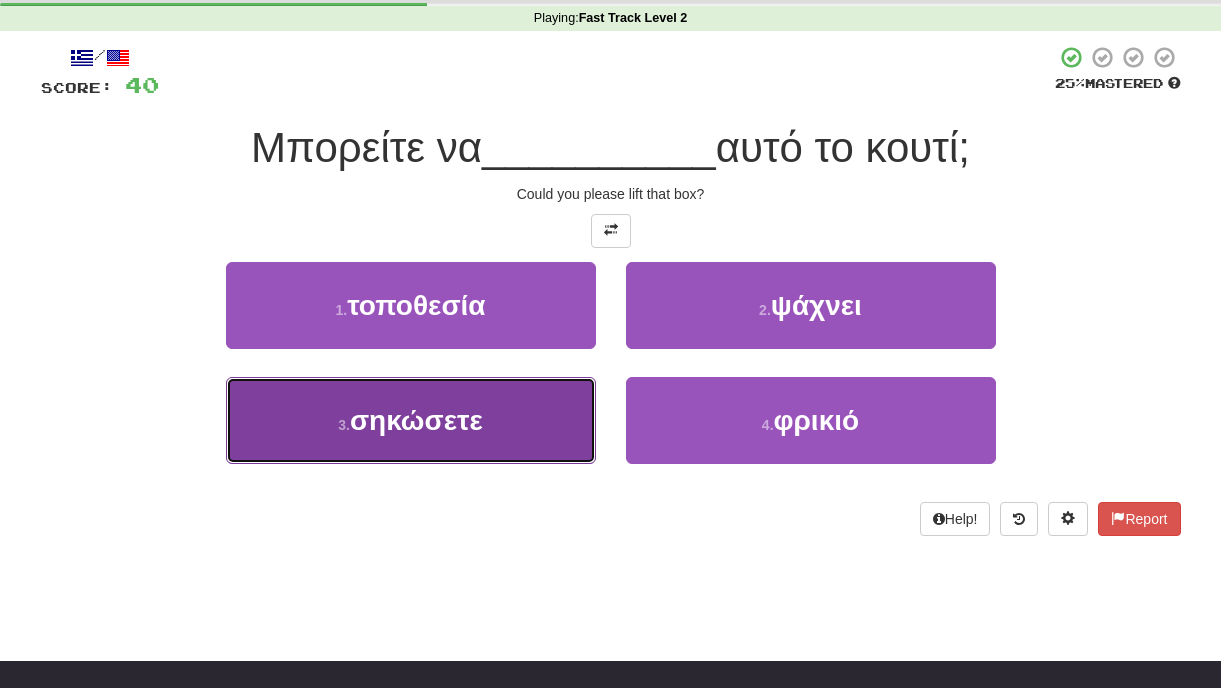 click on "σηκώσετε" at bounding box center [416, 420] 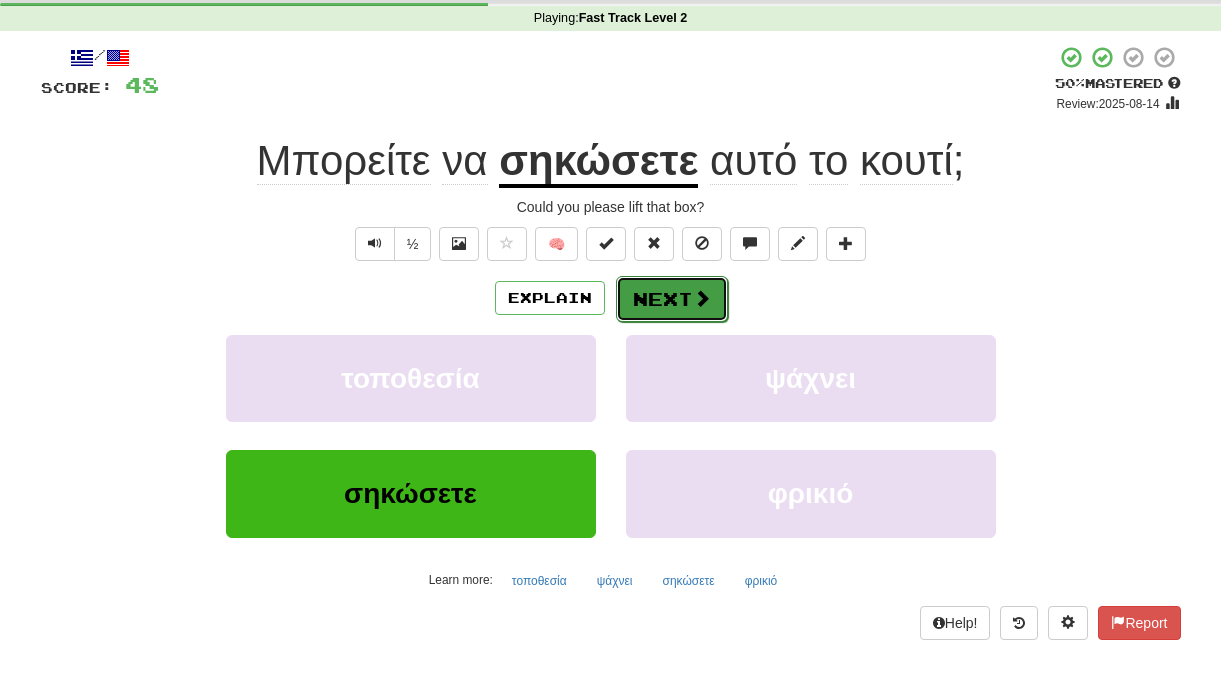 click on "Next" at bounding box center [672, 299] 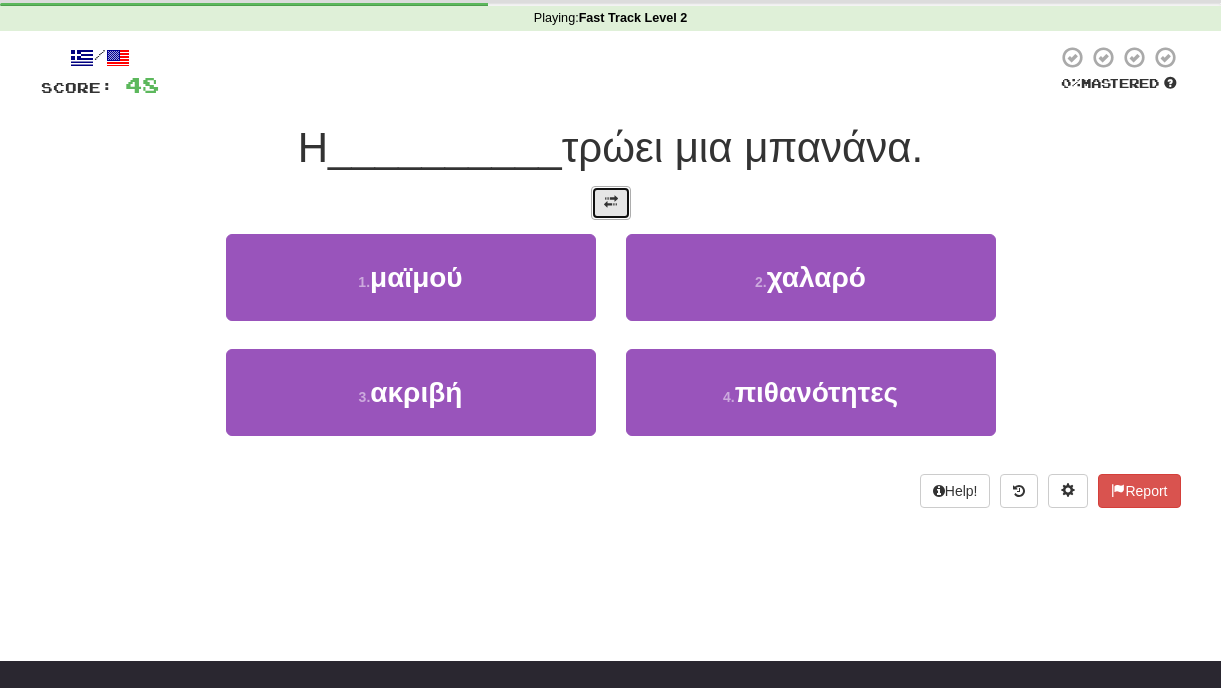 click at bounding box center [611, 202] 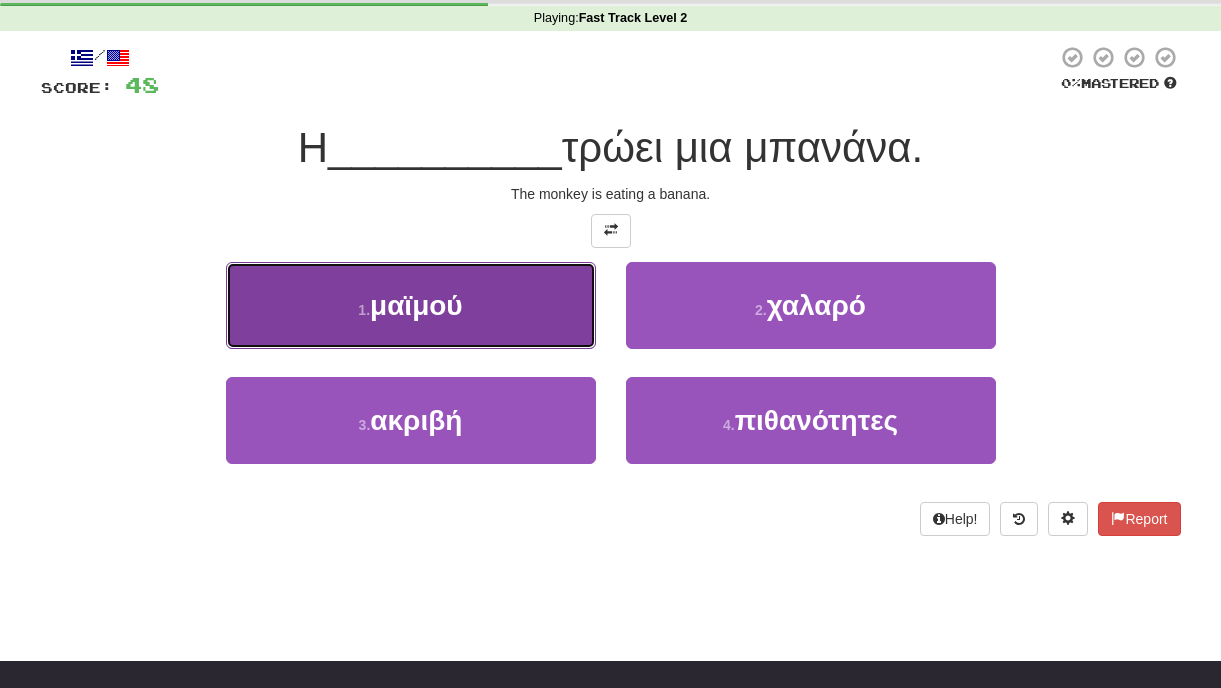 click on "1 .  μαϊμού" at bounding box center (411, 305) 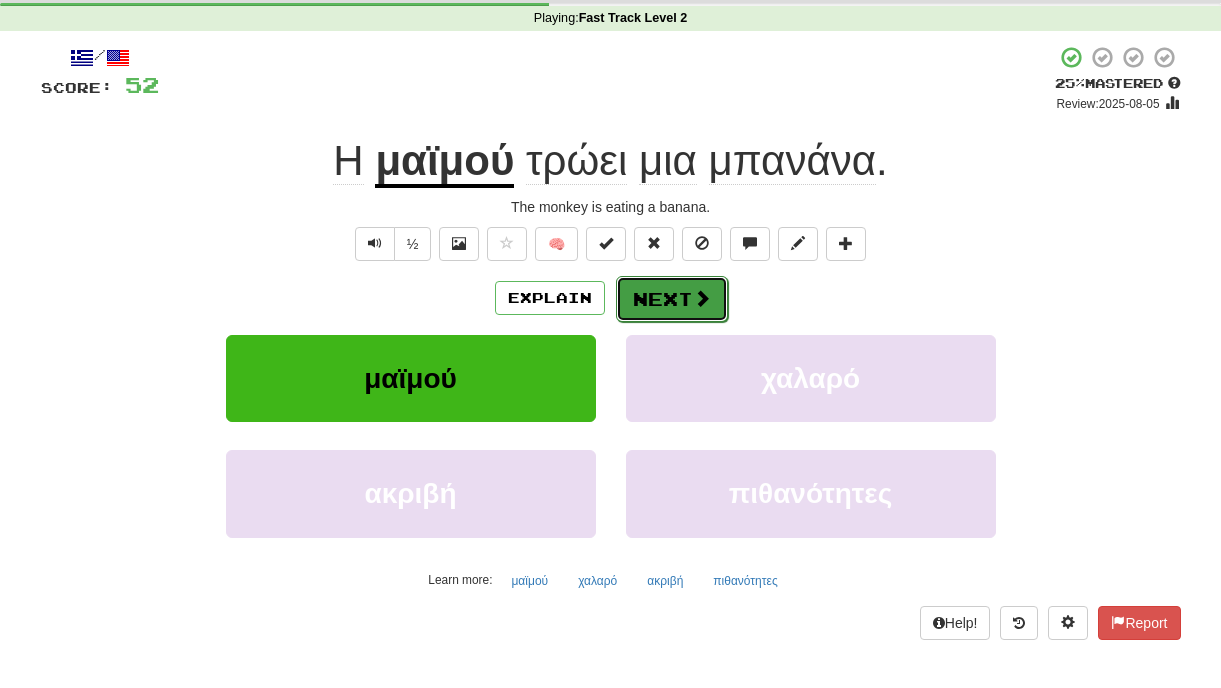 click on "Next" at bounding box center [672, 299] 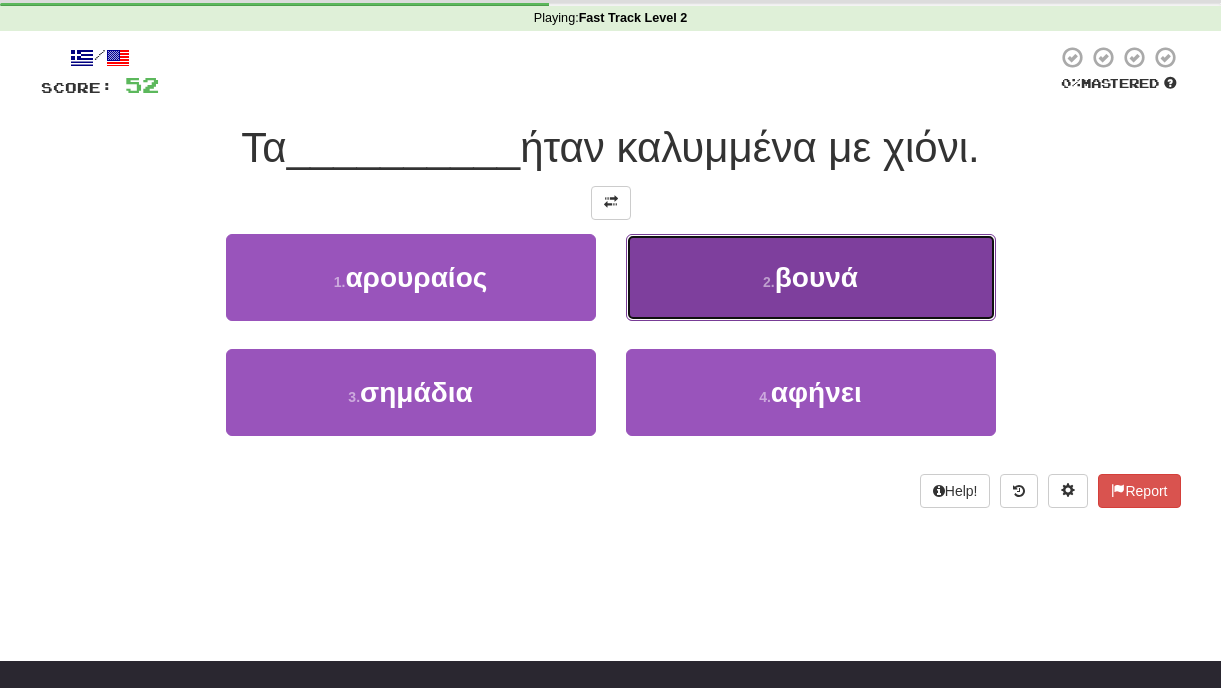 click on "2 .  βουνά" at bounding box center (811, 277) 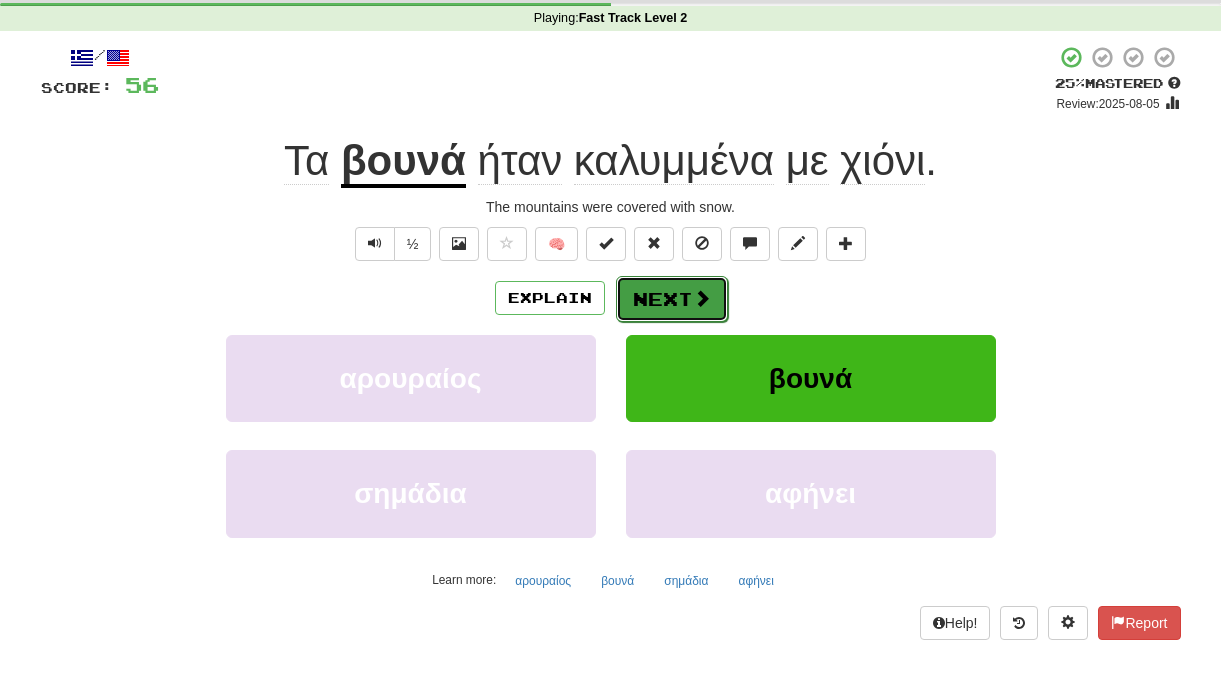 click on "Next" at bounding box center (672, 299) 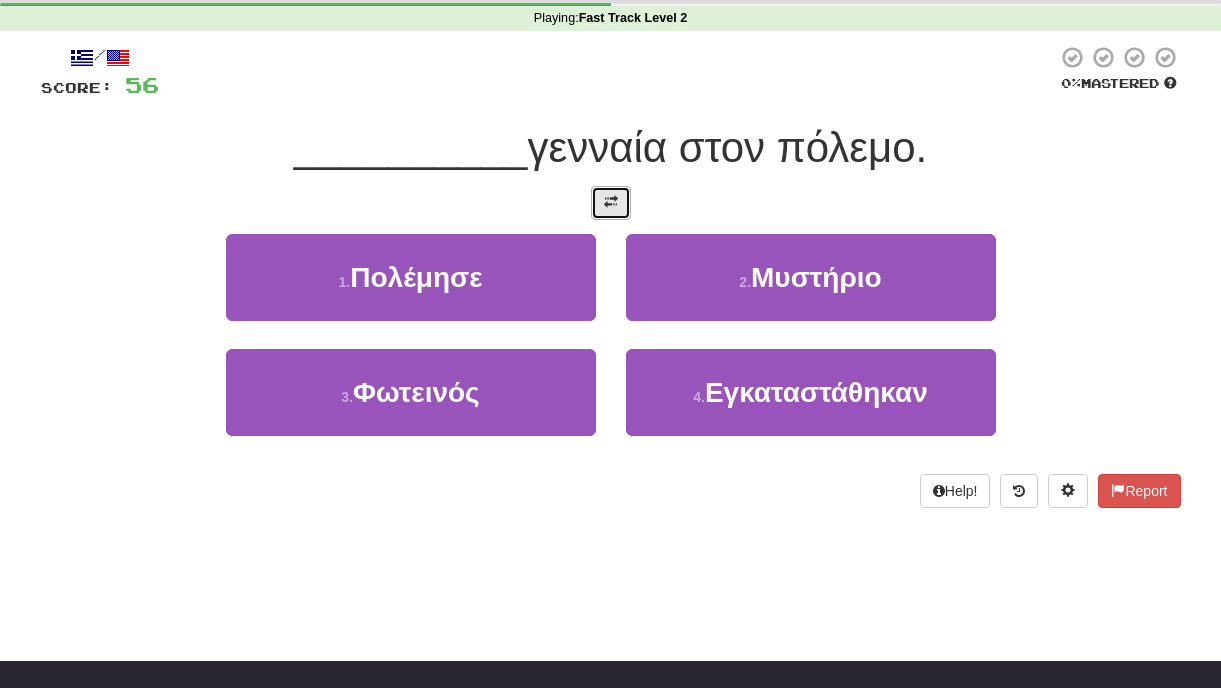 click at bounding box center (611, 203) 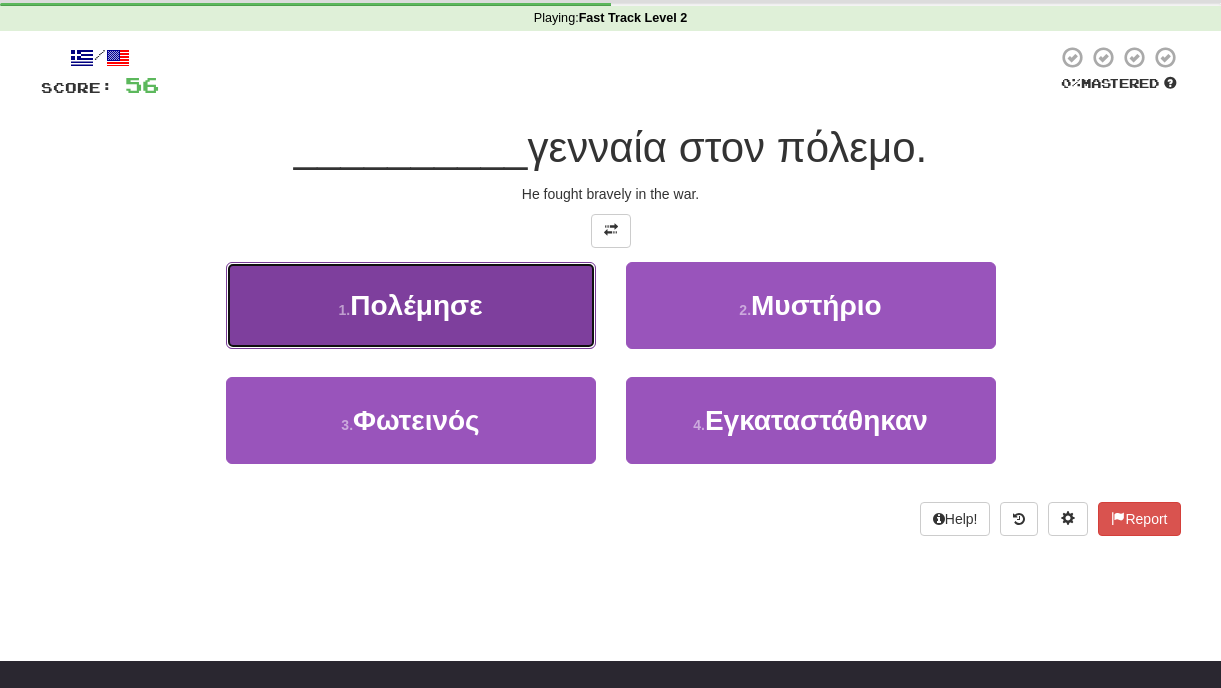 click on "Πολέμησε" at bounding box center (416, 305) 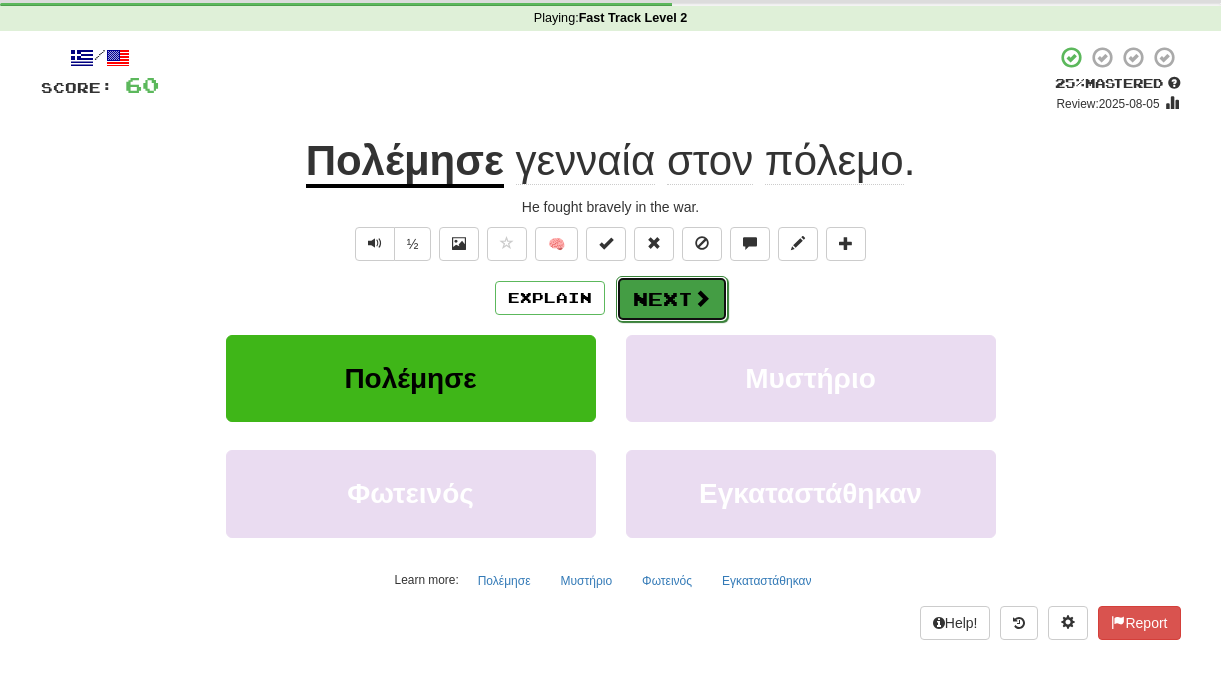click on "Next" at bounding box center (672, 299) 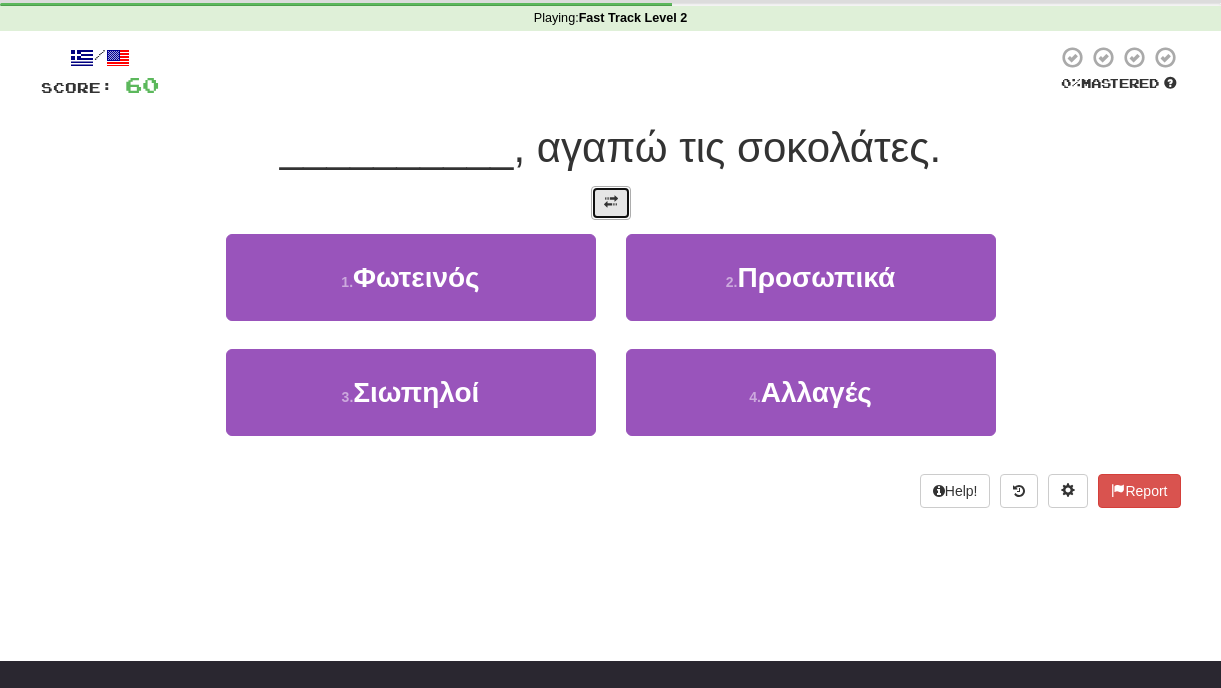 click at bounding box center [611, 203] 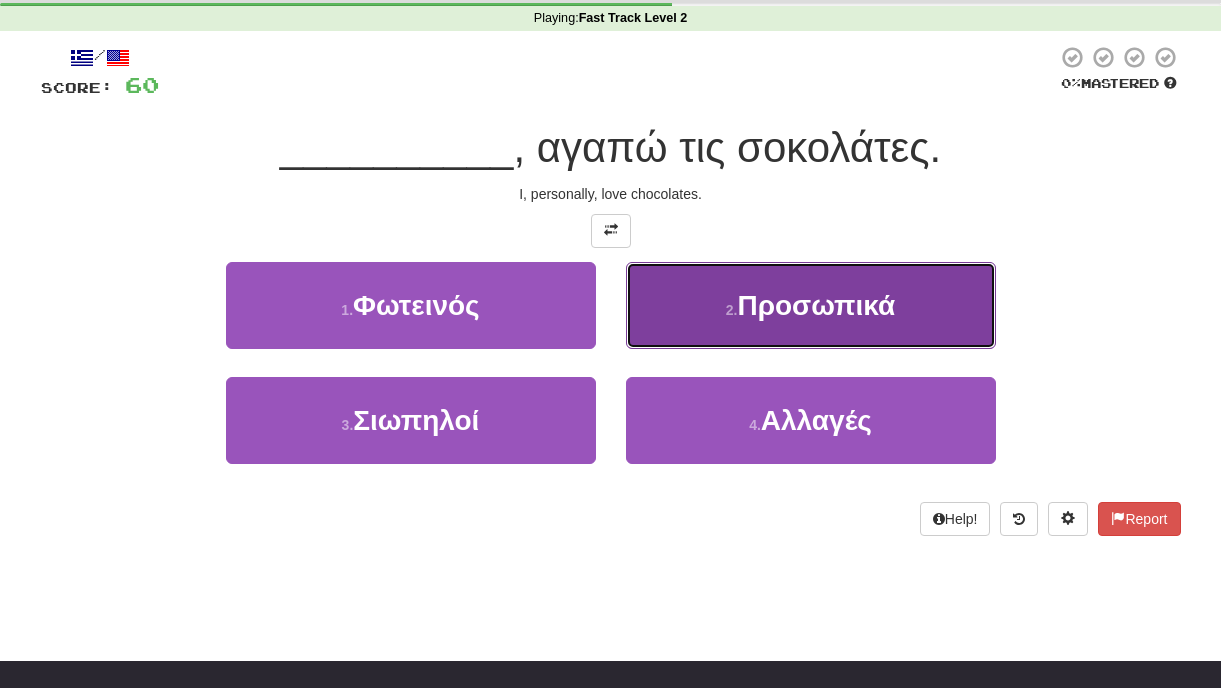 click on "2 .  Προσωπικά" at bounding box center (811, 305) 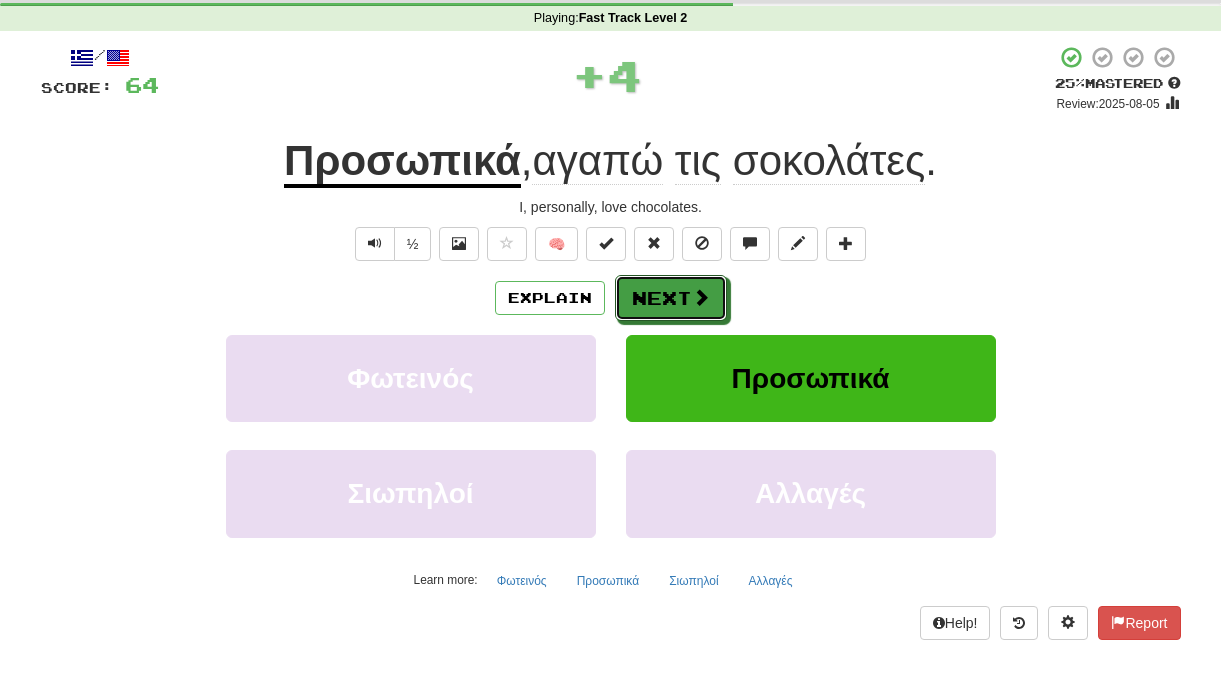 click on "Next" at bounding box center (671, 298) 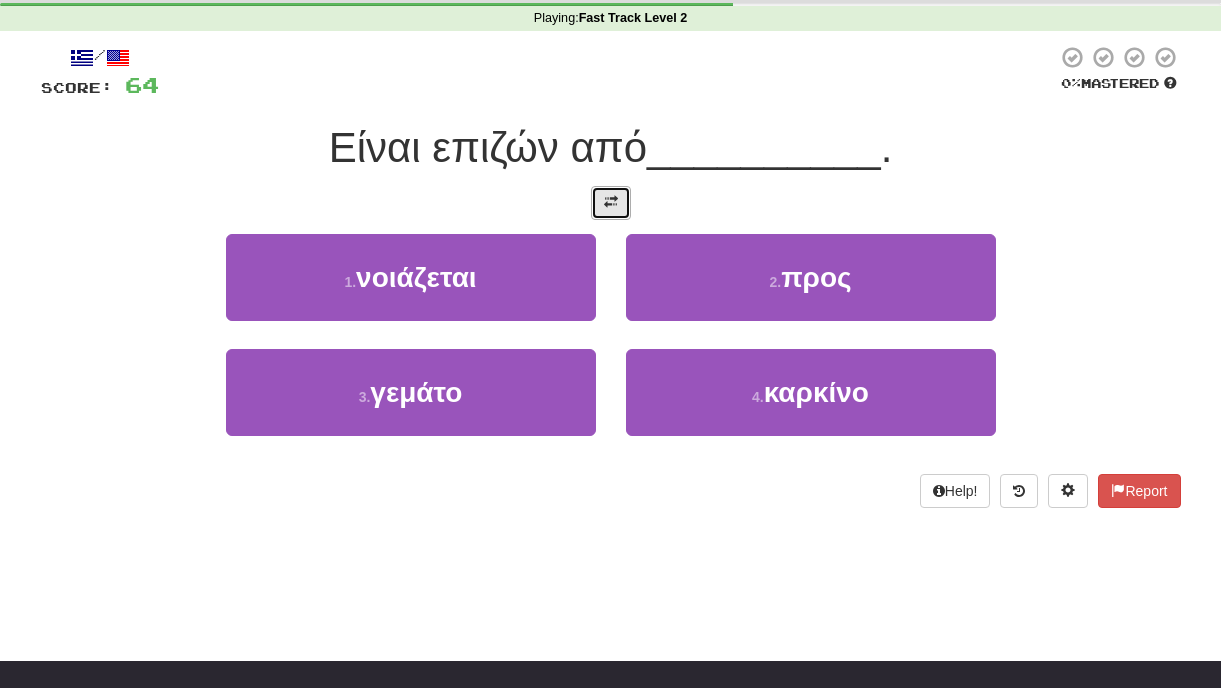 click at bounding box center [611, 202] 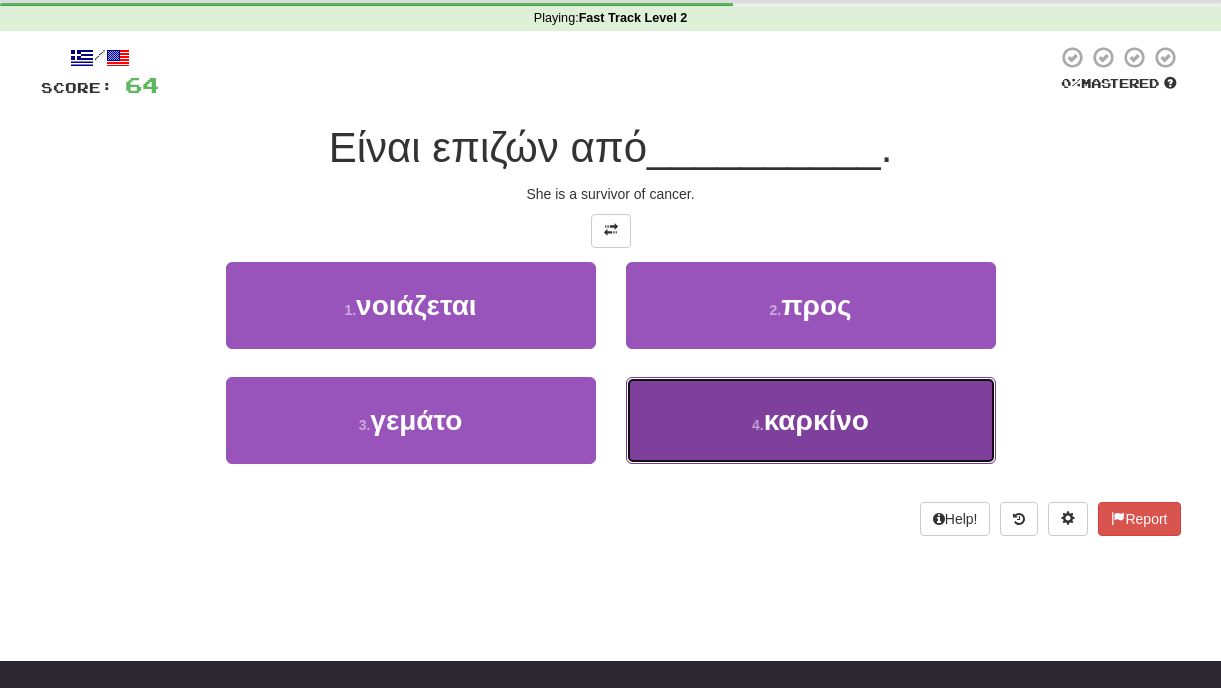 click on "4 .  καρκίνο" at bounding box center (811, 420) 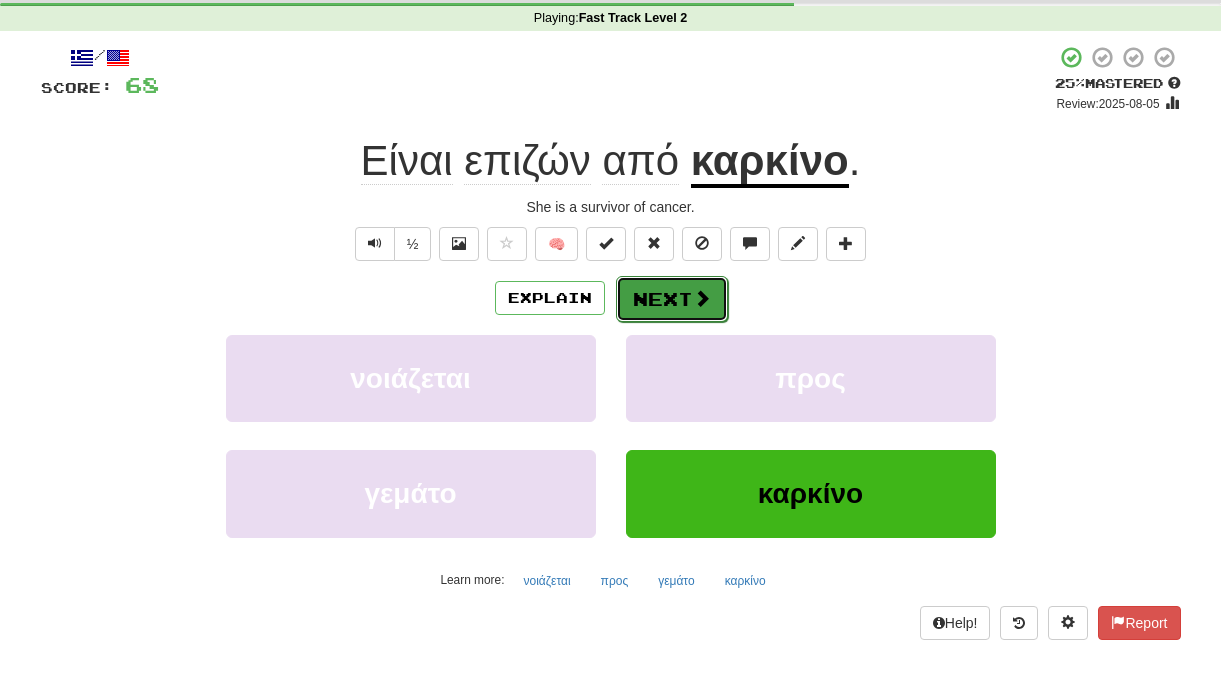 click on "Next" at bounding box center [672, 299] 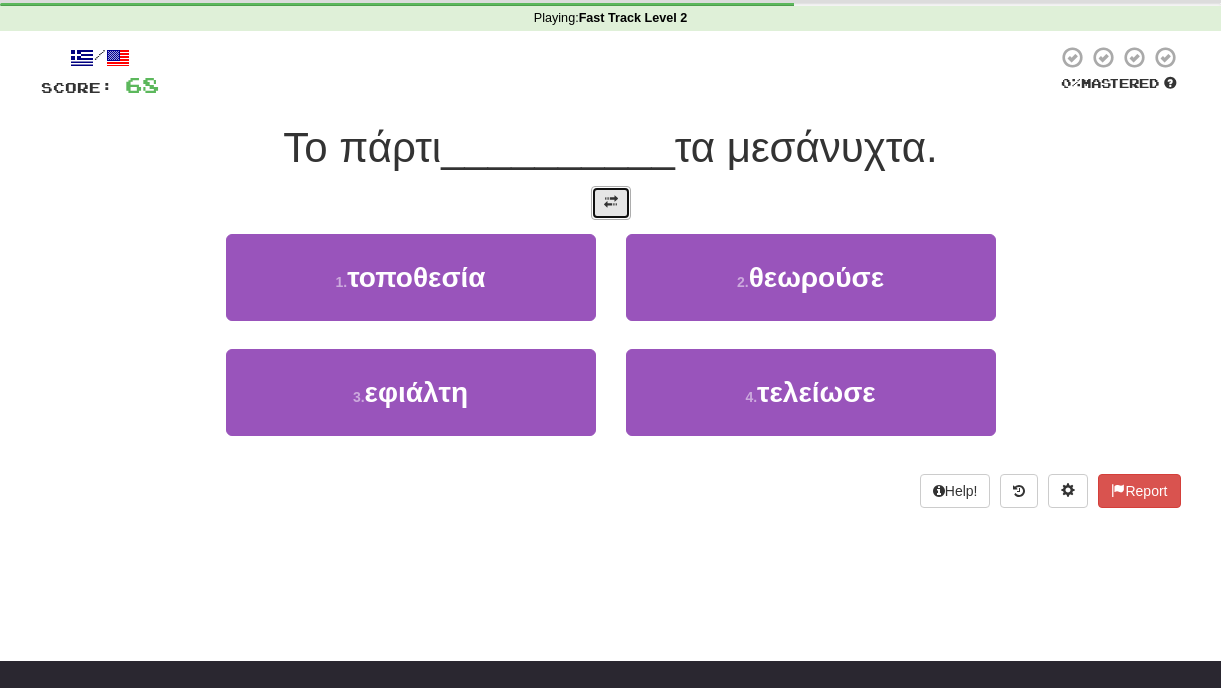 click at bounding box center (611, 202) 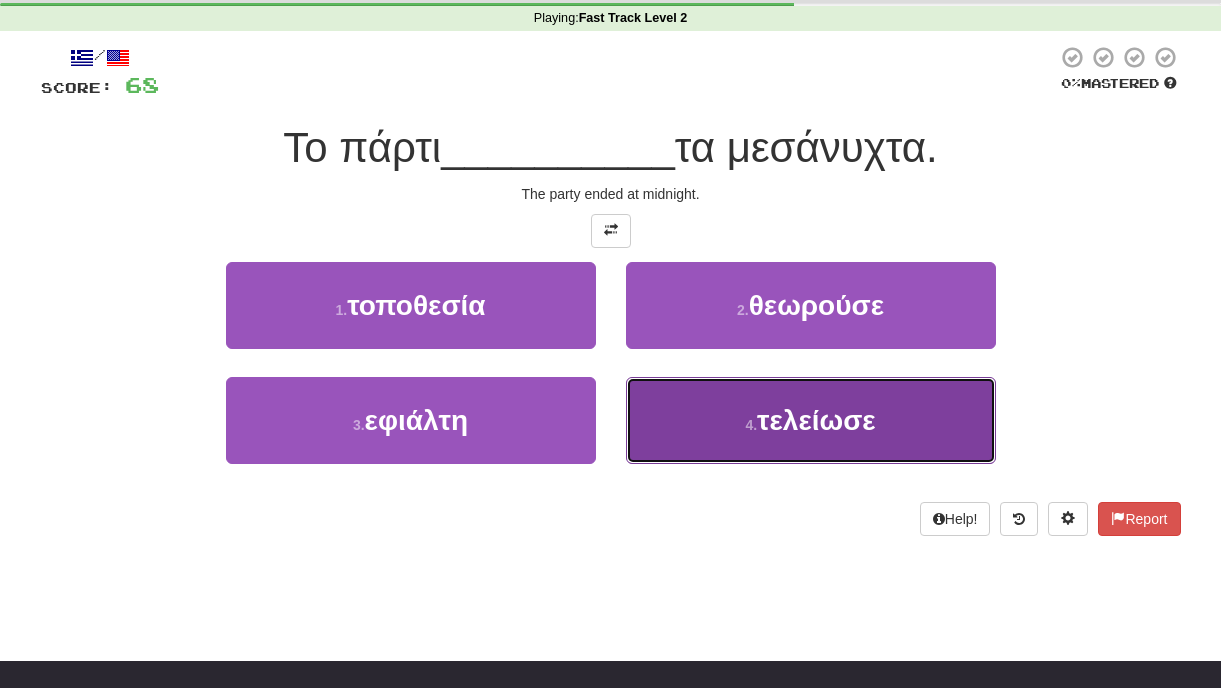 click on "4 .  τελείωσε" at bounding box center (811, 420) 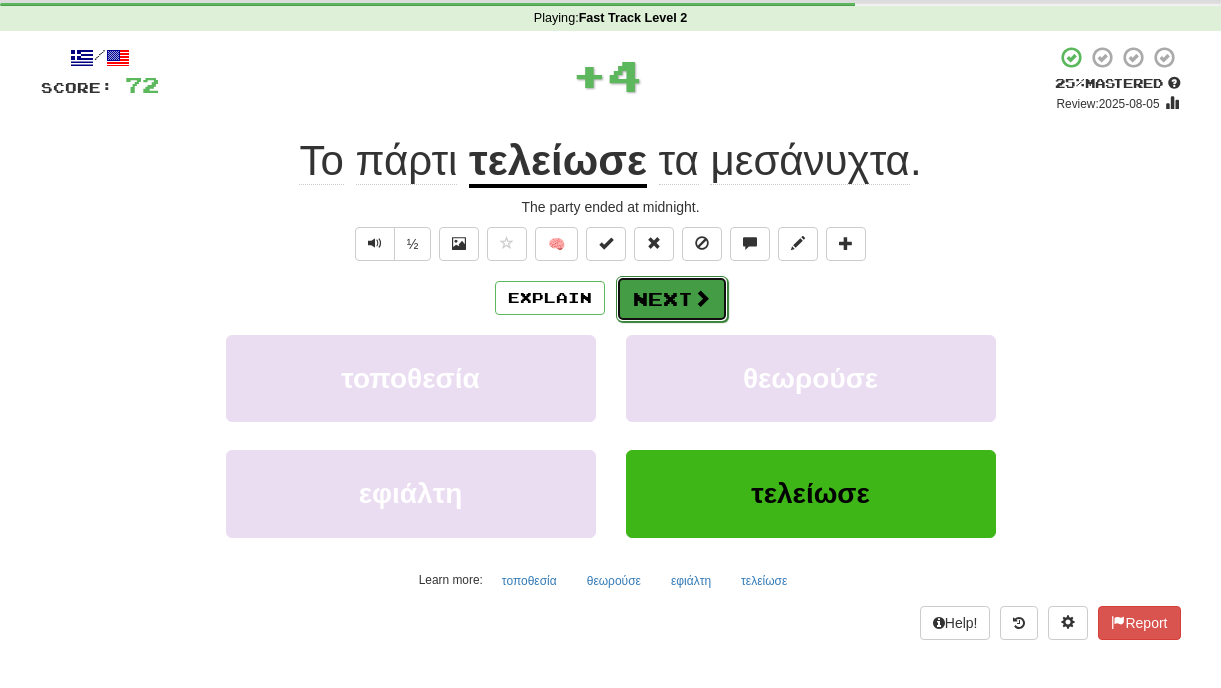 click on "Next" at bounding box center (672, 299) 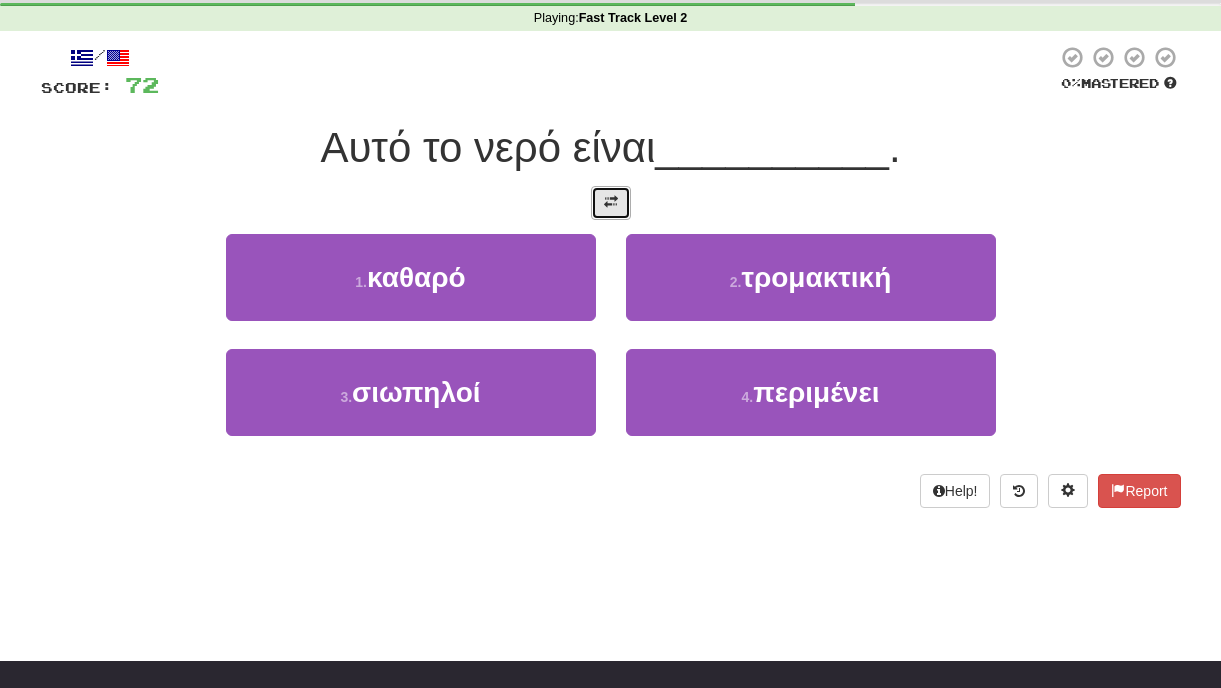 click at bounding box center [611, 203] 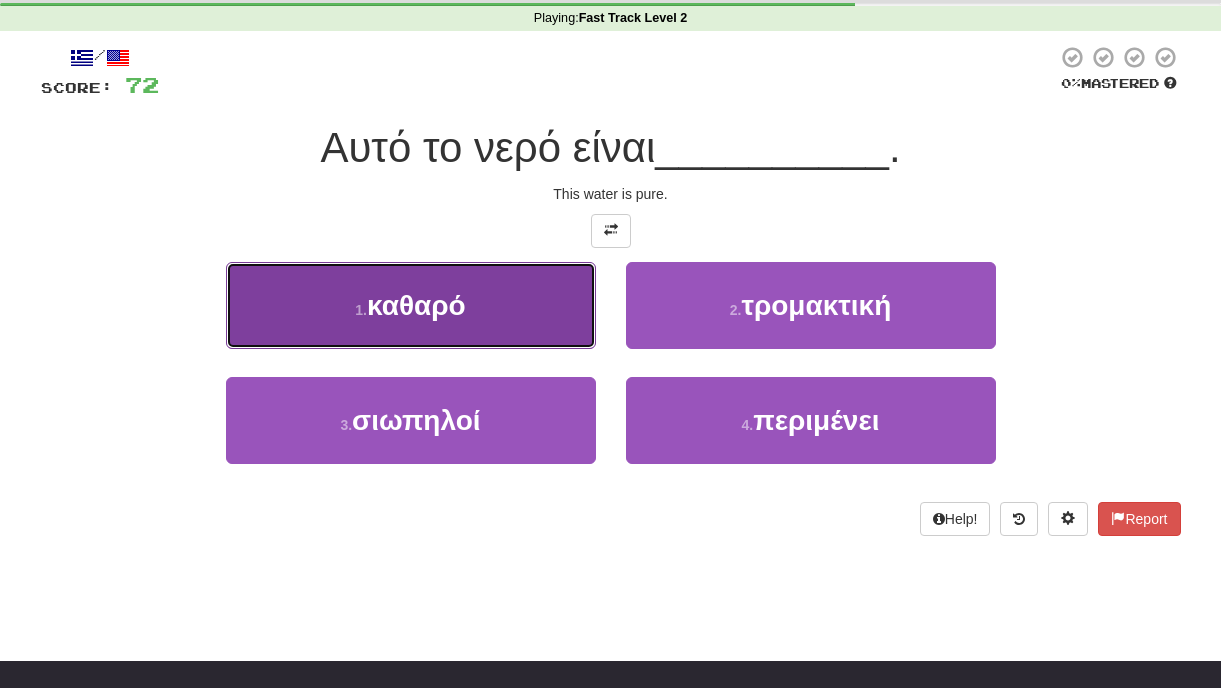 click on "1 .  καθαρό" at bounding box center (411, 305) 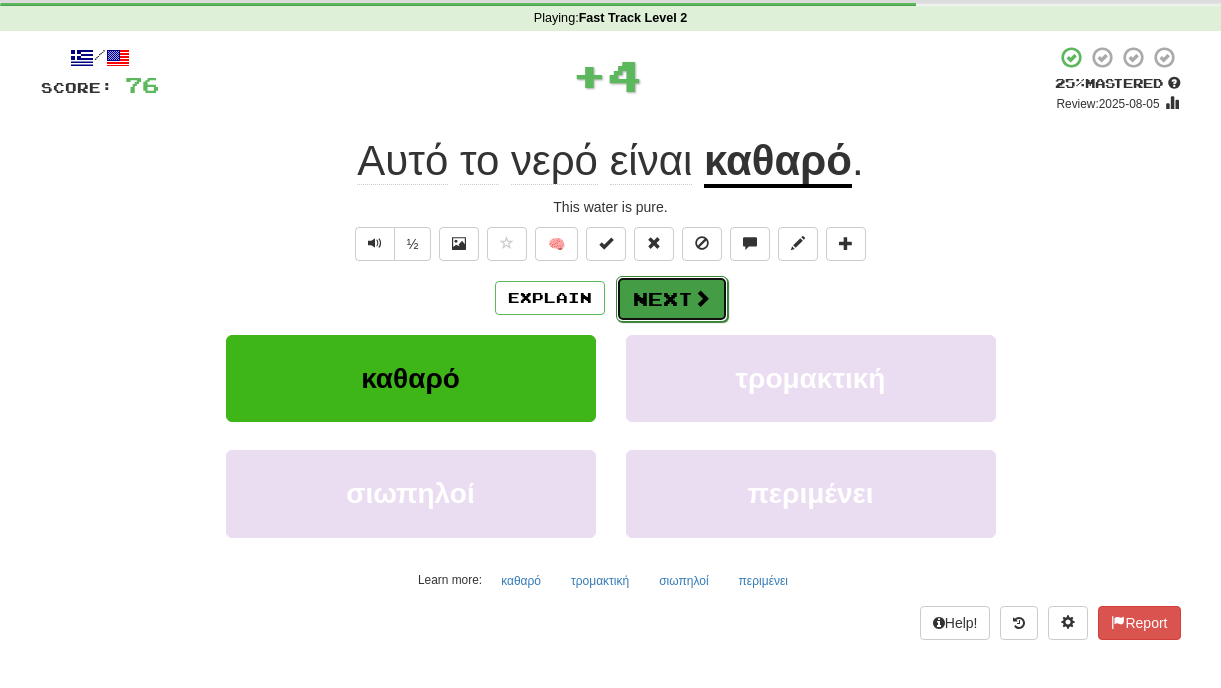 click on "Next" at bounding box center [672, 299] 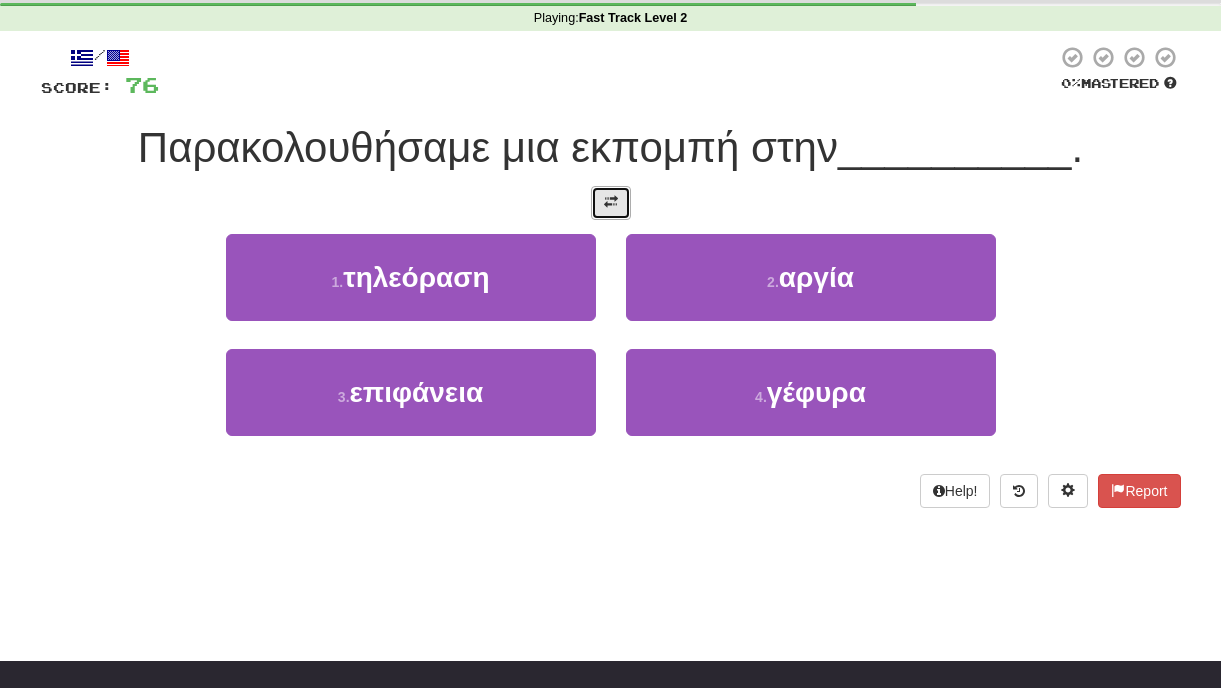 click at bounding box center (611, 202) 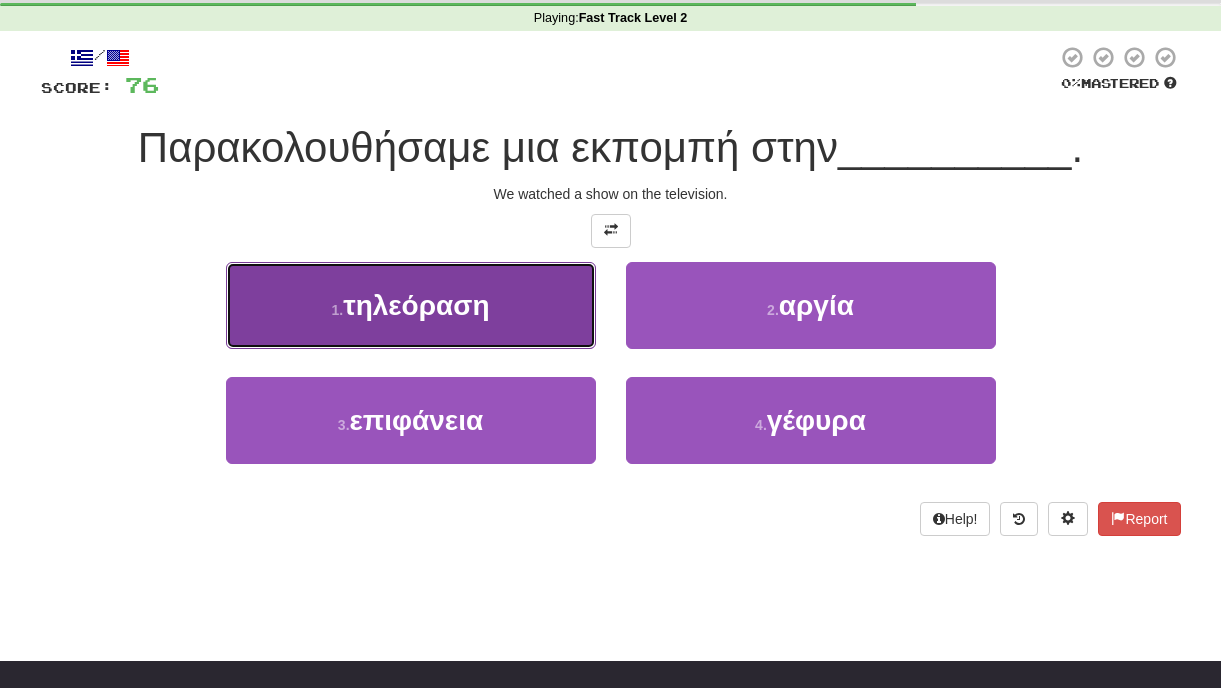 click on "τηλεόραση" at bounding box center [416, 305] 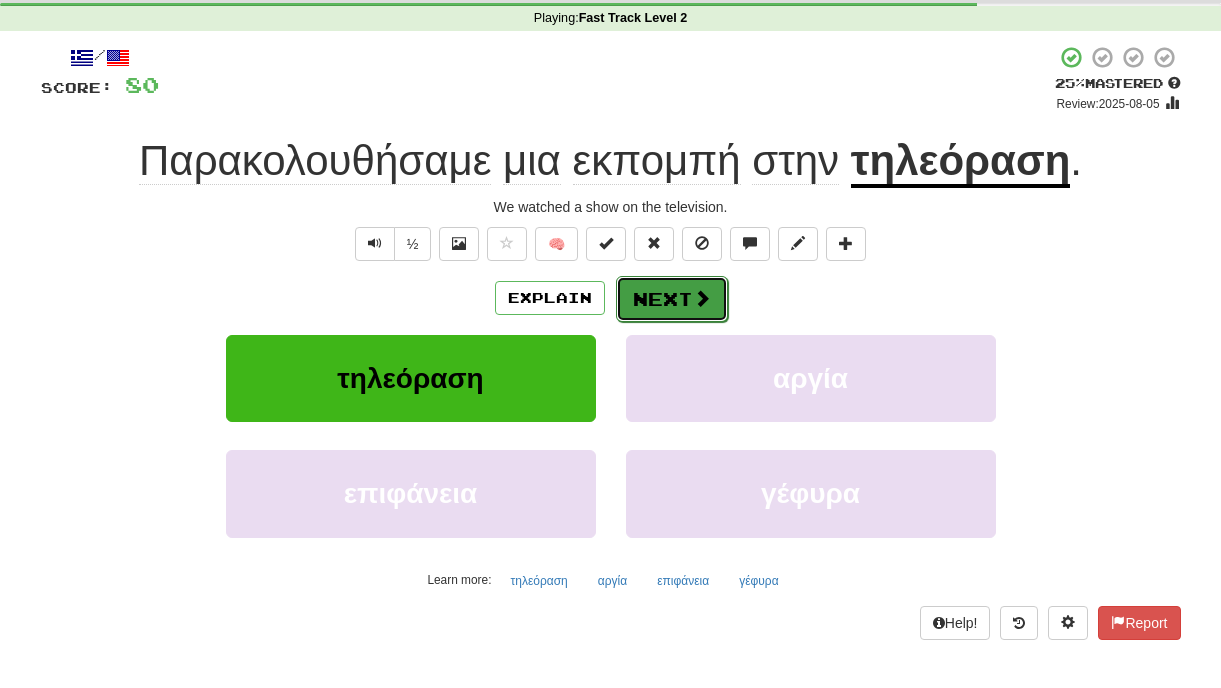 click at bounding box center [702, 298] 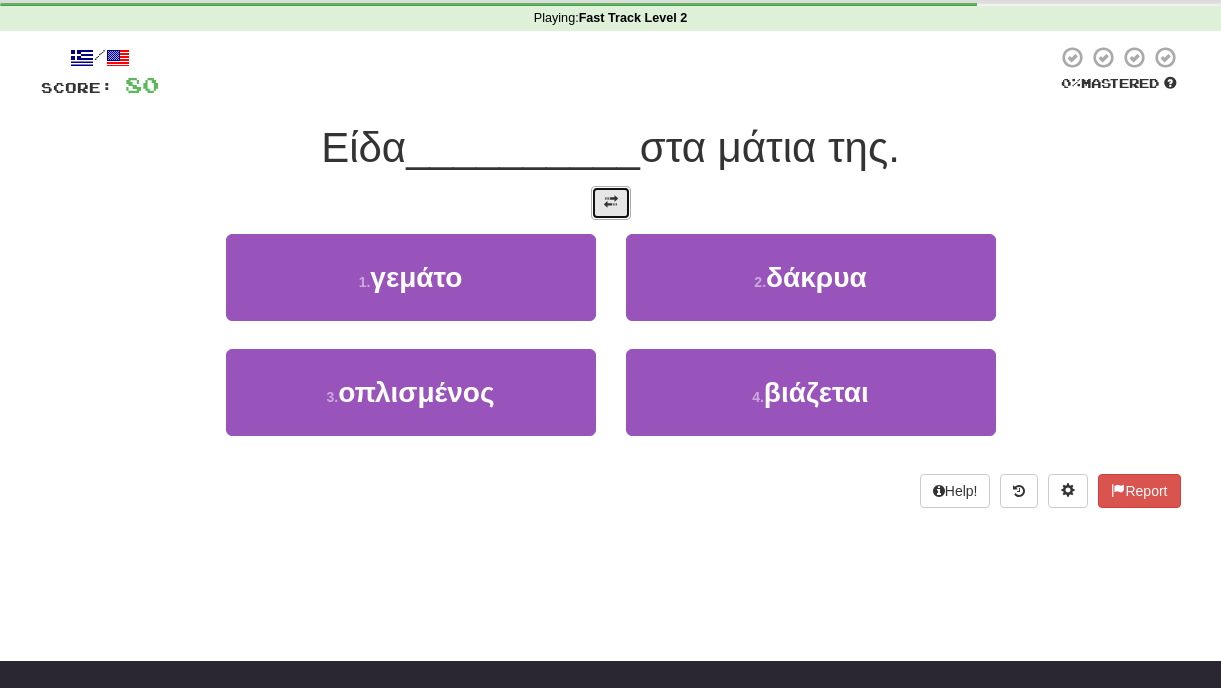 click at bounding box center (611, 203) 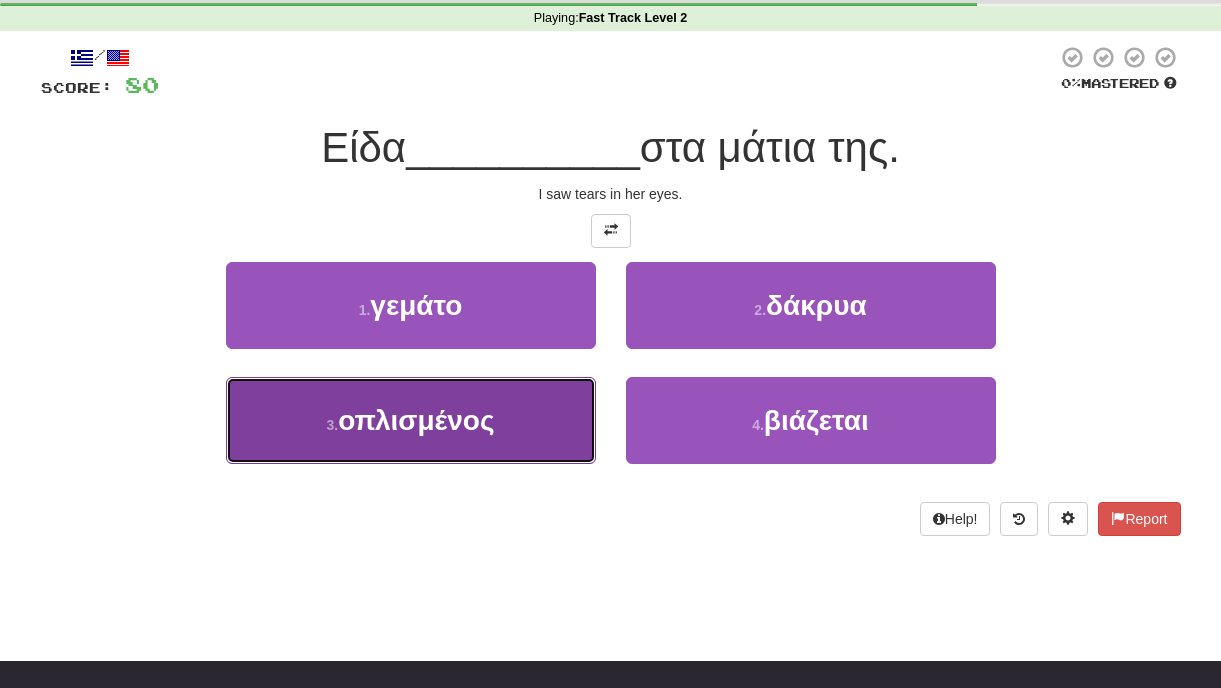 click on "οπλισμένος" at bounding box center [416, 420] 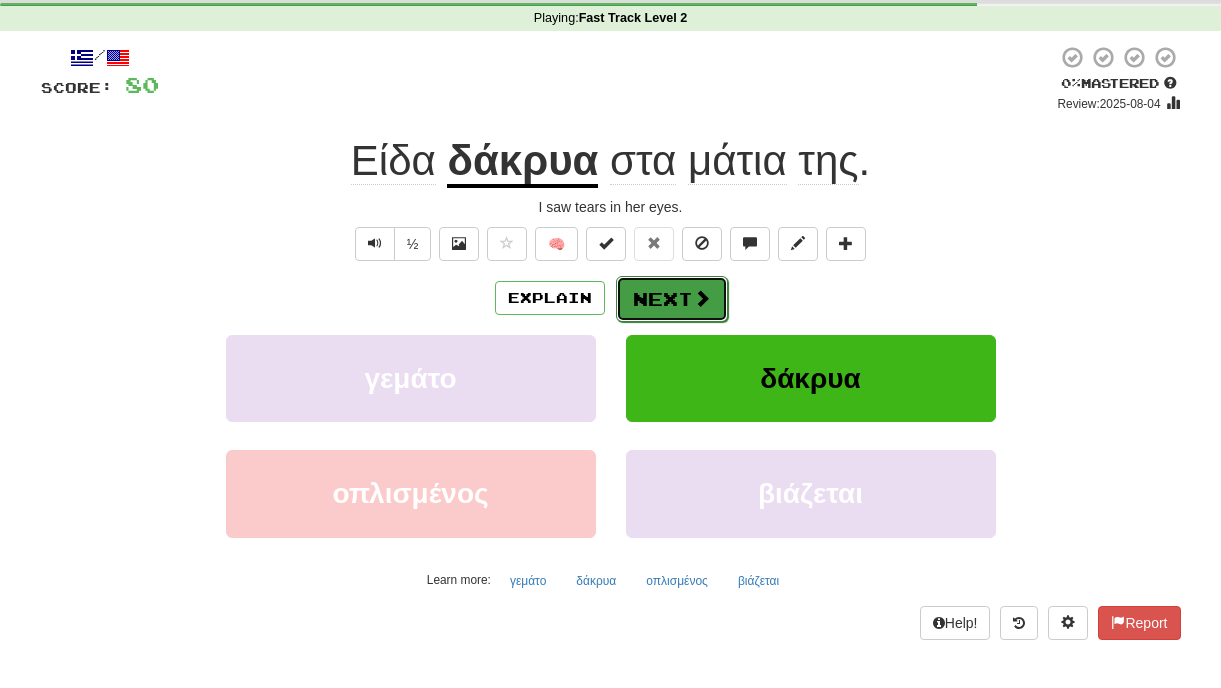 click at bounding box center [702, 298] 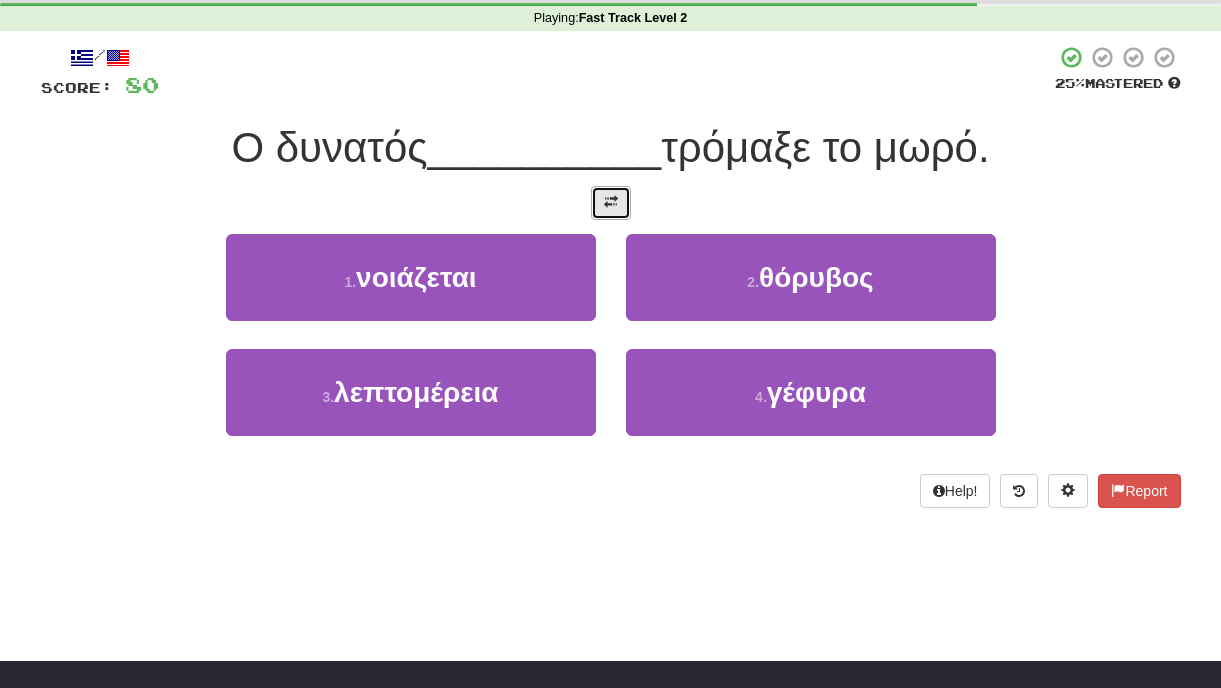 click at bounding box center (611, 202) 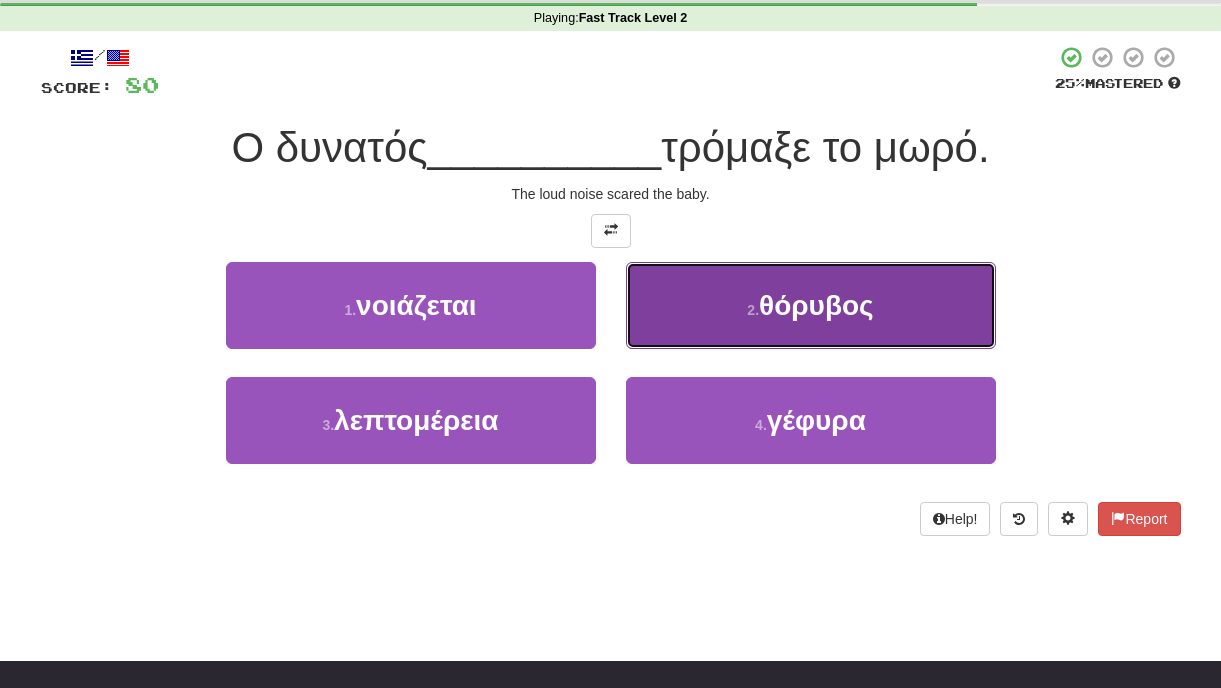 click on "θόρυβος" at bounding box center [816, 305] 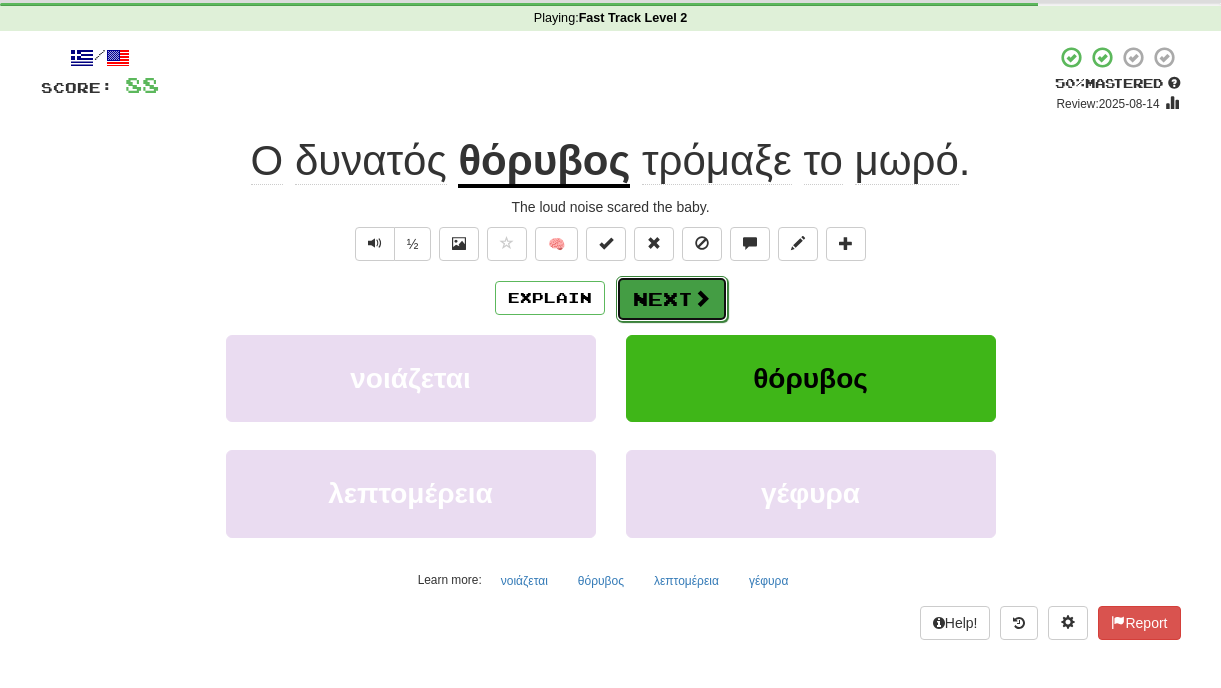 click on "Next" at bounding box center [672, 299] 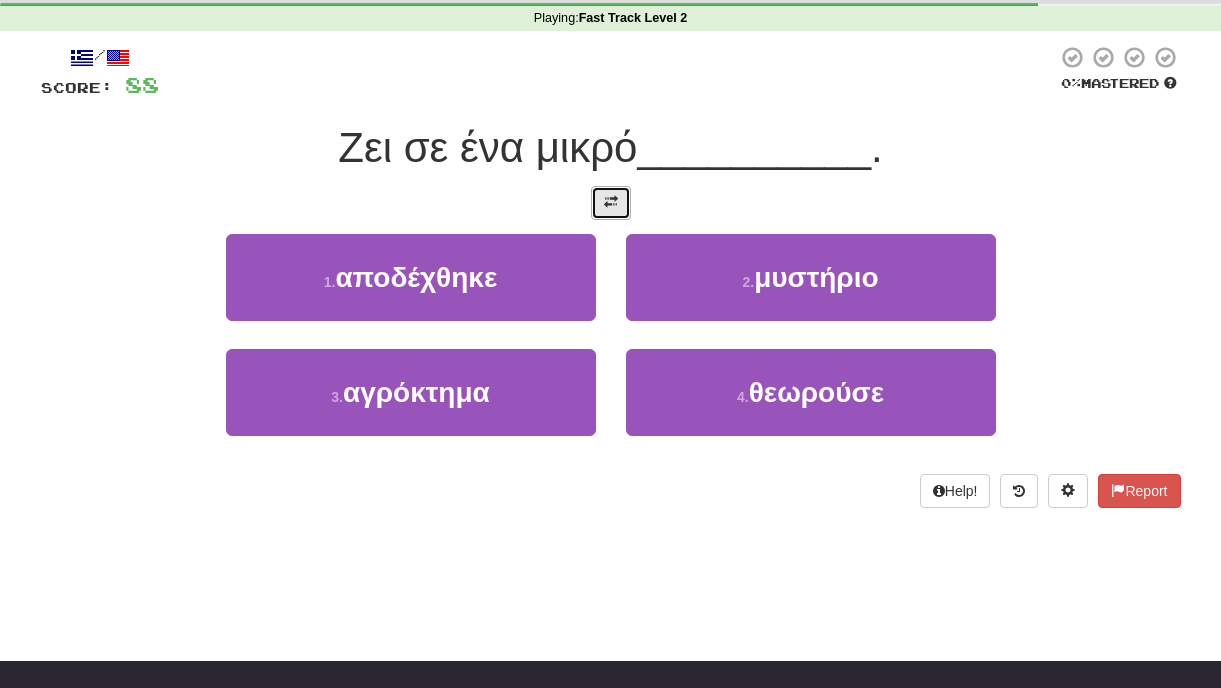 click at bounding box center [611, 203] 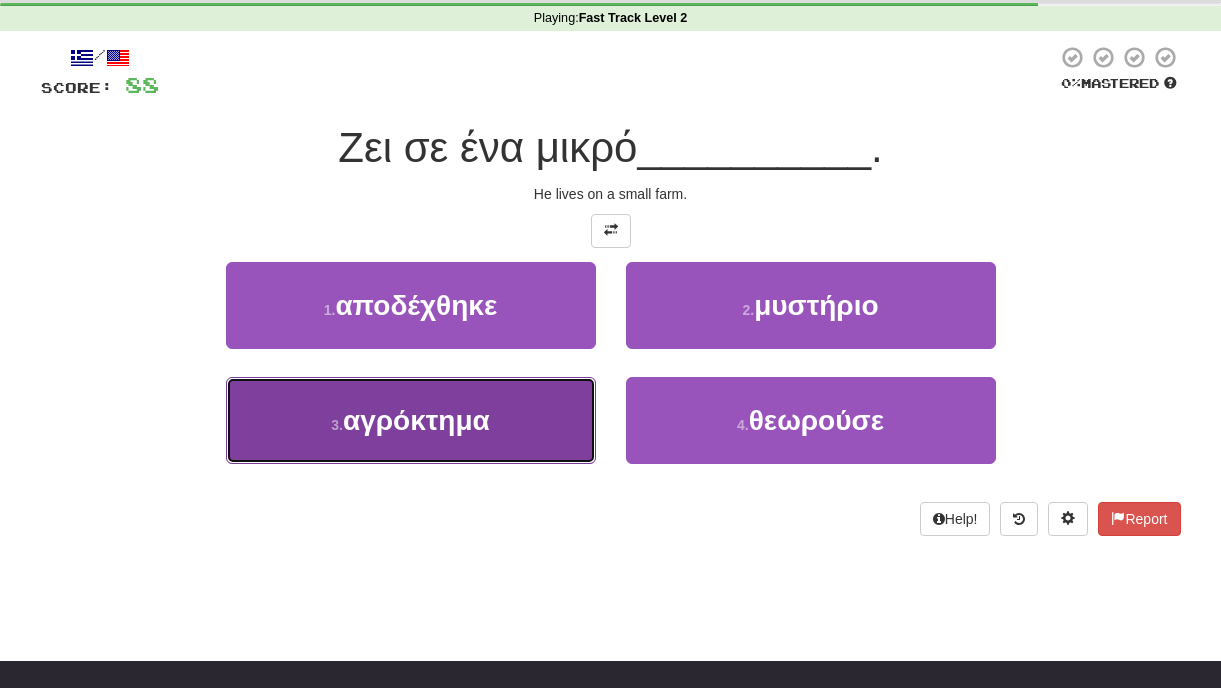 click on "3 .  αγρόκτημα" at bounding box center [411, 420] 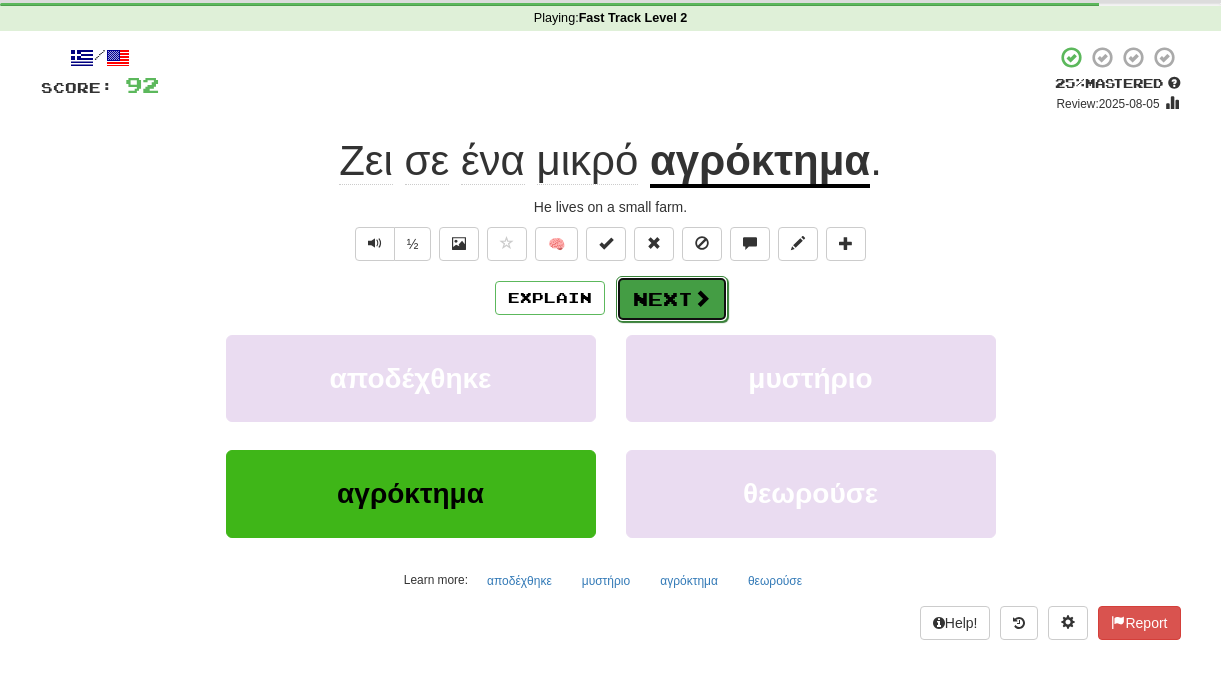 click on "Next" at bounding box center (672, 299) 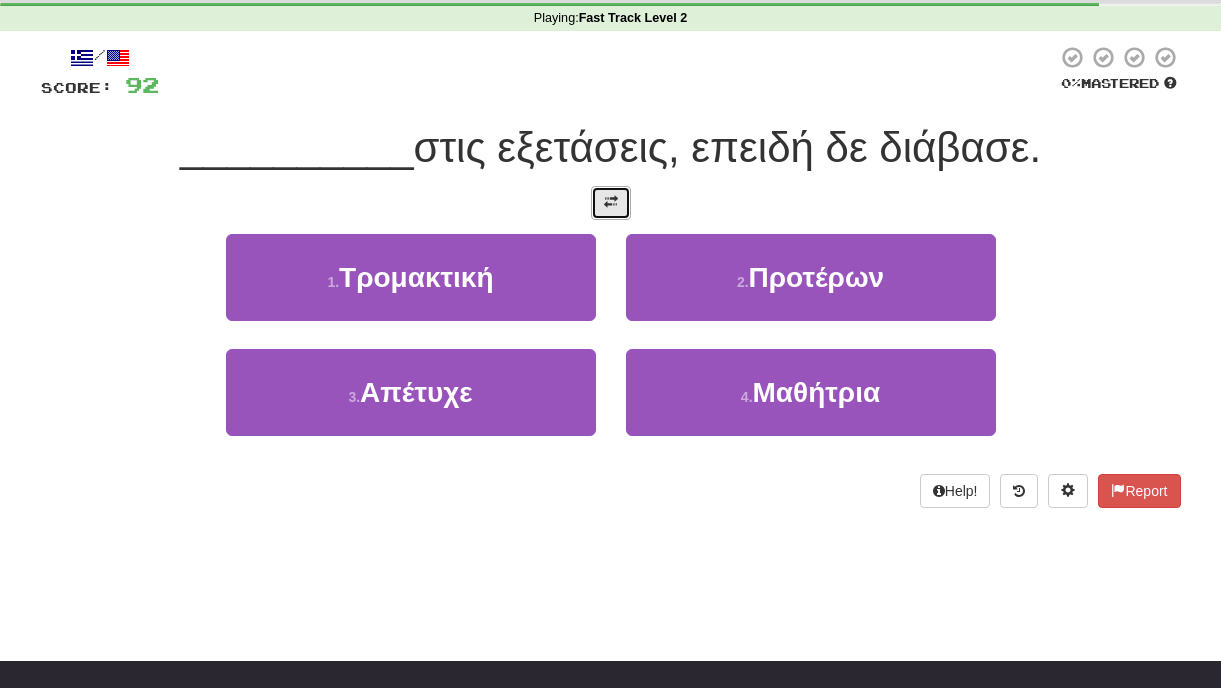 click at bounding box center (611, 203) 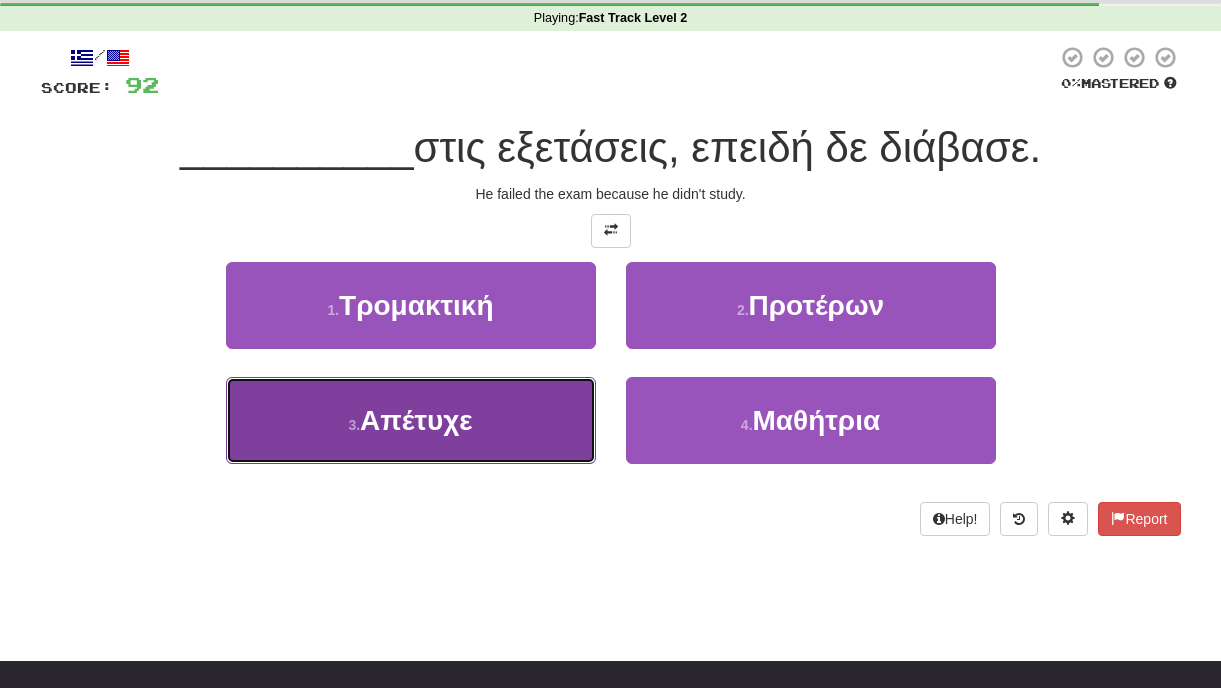 click on "Απέτυχε" at bounding box center [416, 420] 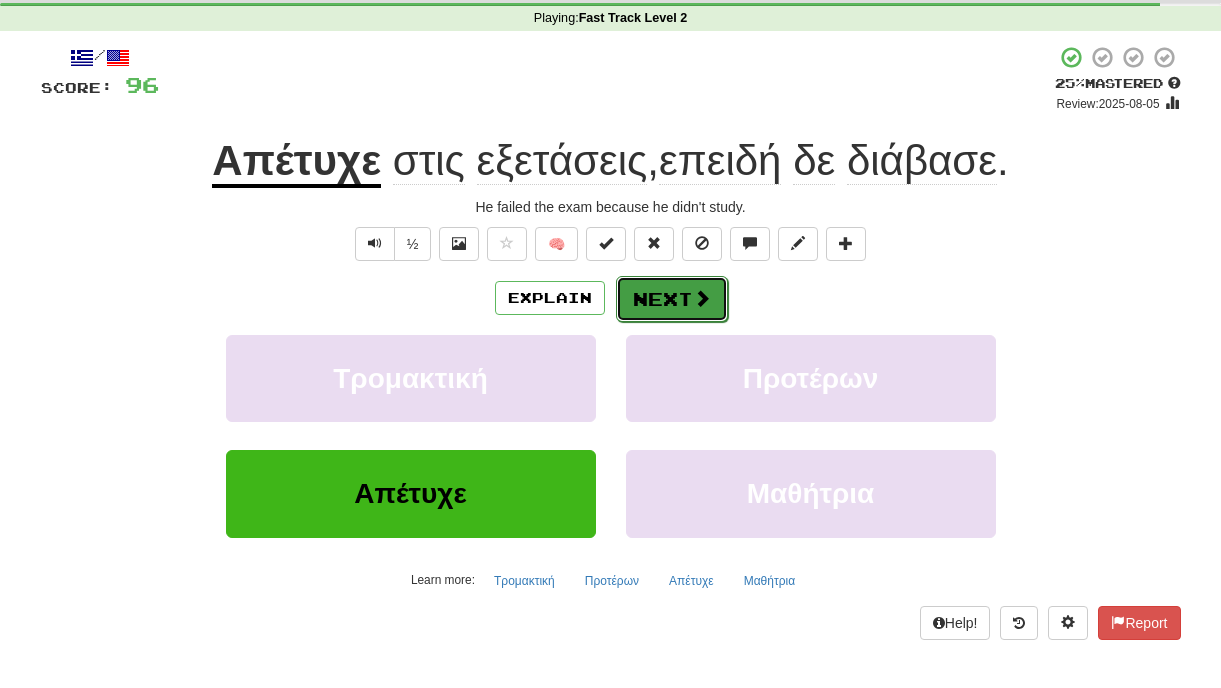 click on "Next" at bounding box center [672, 299] 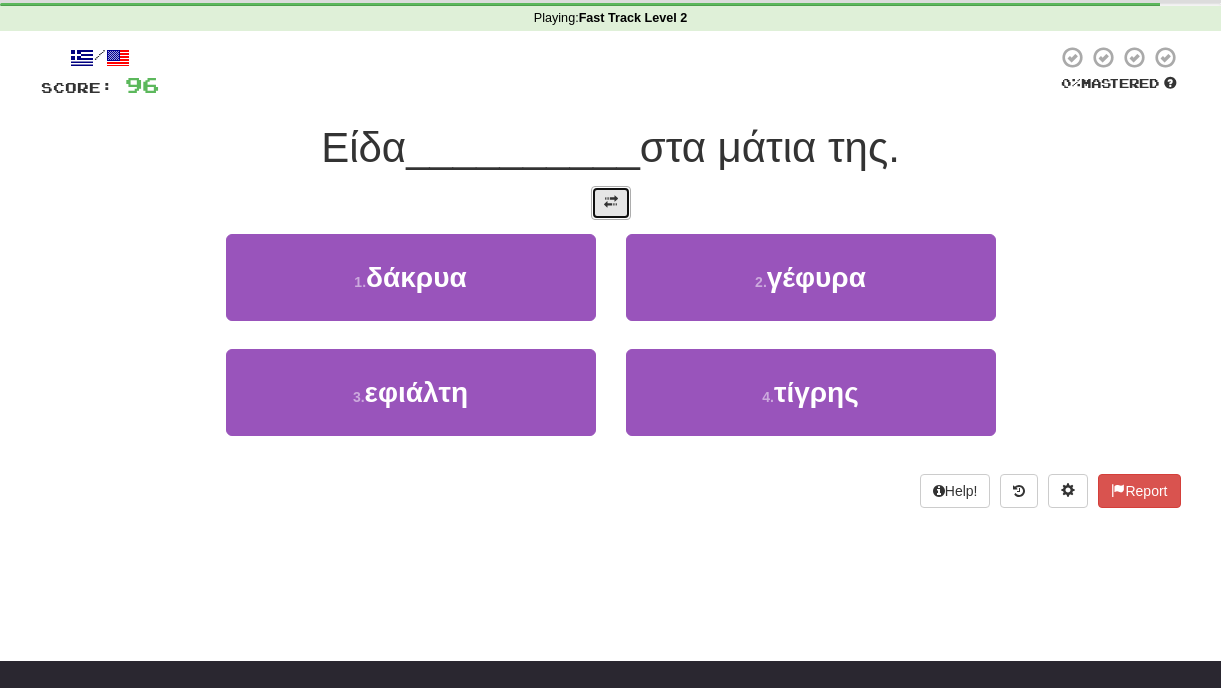 click at bounding box center (611, 203) 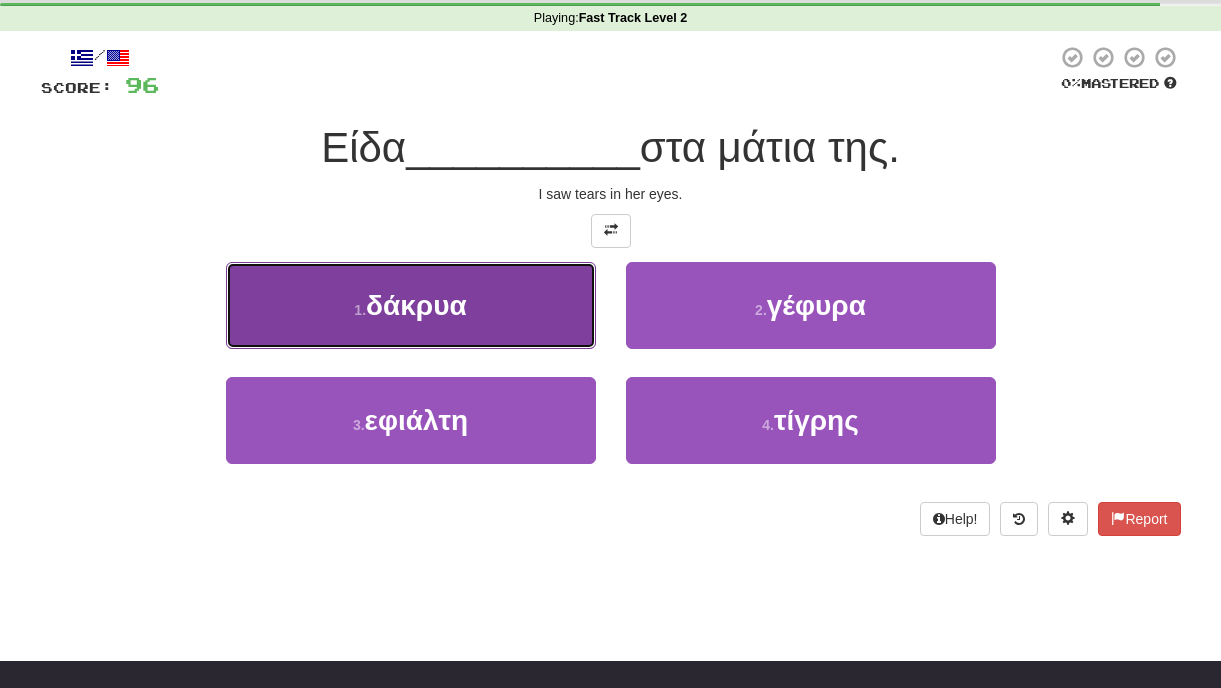click on "δάκρυα" at bounding box center [416, 305] 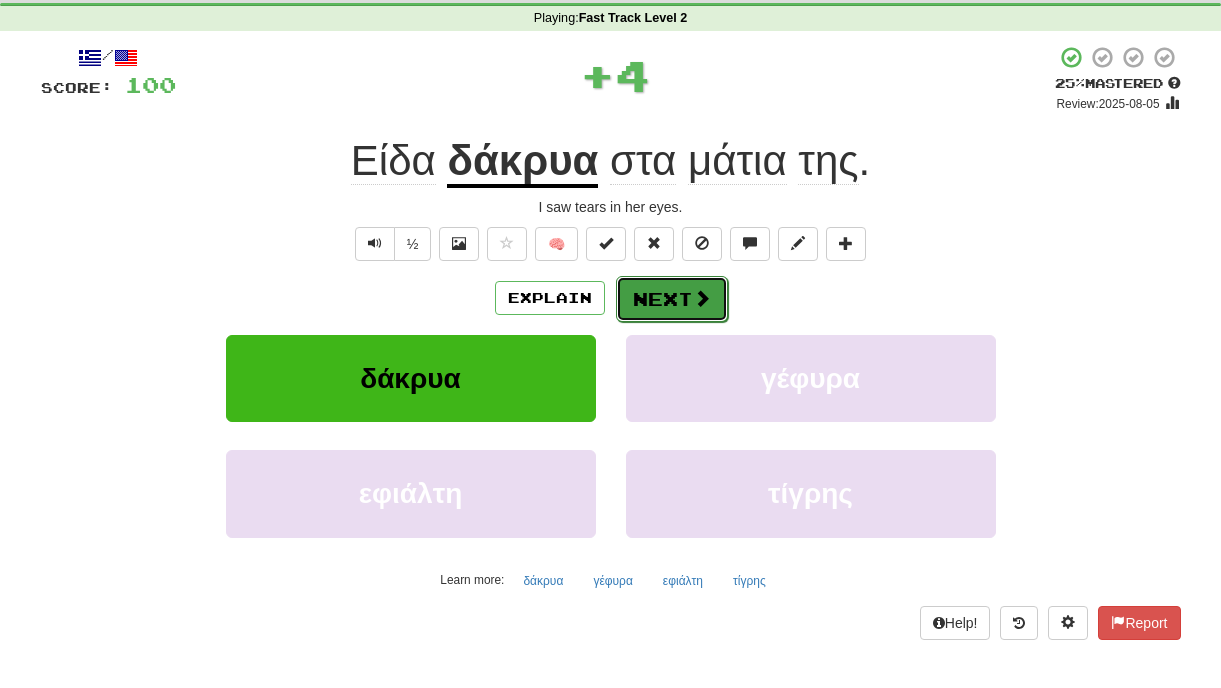 click on "Next" at bounding box center [672, 299] 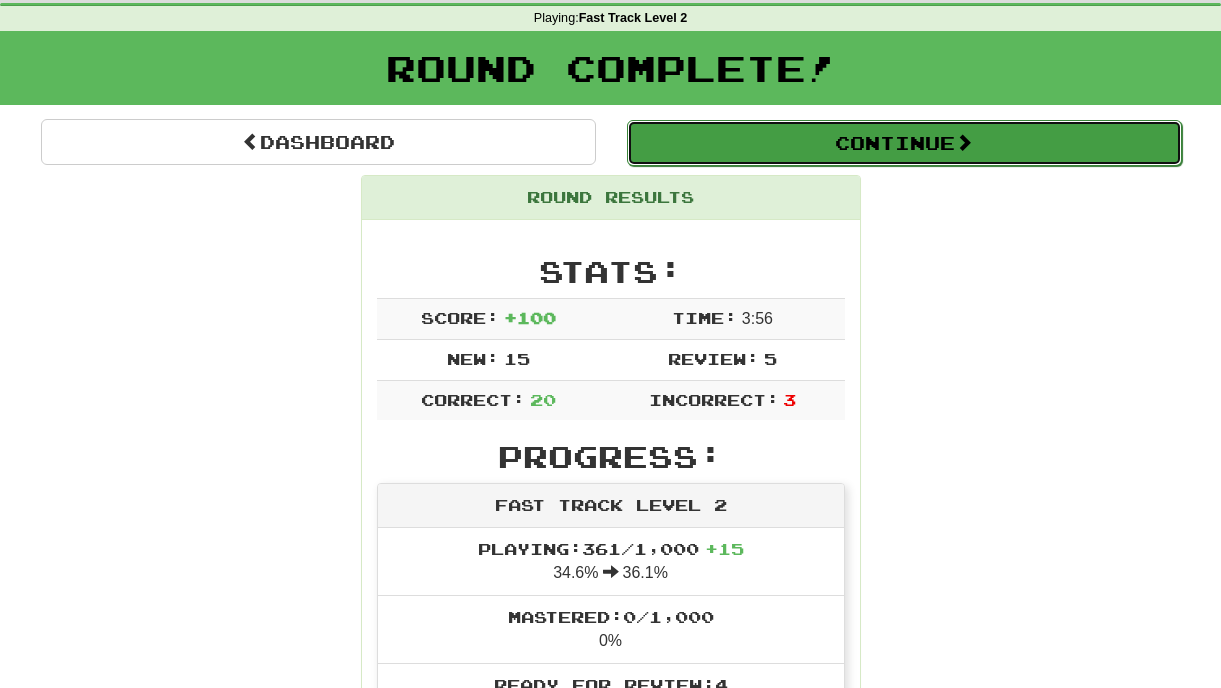 click on "Continue" at bounding box center [904, 143] 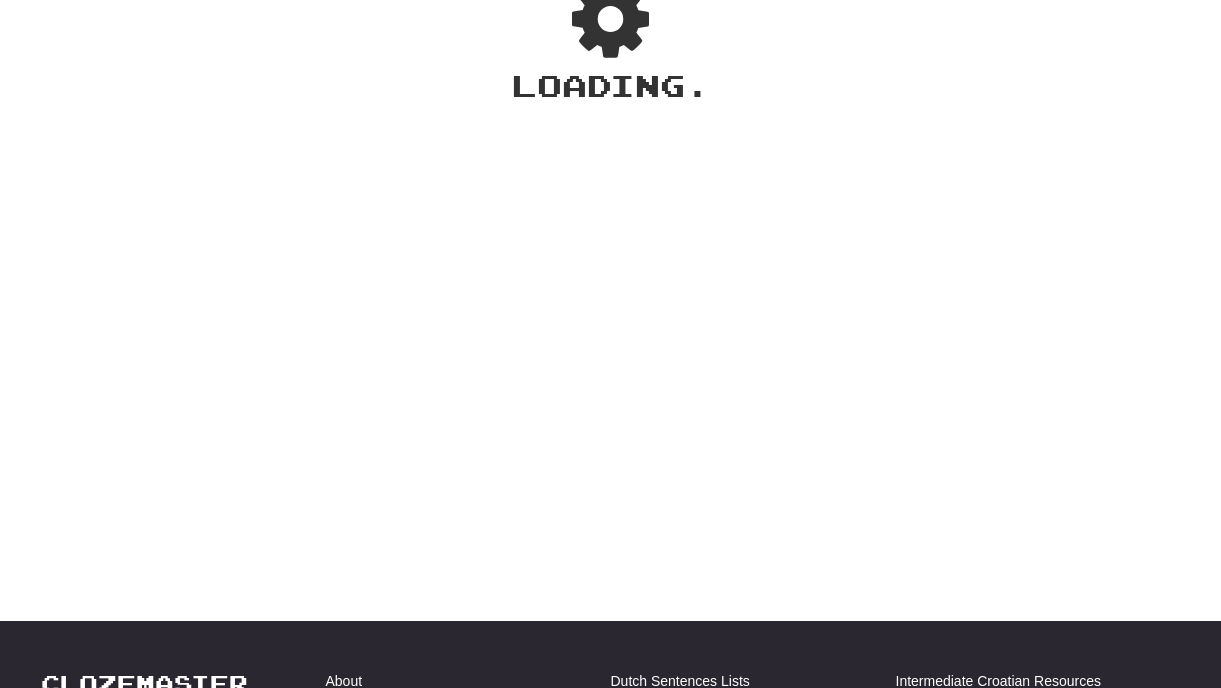 scroll, scrollTop: 77, scrollLeft: 0, axis: vertical 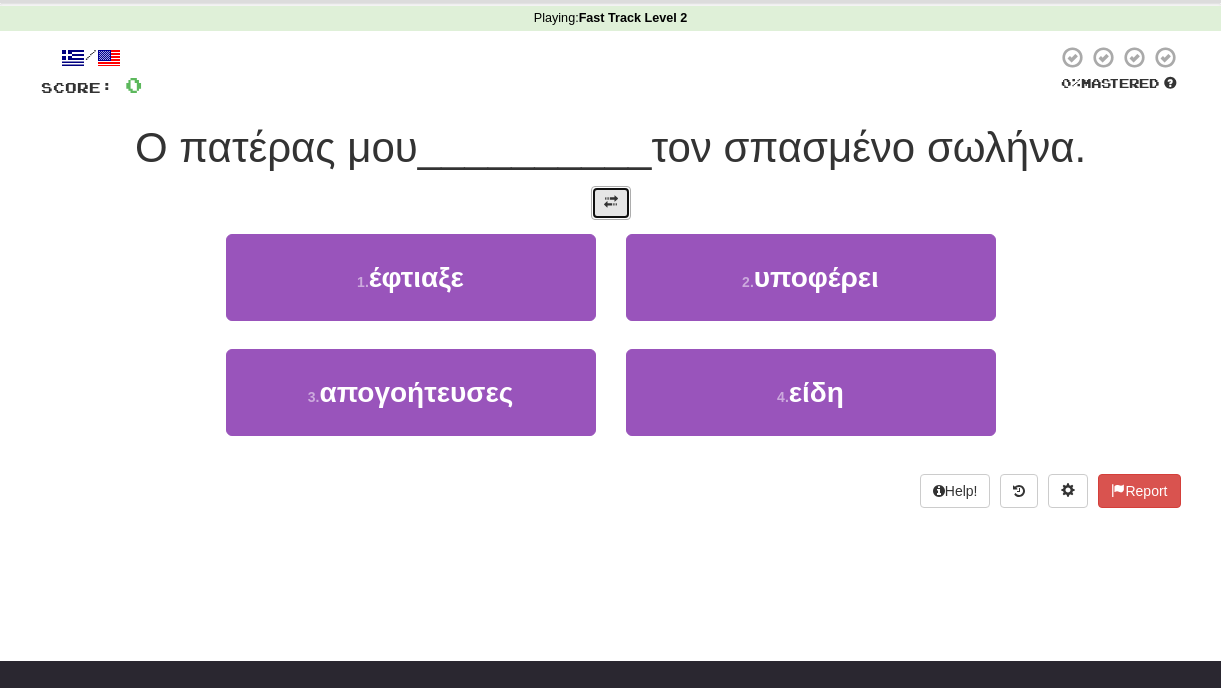 click at bounding box center (611, 203) 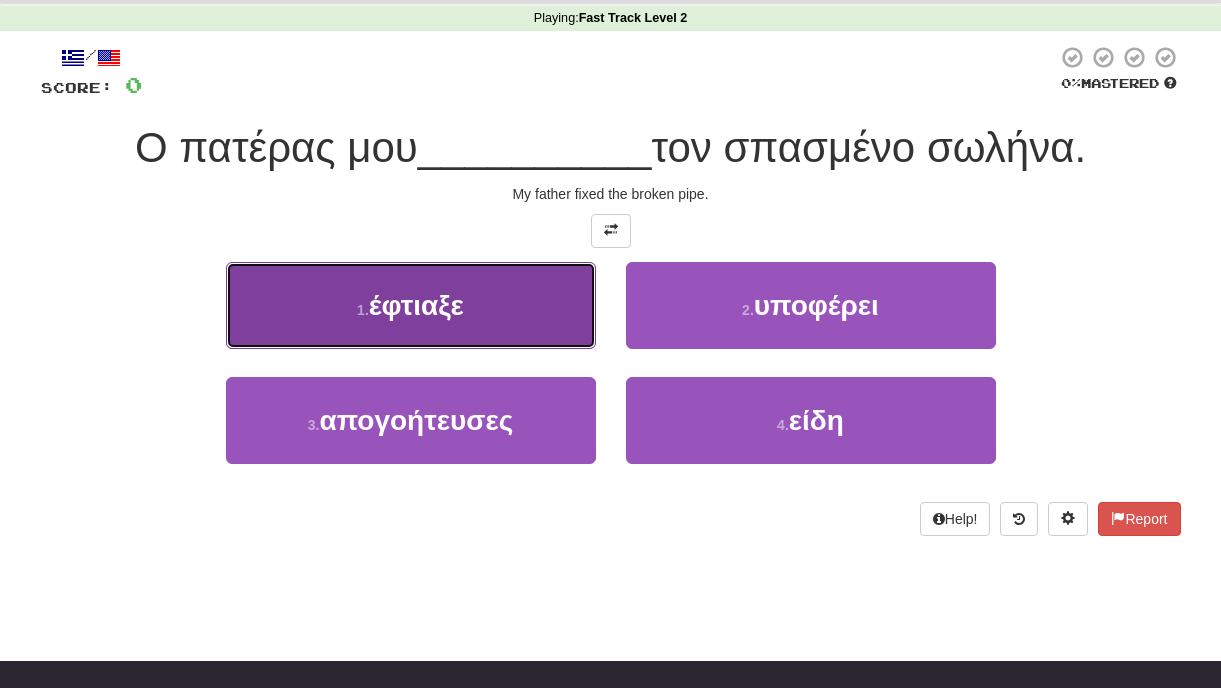 click on "1 .  έφτιαξε" at bounding box center (411, 305) 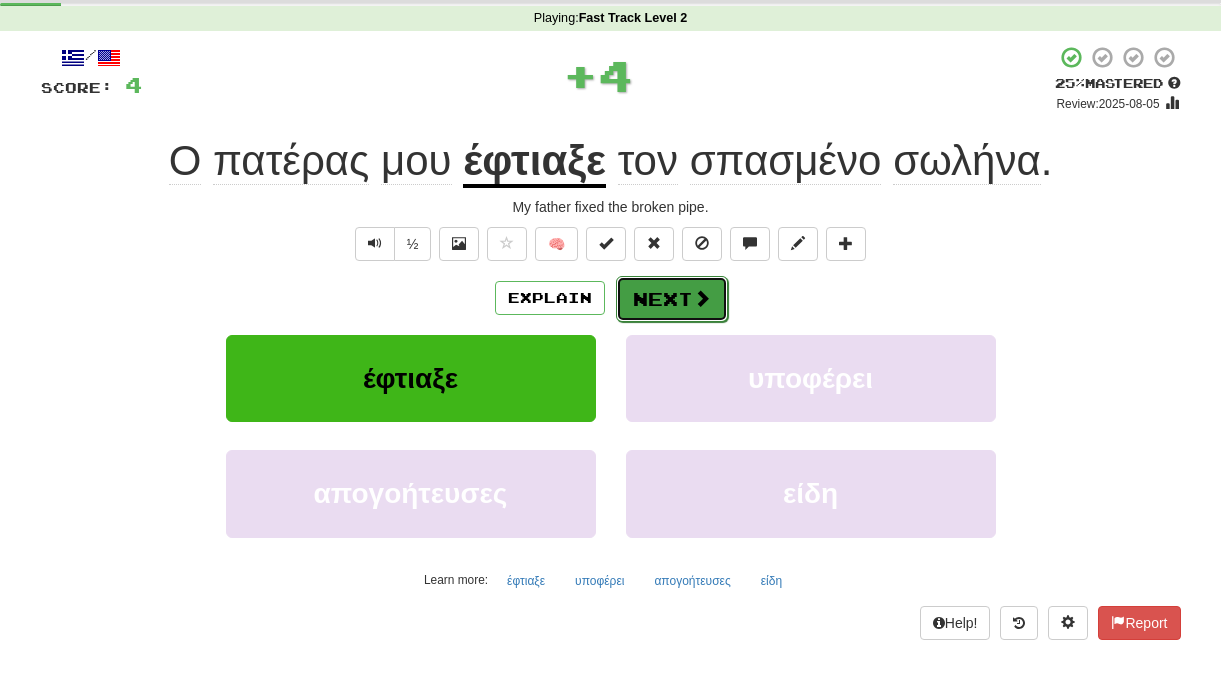 click on "Next" at bounding box center (672, 299) 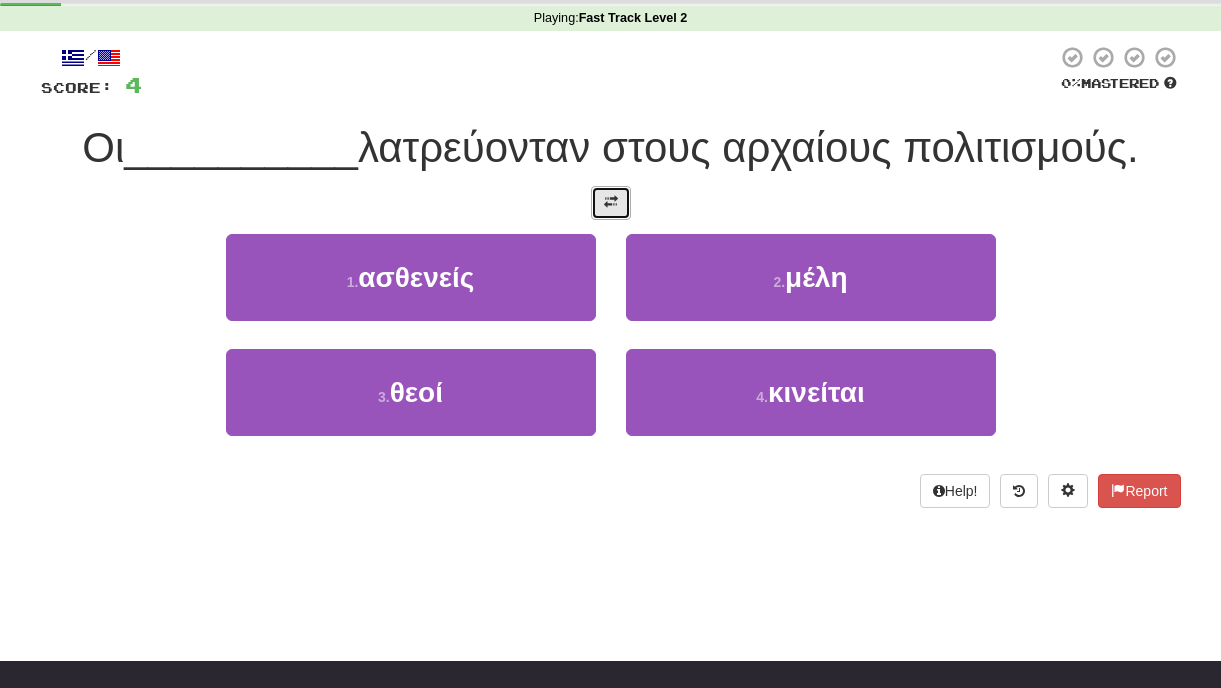 click at bounding box center (611, 203) 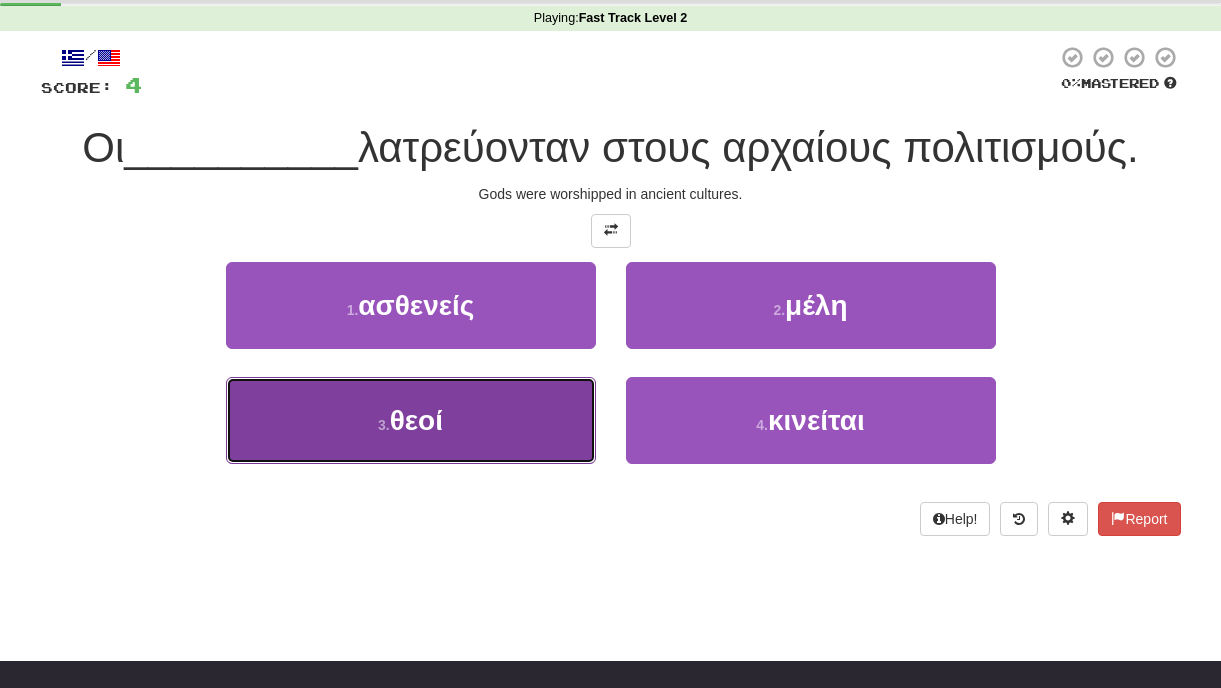 click on "3 .  θεοί" at bounding box center (411, 420) 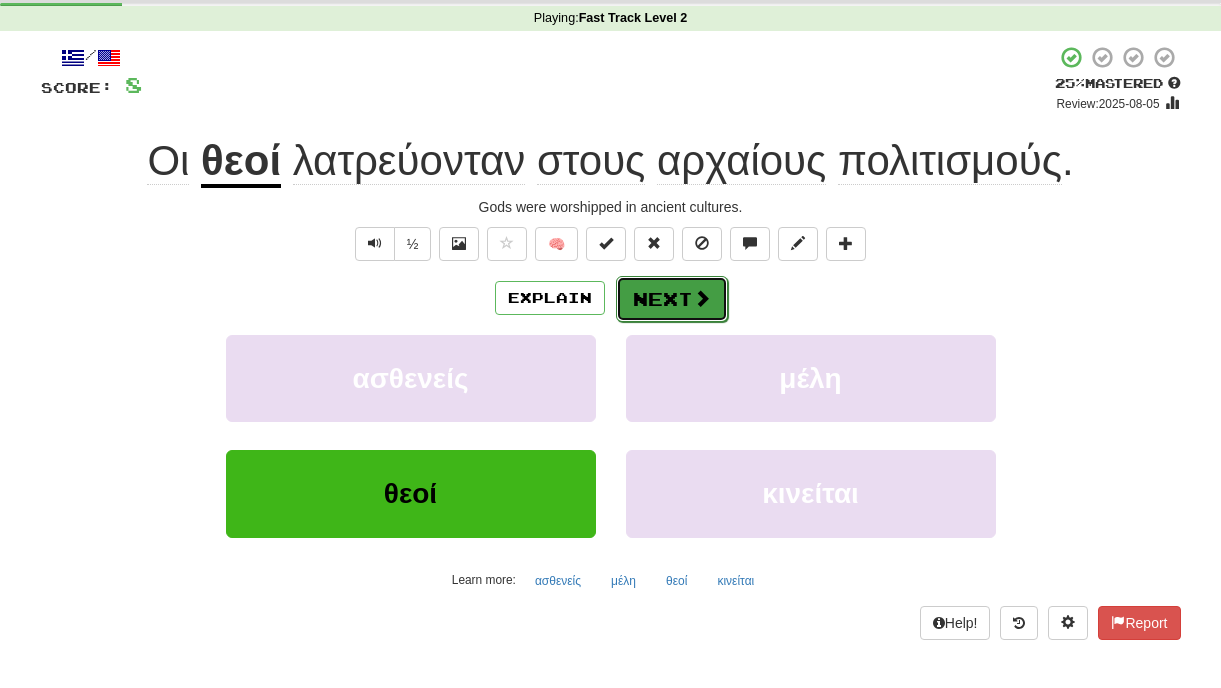 click on "Next" at bounding box center [672, 299] 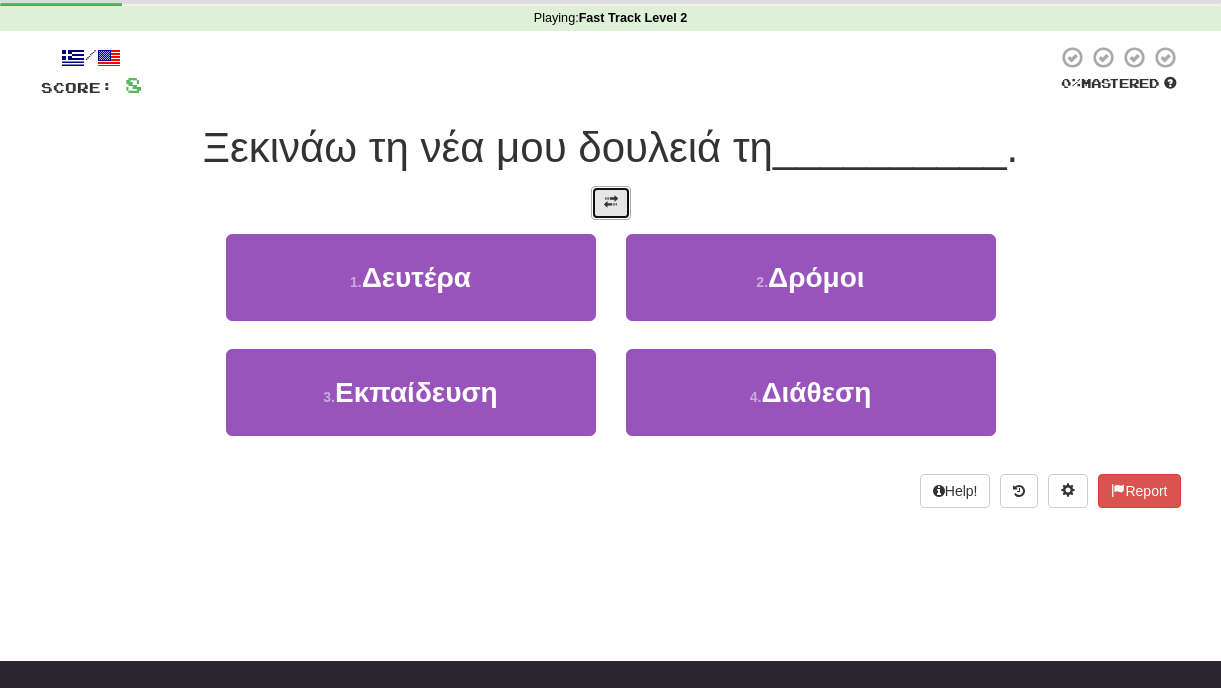 click at bounding box center [611, 203] 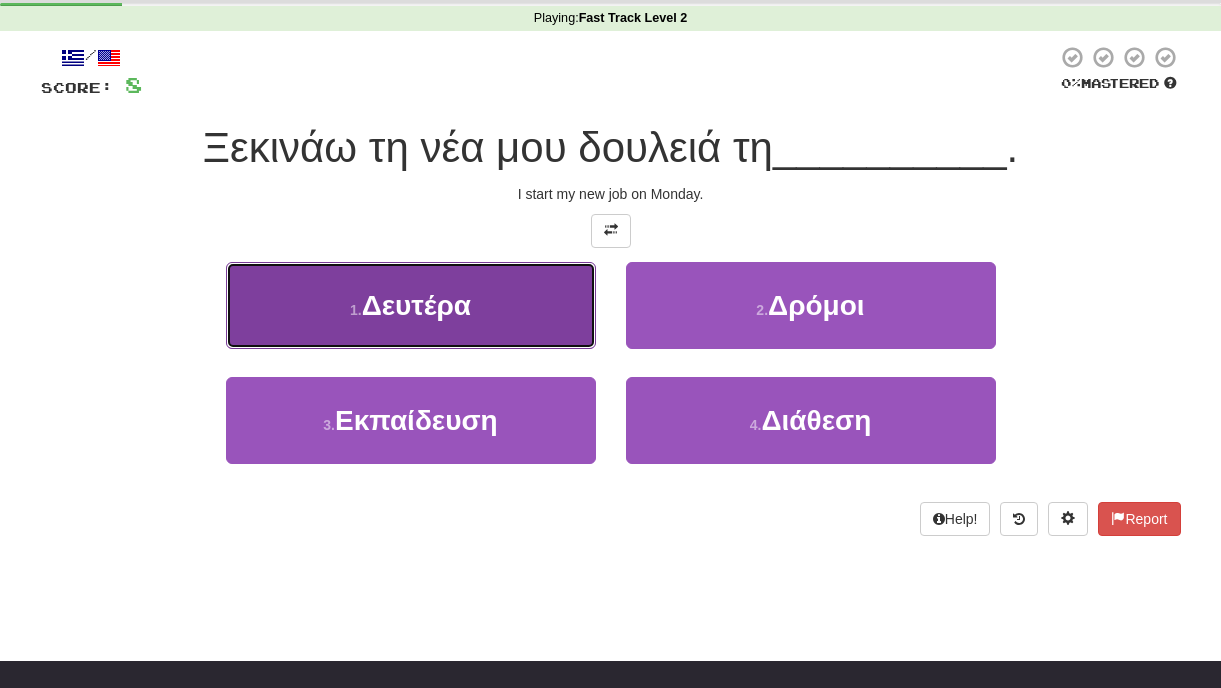 click on "Δευτέρα" at bounding box center (416, 305) 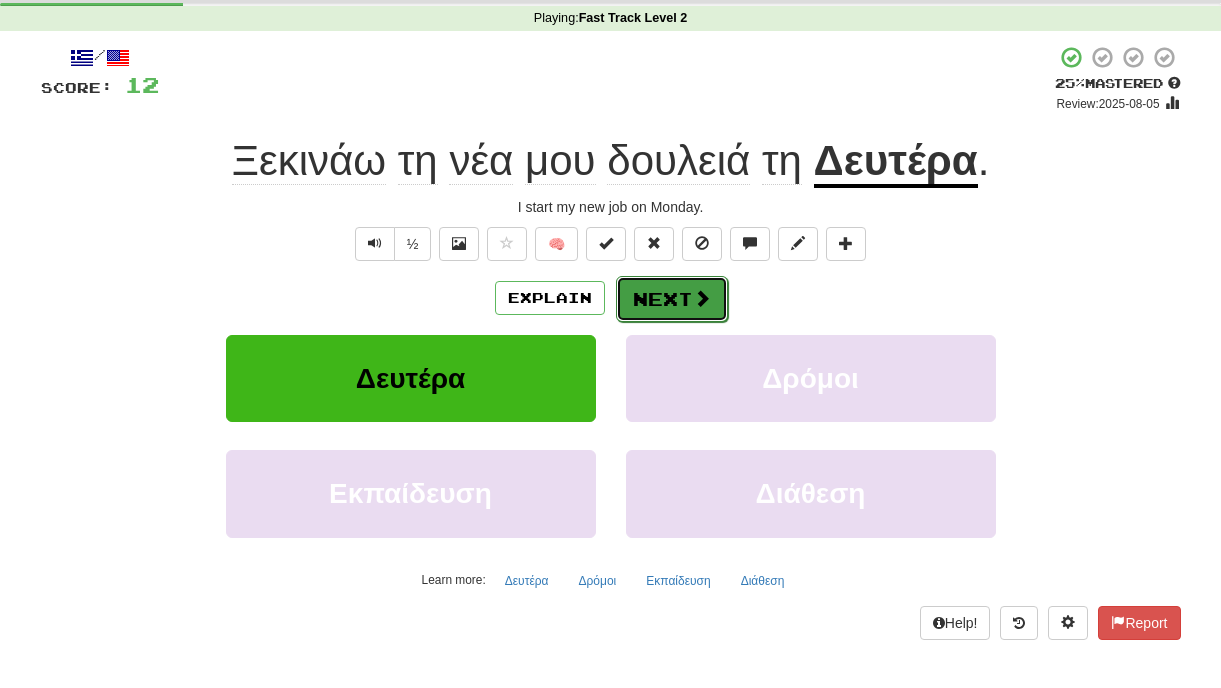 click on "Next" at bounding box center (672, 299) 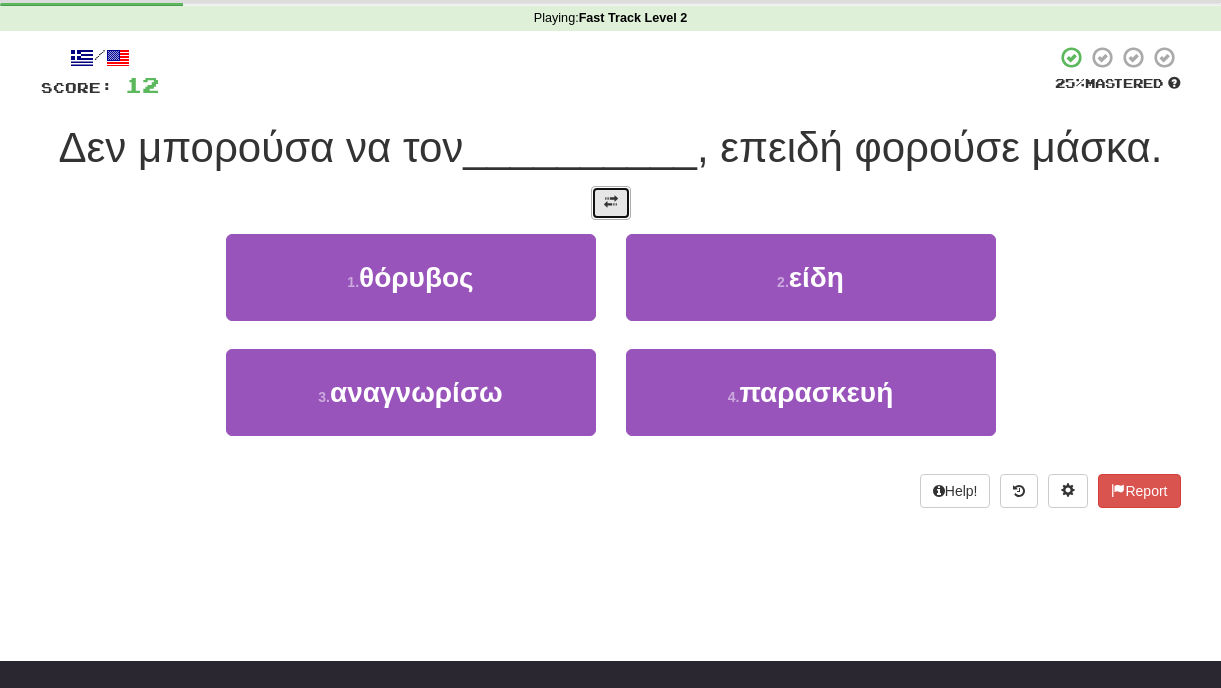 click at bounding box center [611, 203] 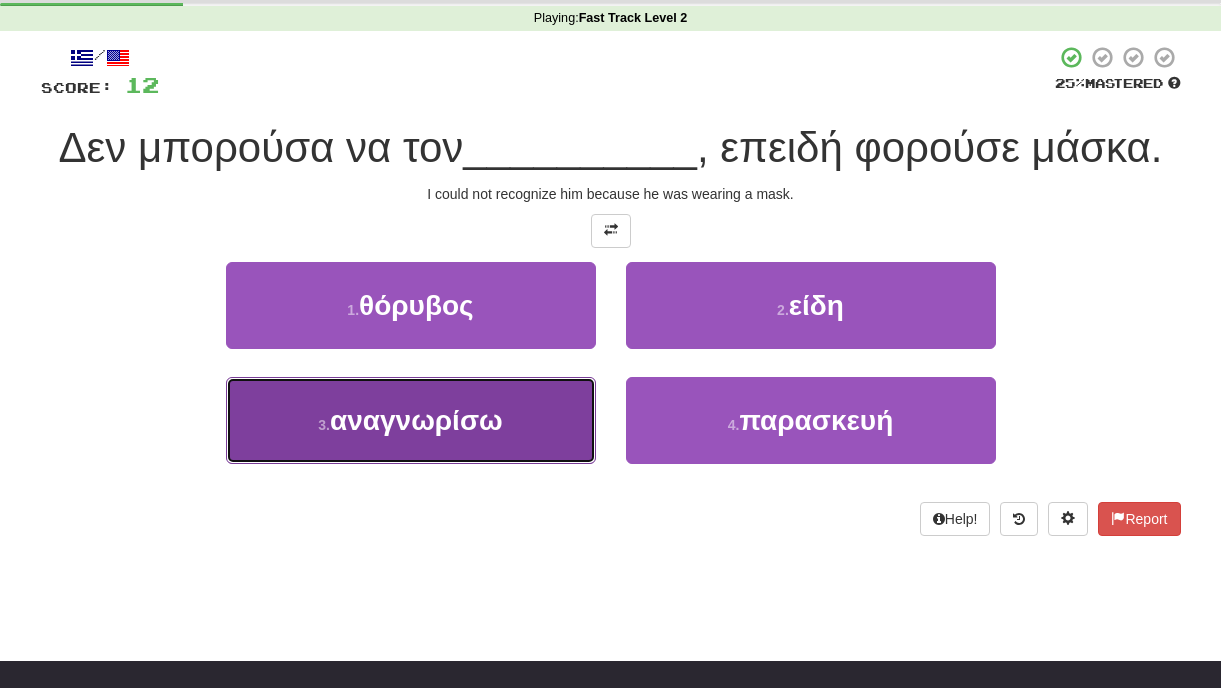 click on "αναγνωρίσω" at bounding box center [416, 420] 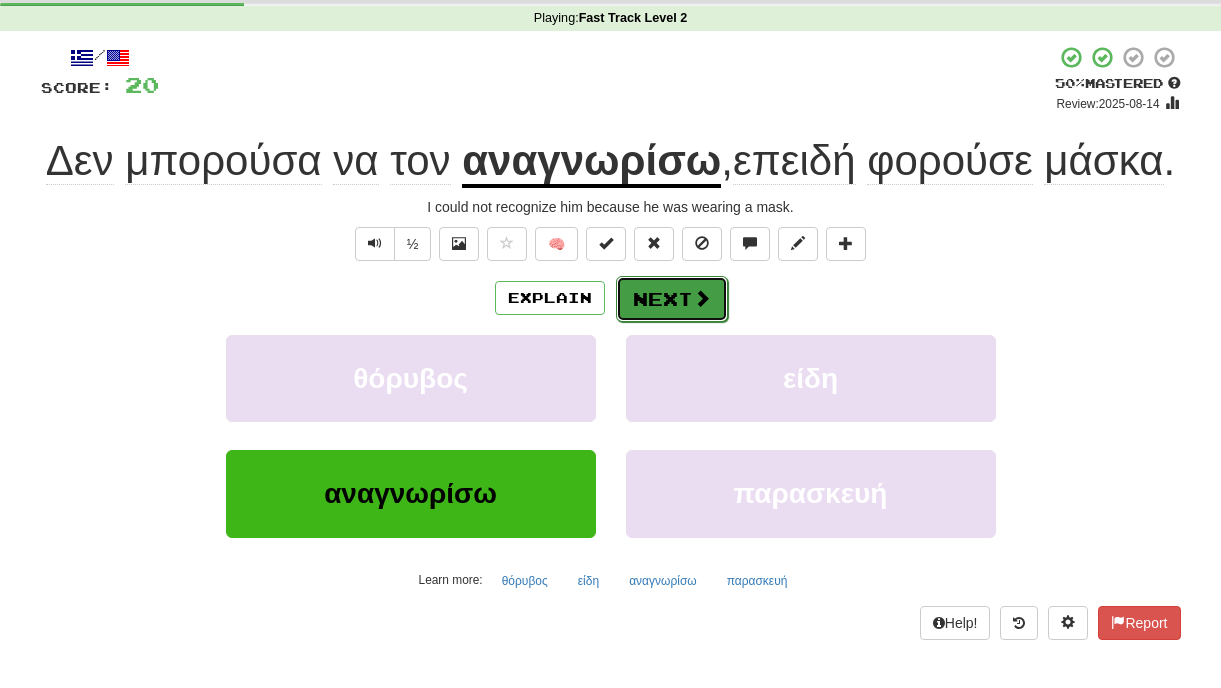 click on "Next" at bounding box center (672, 299) 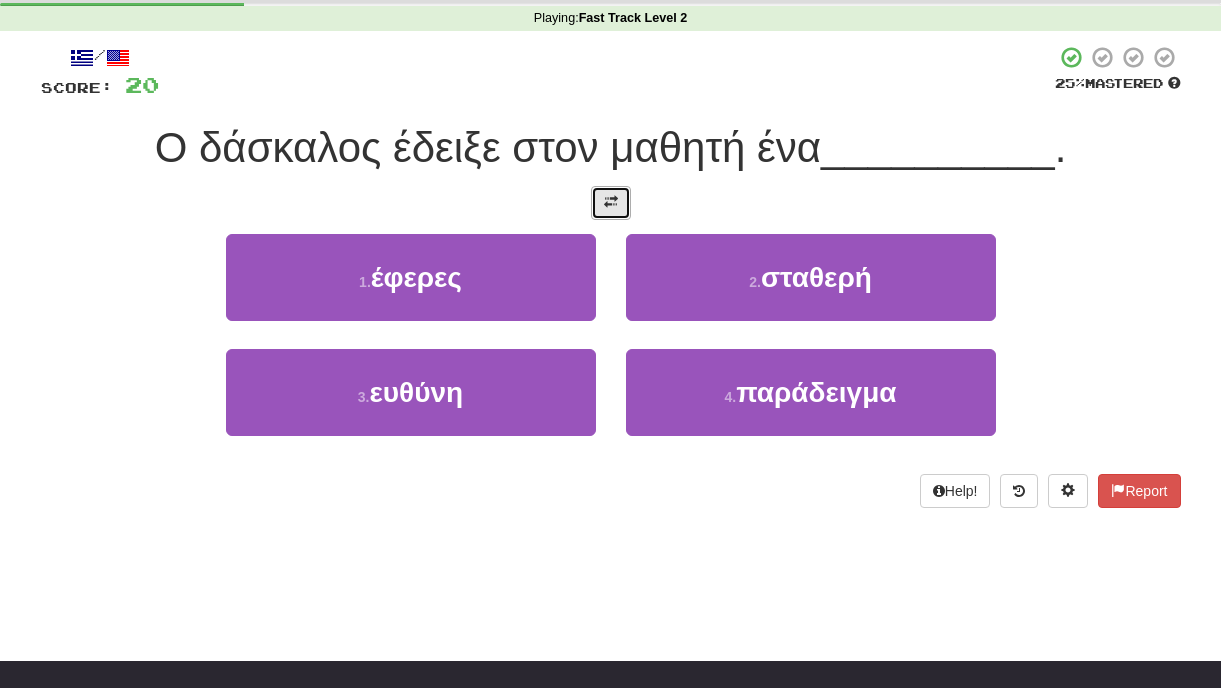 click at bounding box center (611, 202) 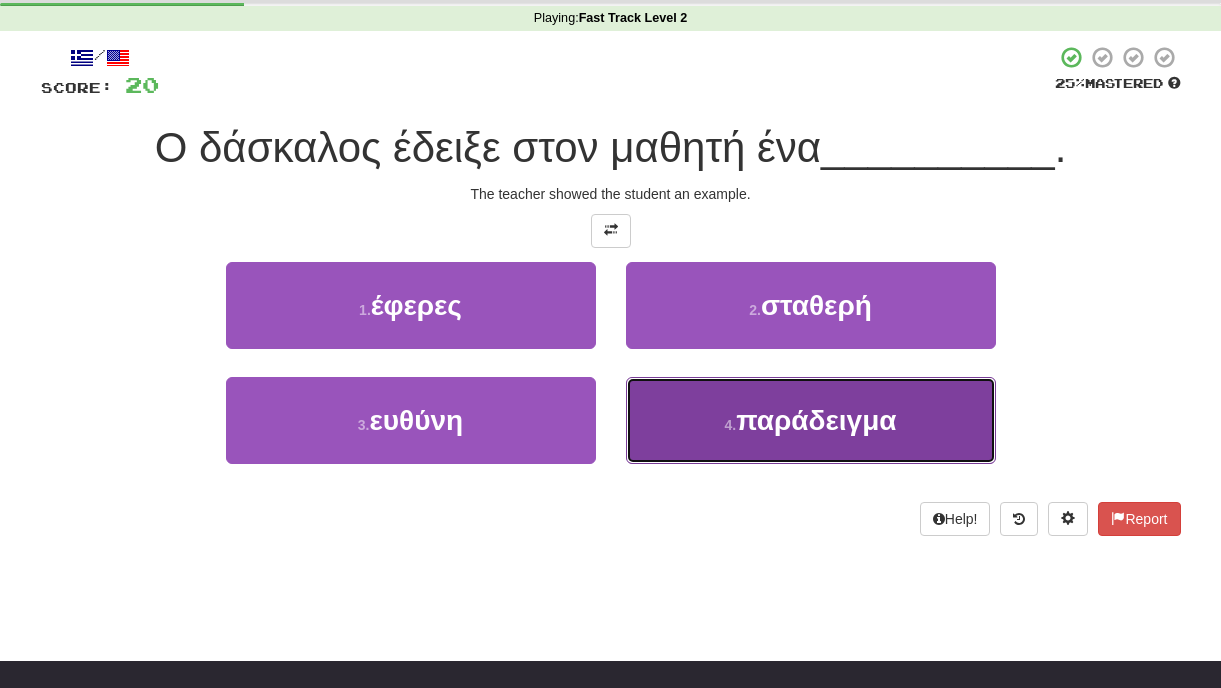 click on "4 .  παράδειγμα" at bounding box center [811, 420] 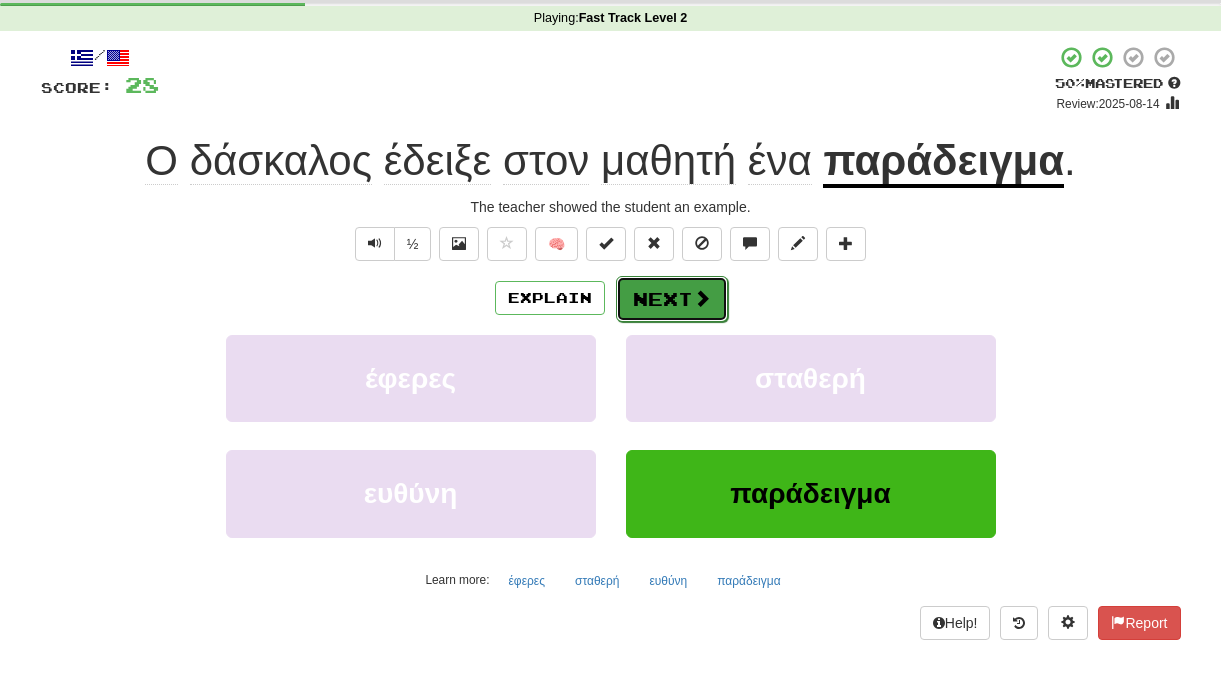 click on "Next" at bounding box center [672, 299] 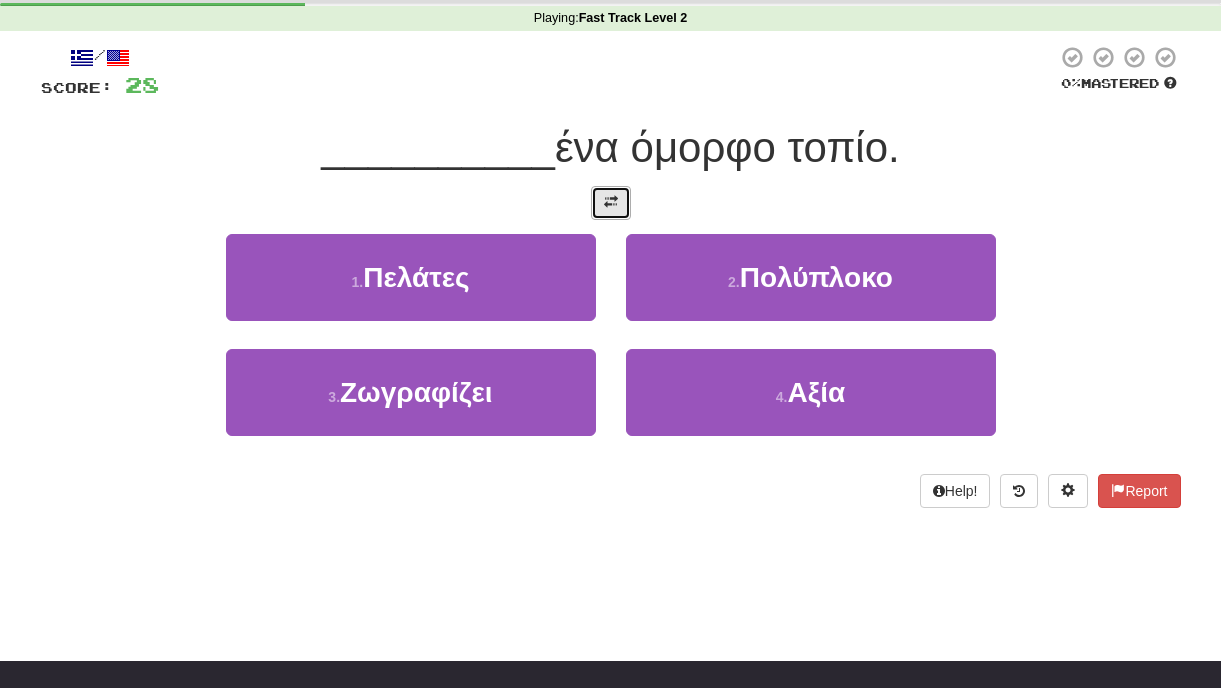 click at bounding box center (611, 202) 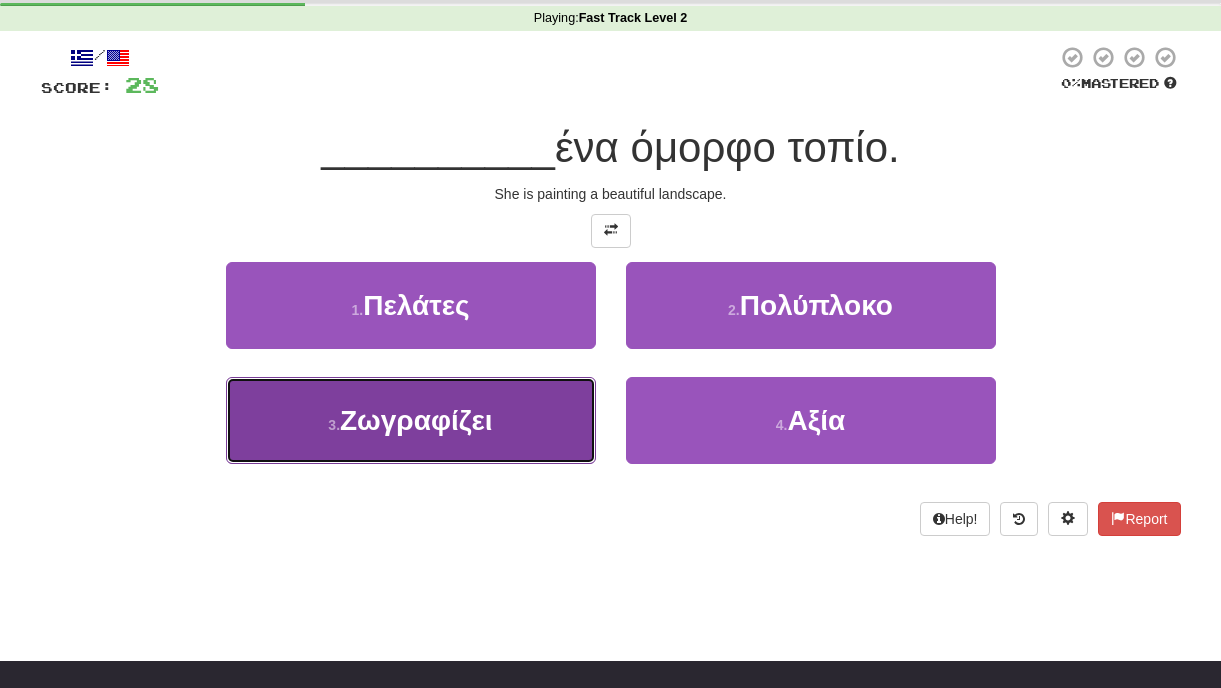 click on "3 .  Ζωγραφίζει" at bounding box center (411, 420) 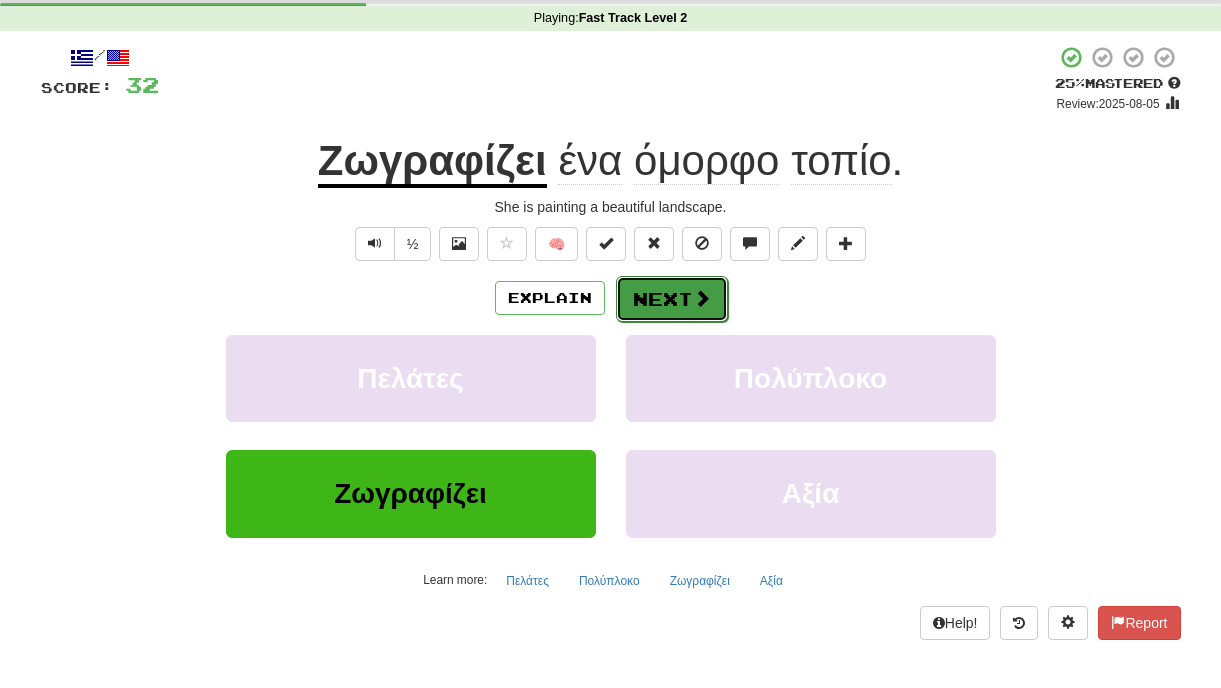 click on "Next" at bounding box center [672, 299] 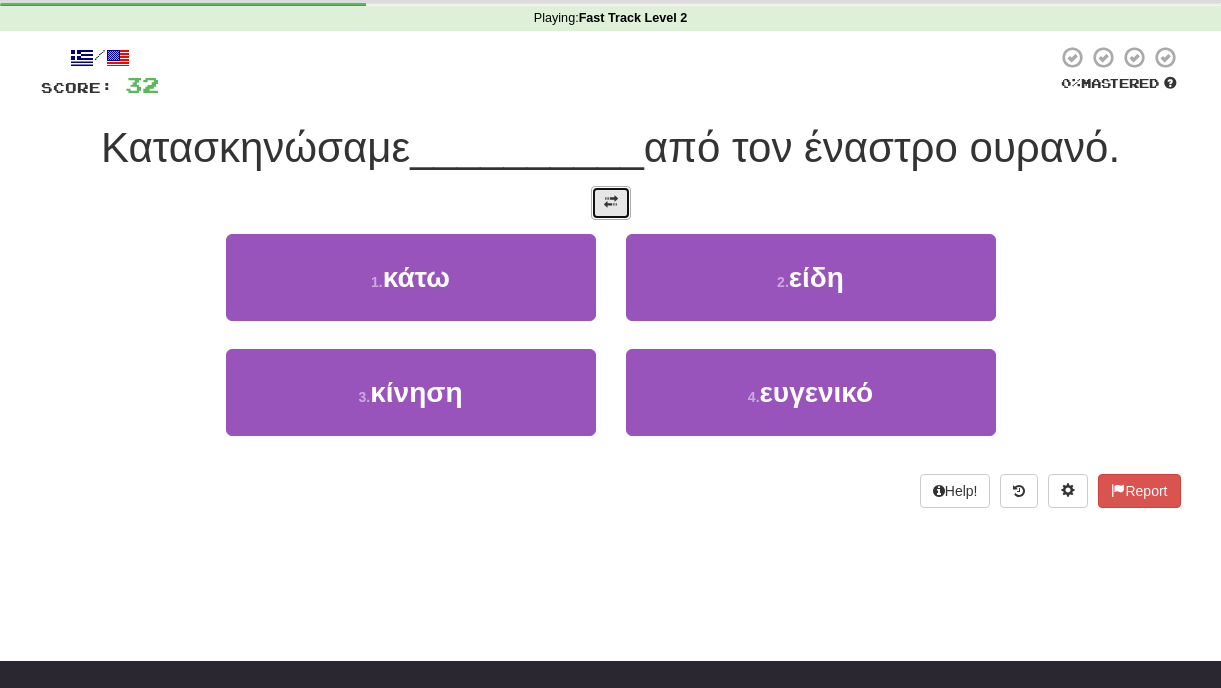 click at bounding box center (611, 203) 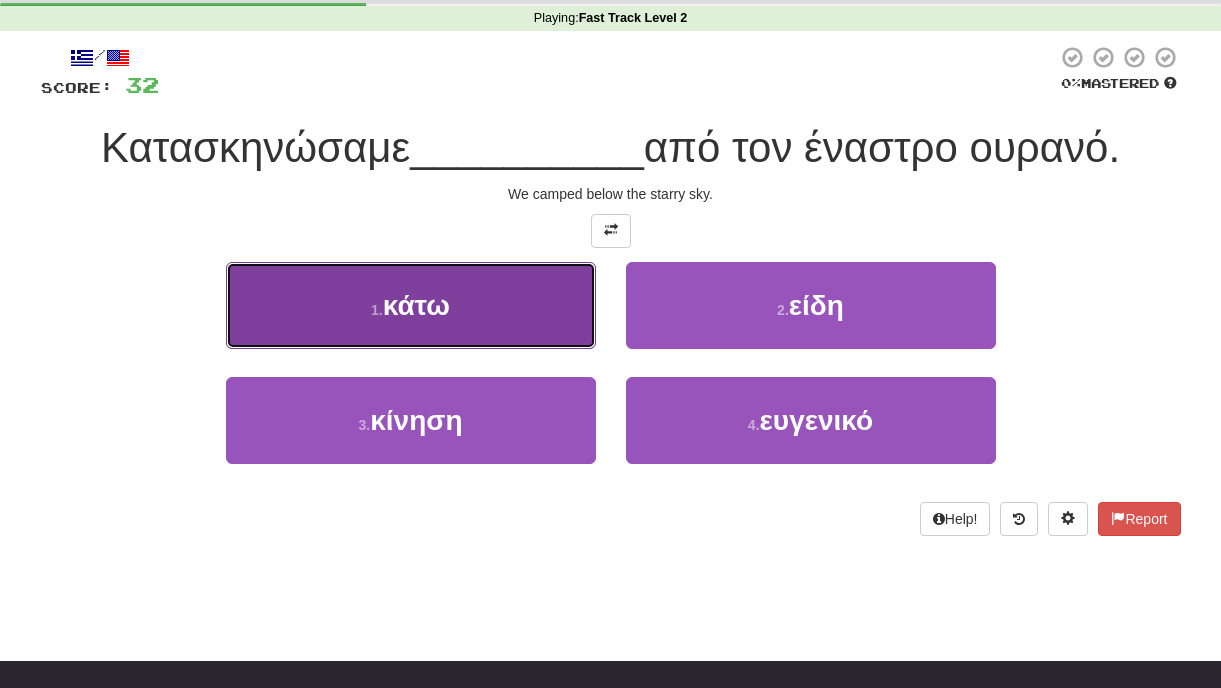 click on "1 .  κάτω" at bounding box center (411, 305) 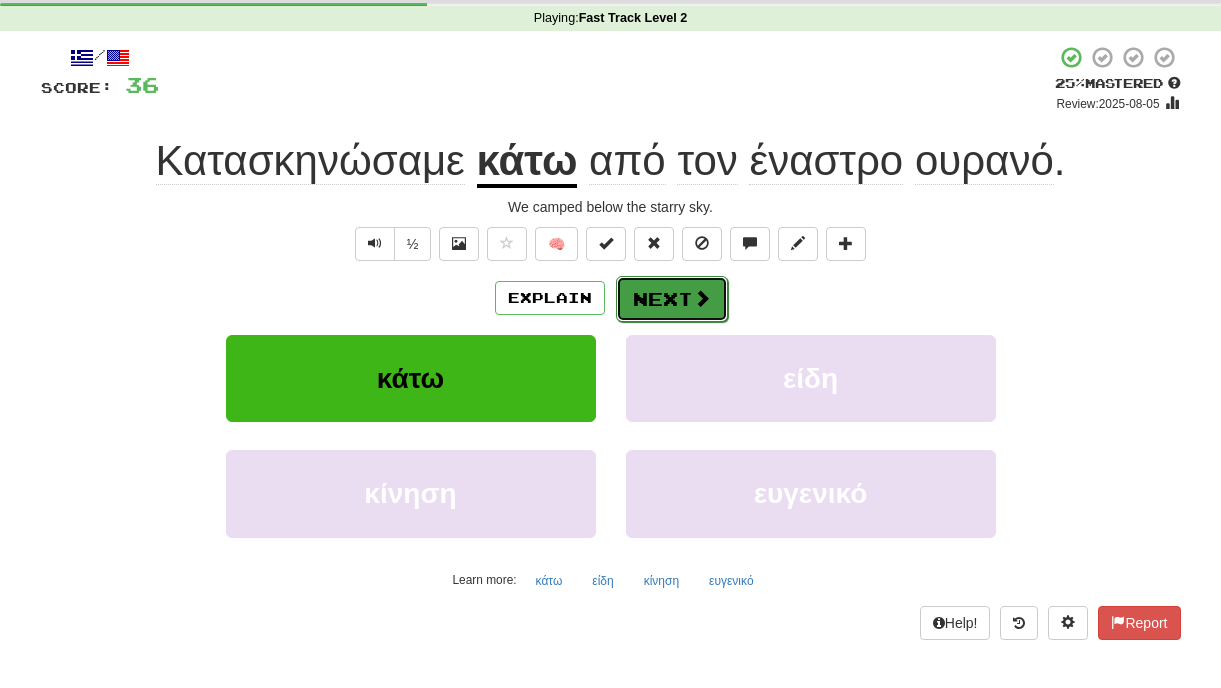 click on "Next" at bounding box center [672, 299] 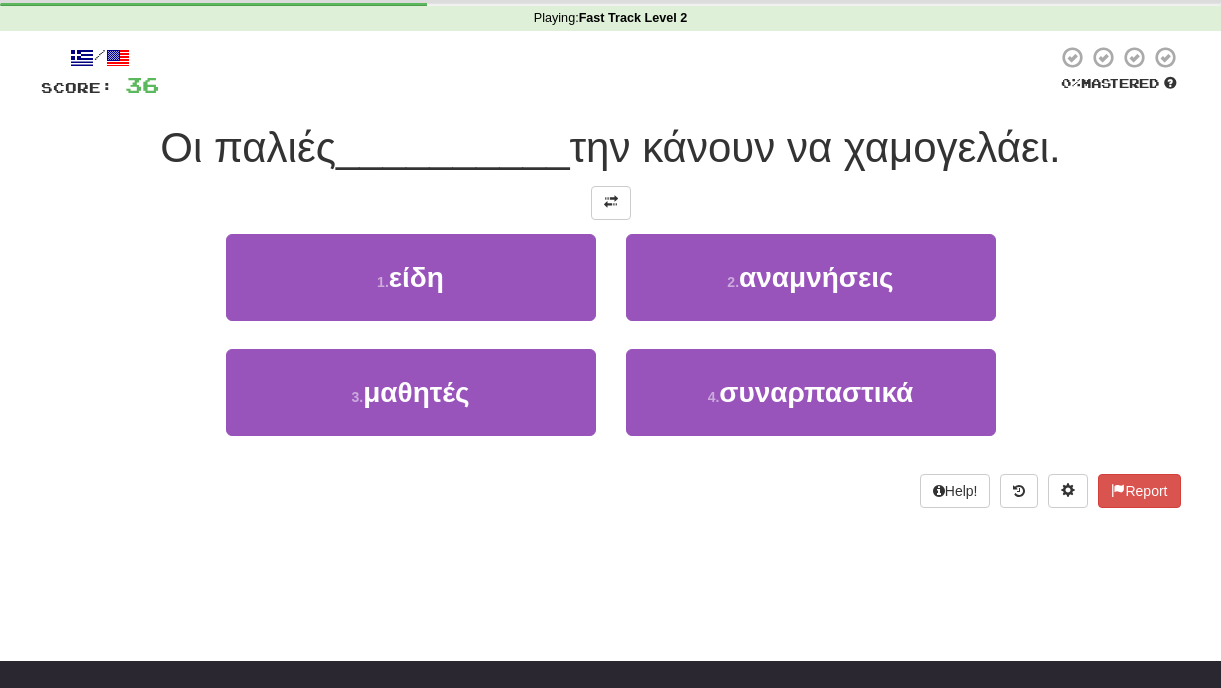 click on "/  Score:   36 0 %  Mastered Οι παλιές  __________  την κάνουν να χαμογελάει. 1 .  είδη 2 .  αναμνήσεις 3 .  μαθητές 4 .  συναρπαστικά  Help!  Report" at bounding box center [611, 276] 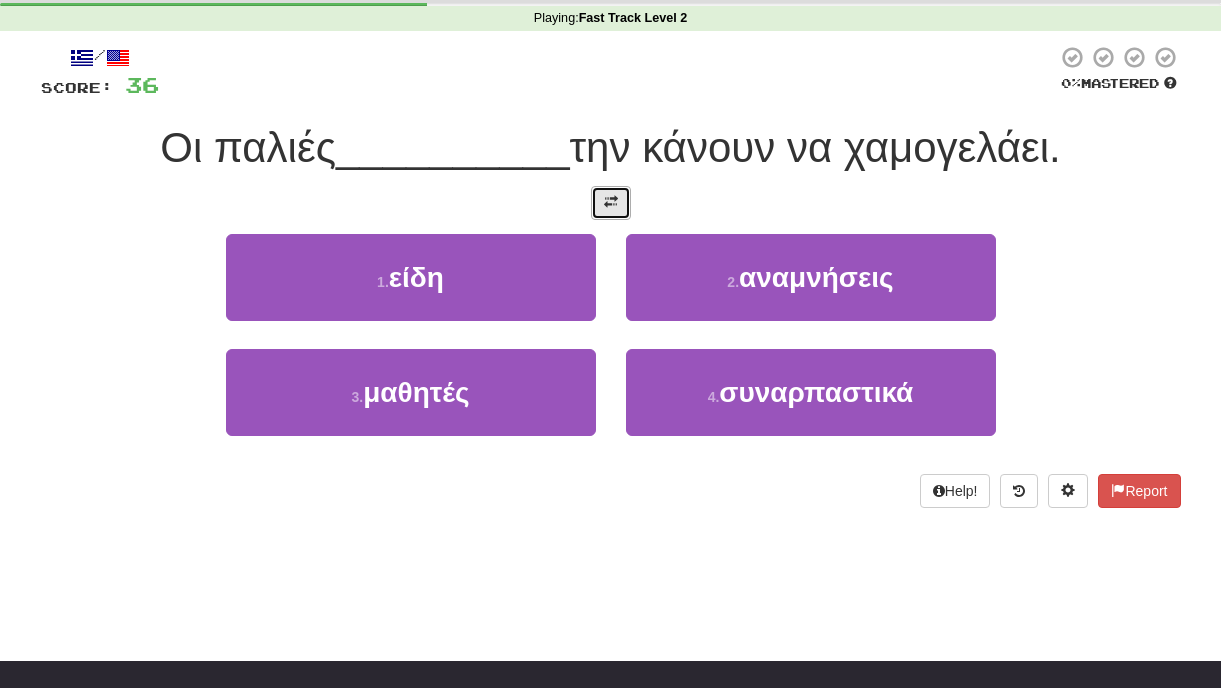 click at bounding box center (611, 202) 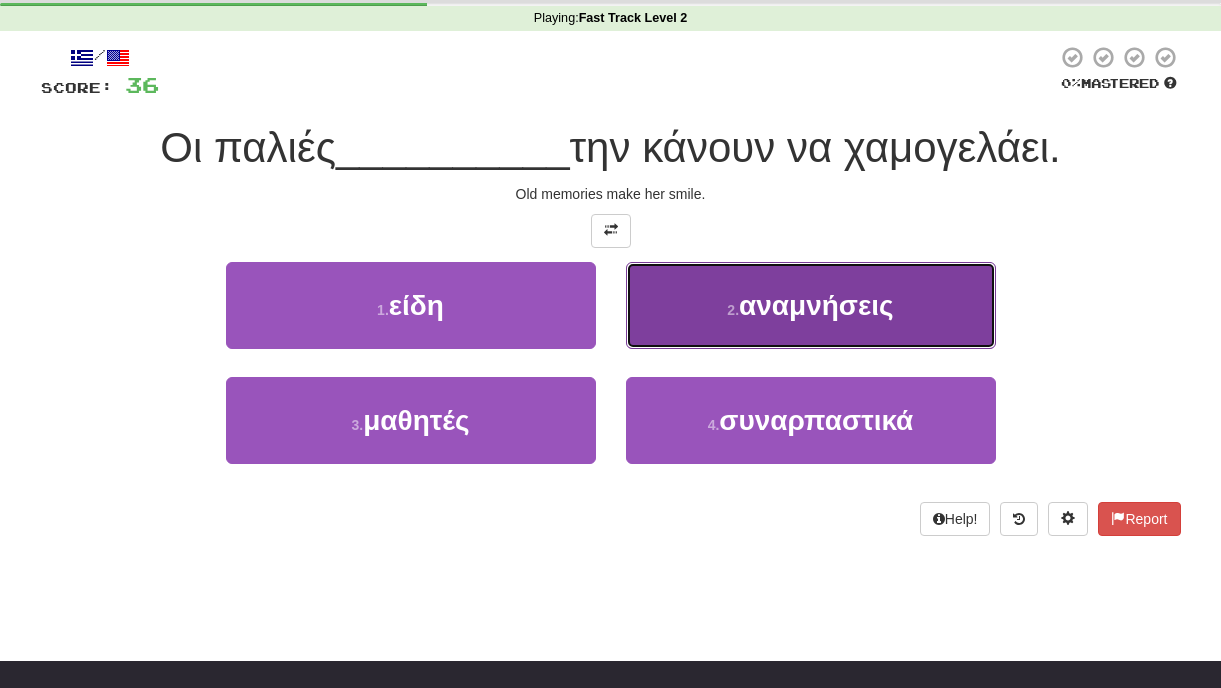 click on "αναμνήσεις" at bounding box center [816, 305] 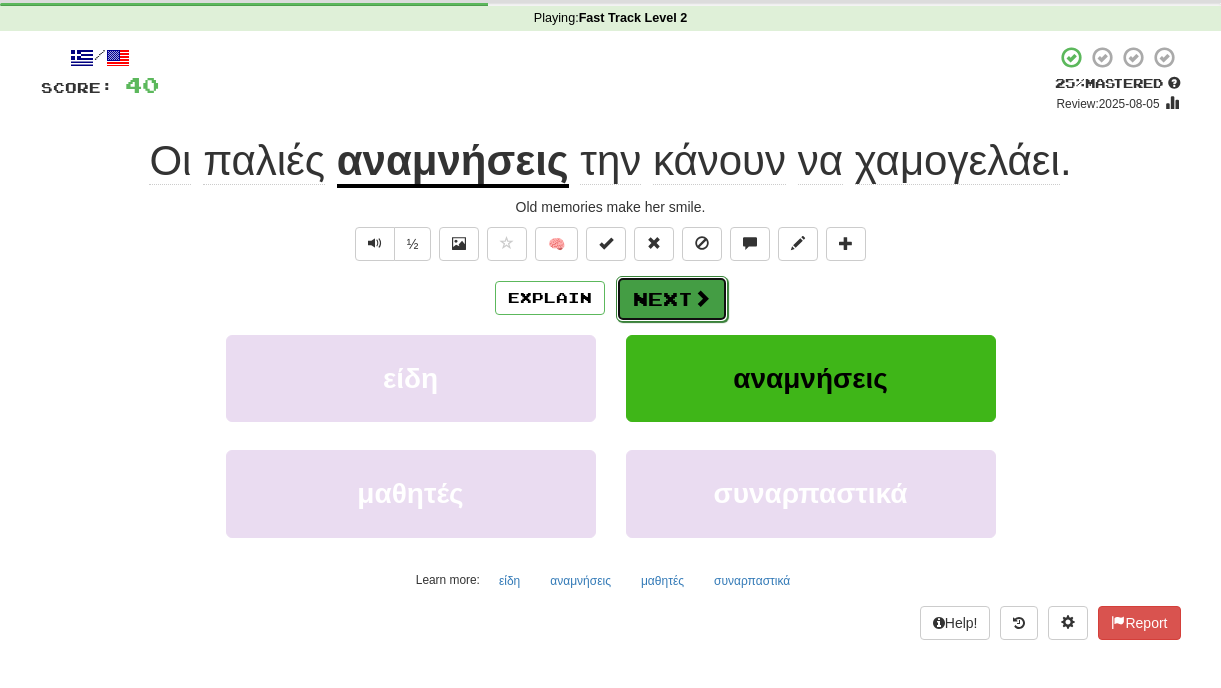 click on "Next" at bounding box center (672, 299) 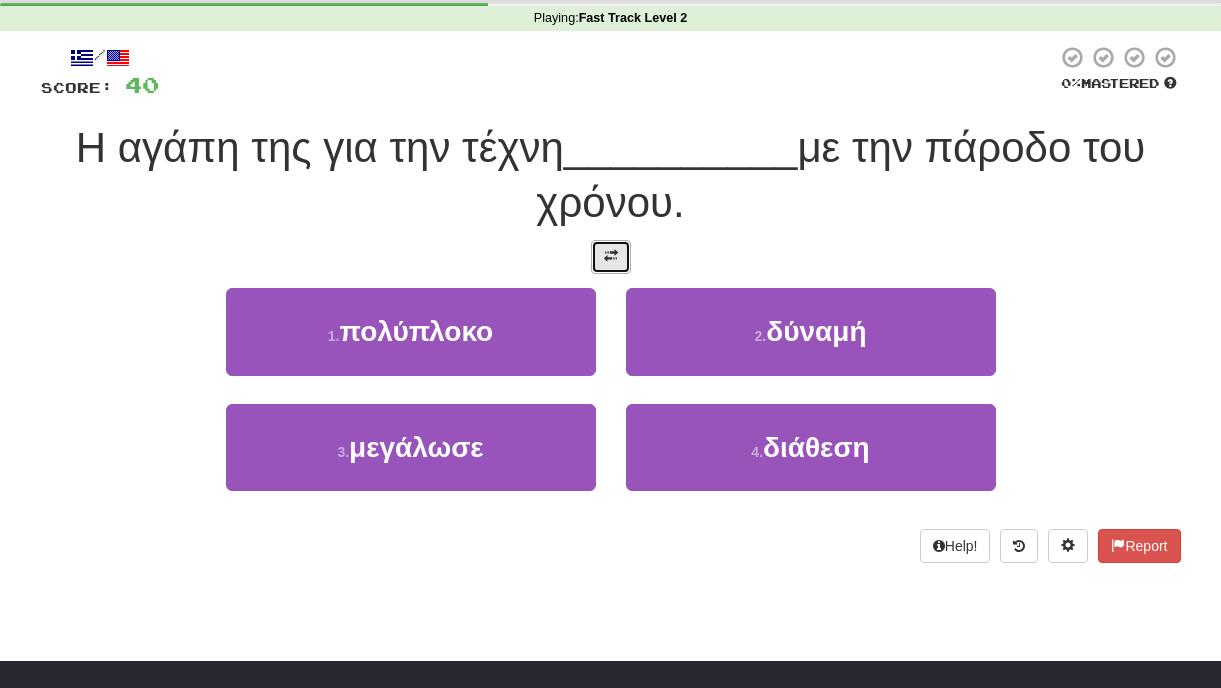 click at bounding box center (611, 257) 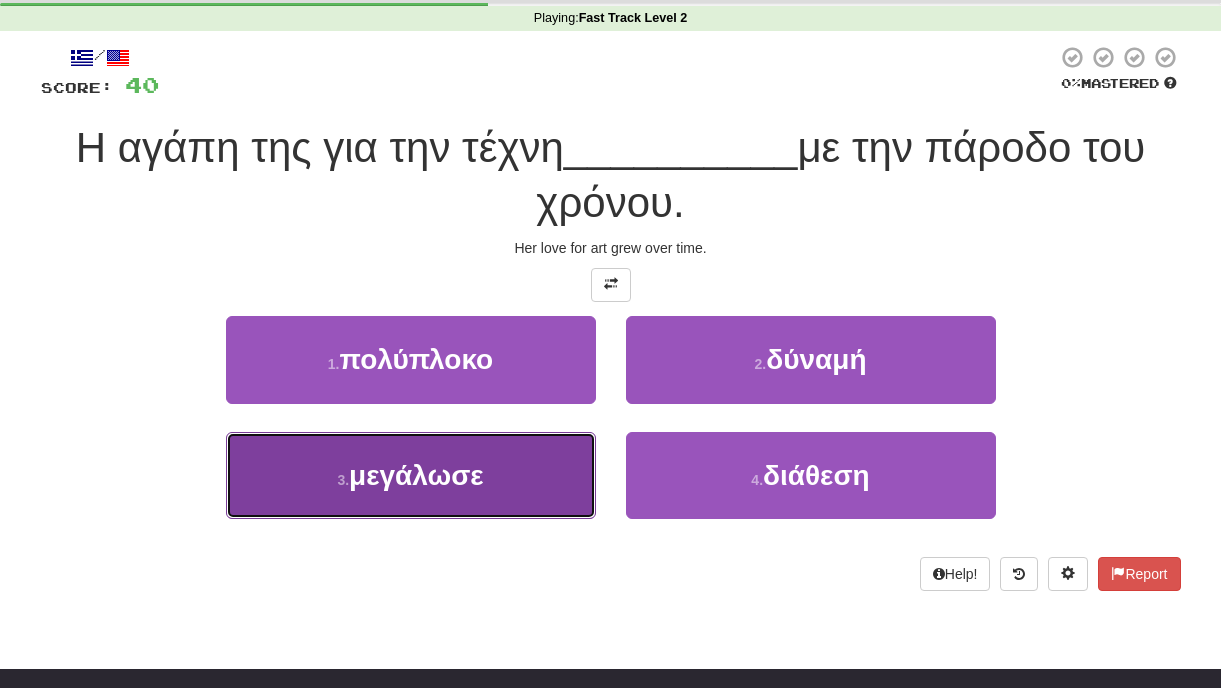 click on "3 .  μεγάλωσε" at bounding box center (411, 475) 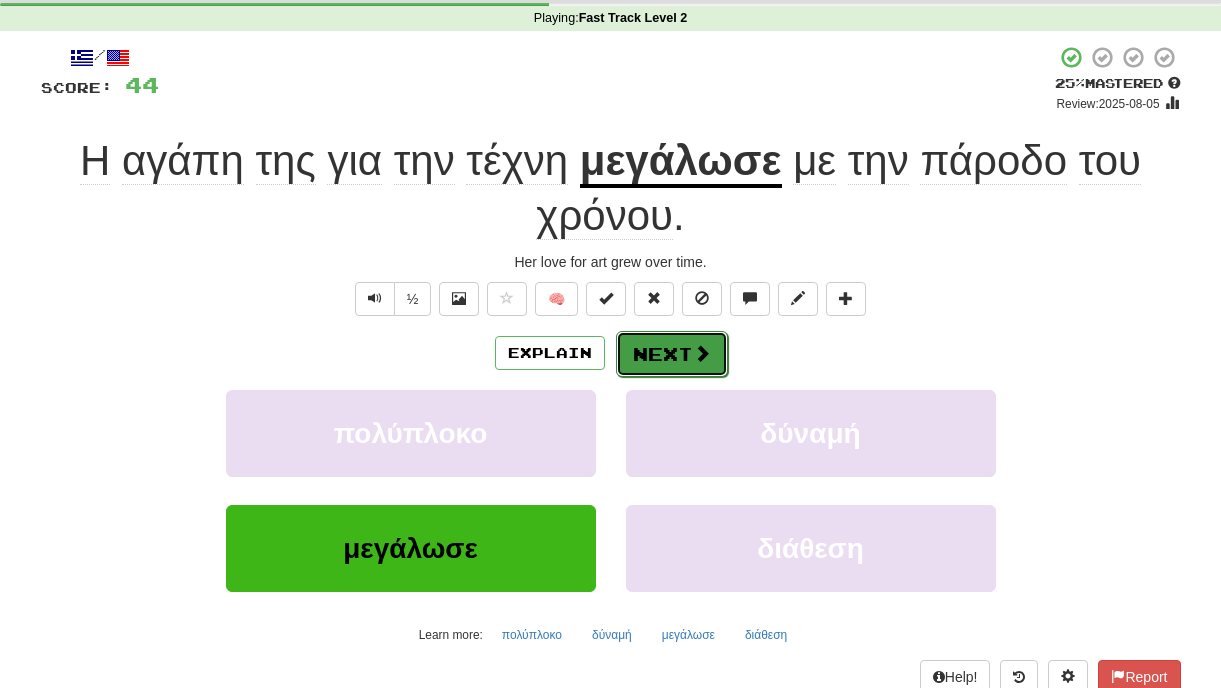 click on "Next" at bounding box center [672, 354] 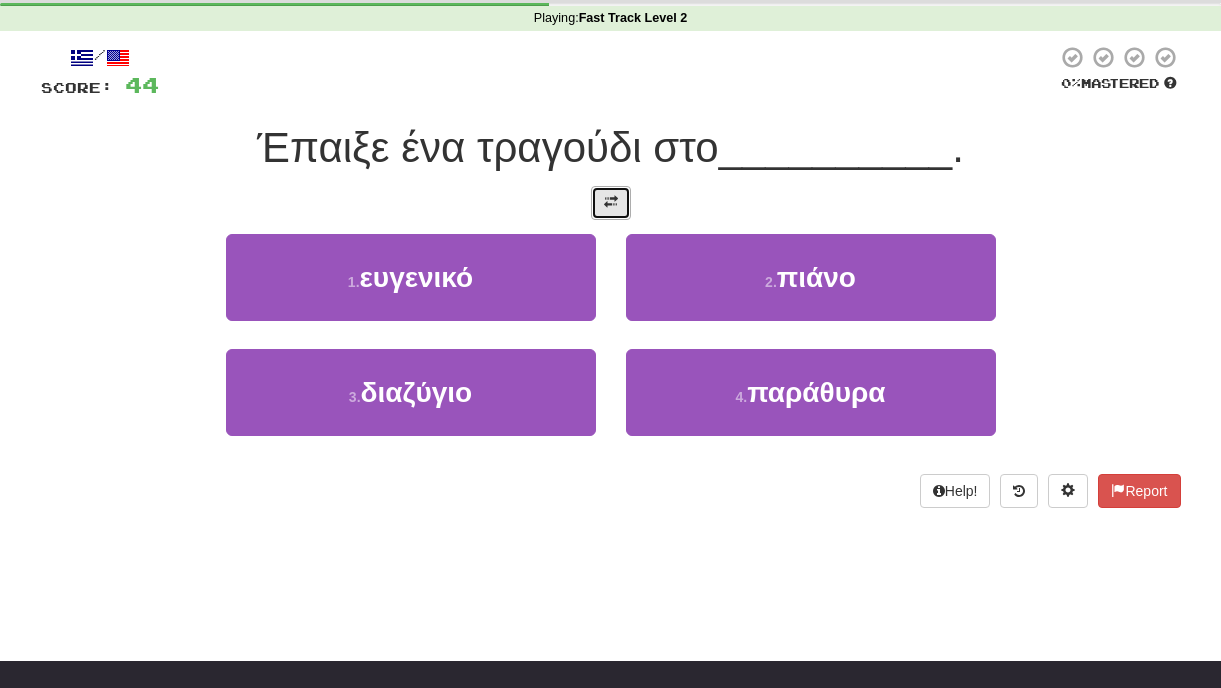 click at bounding box center (611, 203) 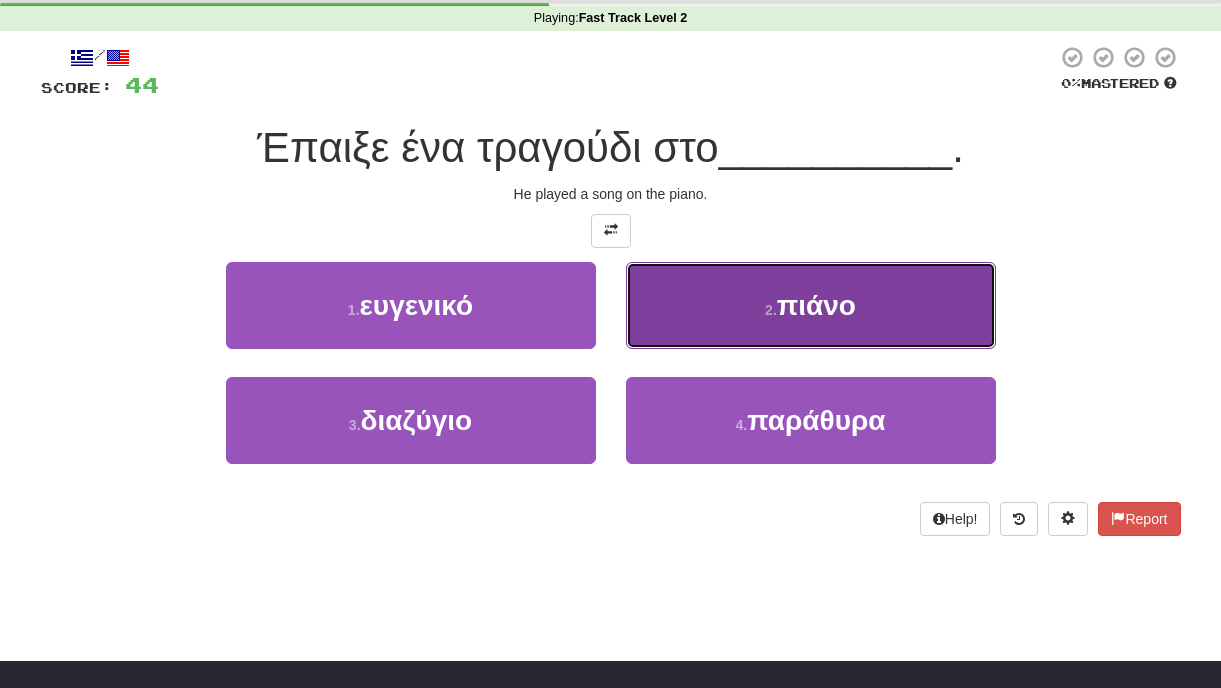 click on "πιάνο" at bounding box center (816, 305) 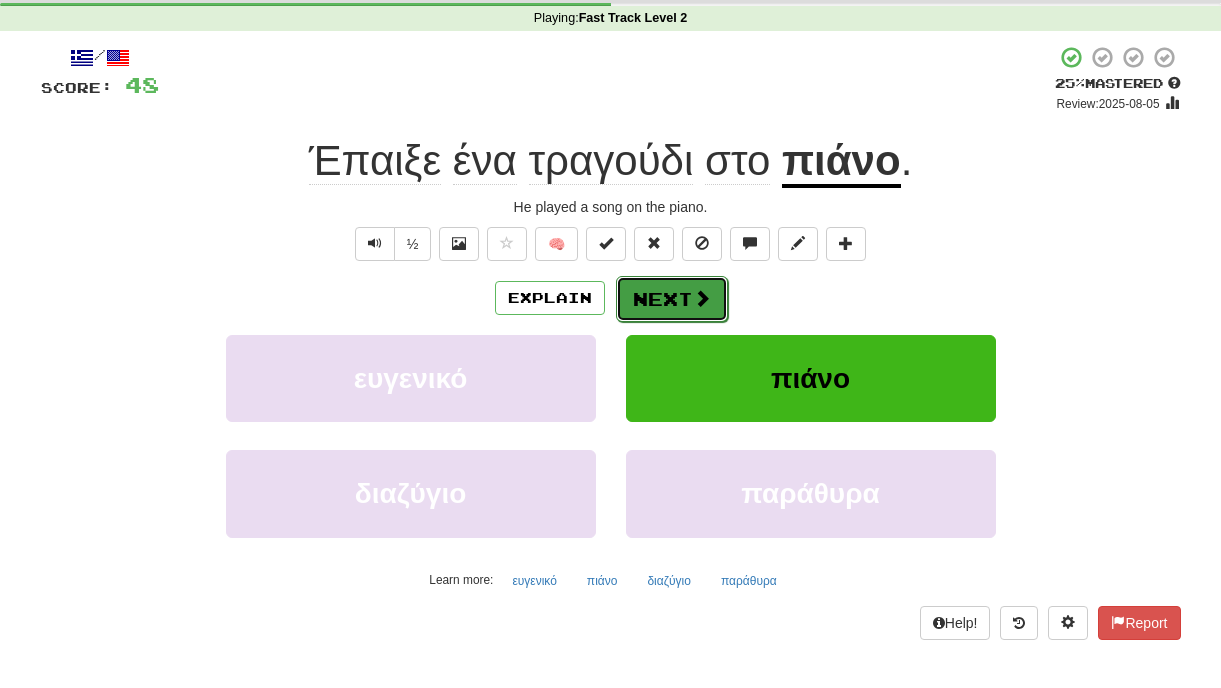 click on "Next" at bounding box center [672, 299] 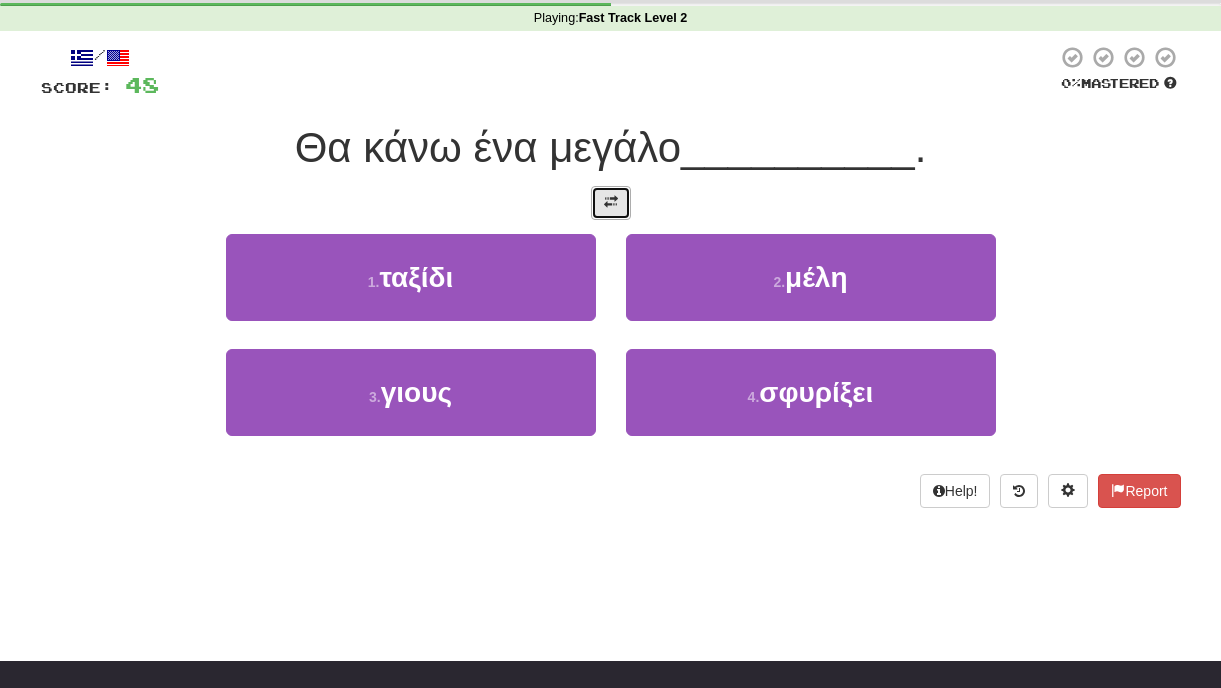 click at bounding box center (611, 202) 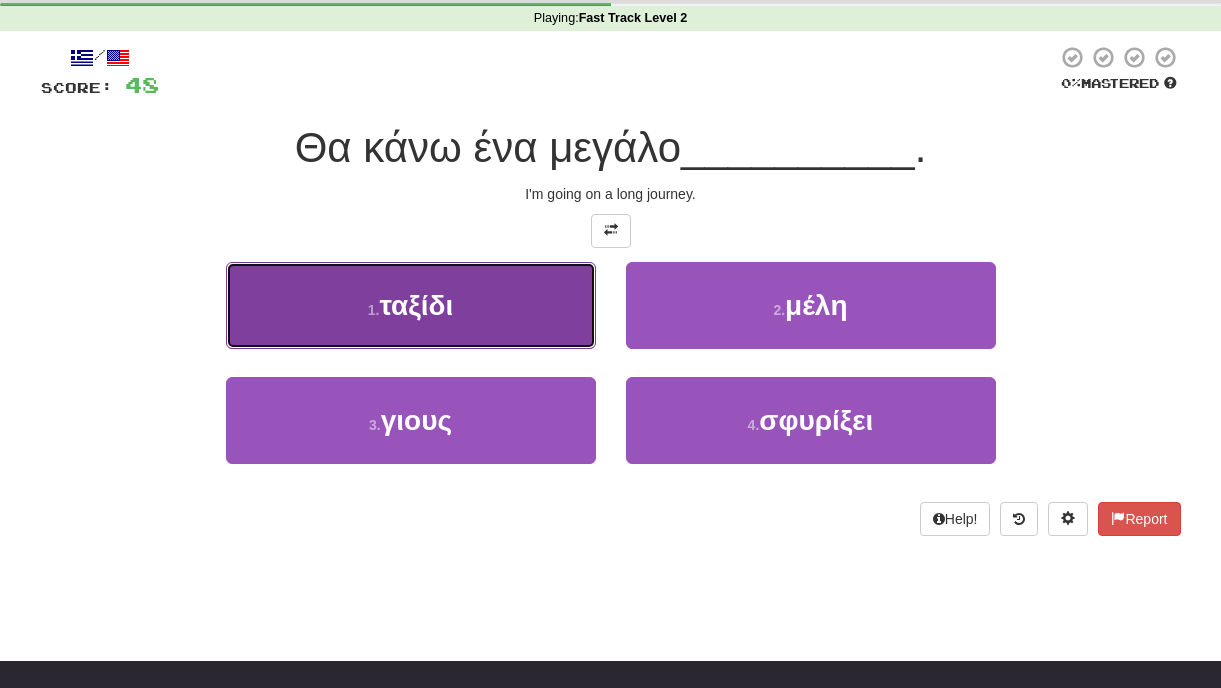 click on "1 .  ταξίδι" at bounding box center [411, 305] 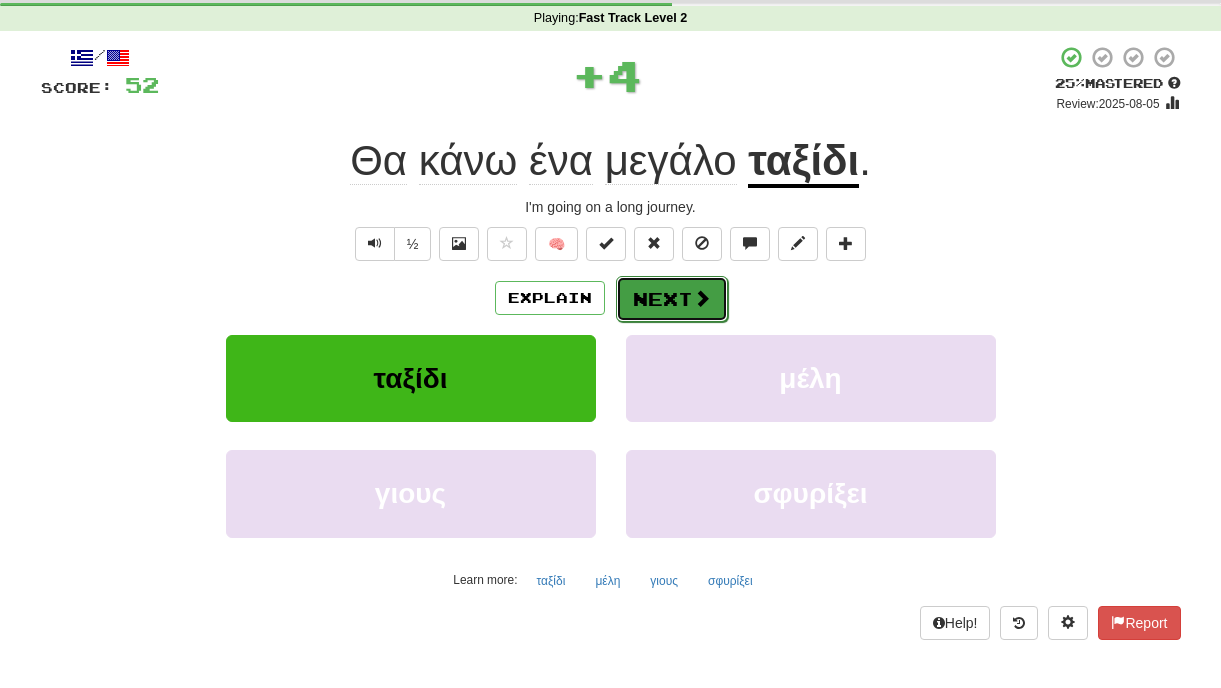 click on "Next" at bounding box center [672, 299] 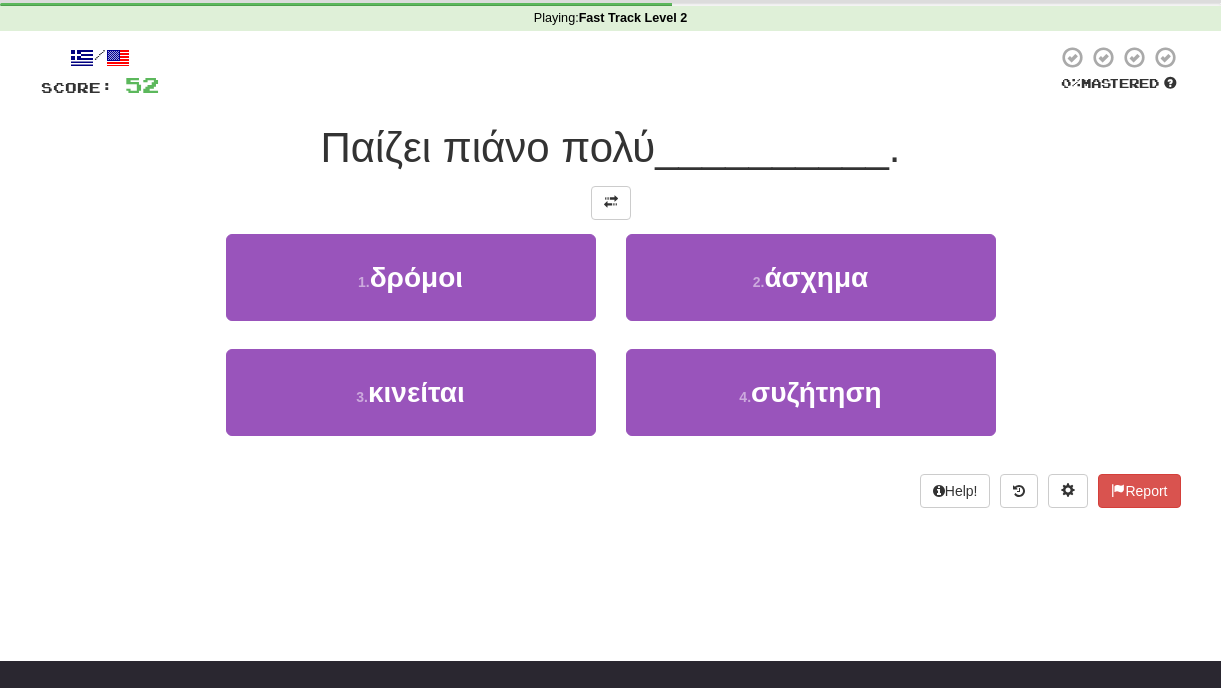 click at bounding box center (611, 203) 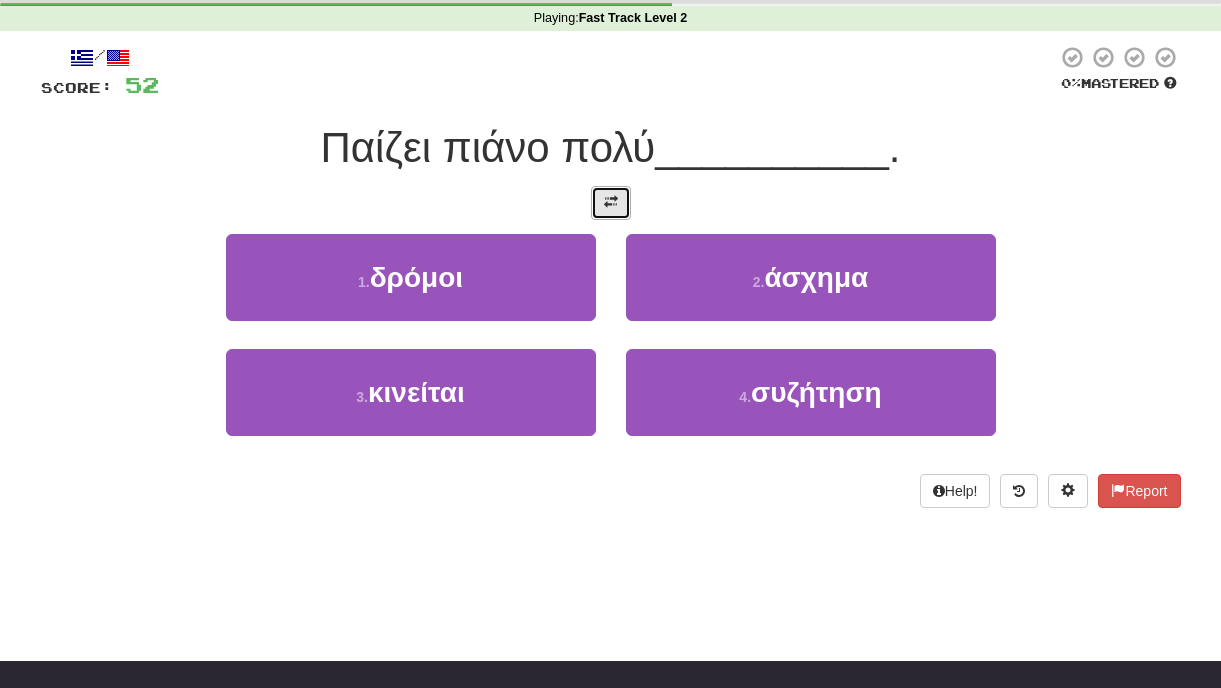 click at bounding box center [611, 202] 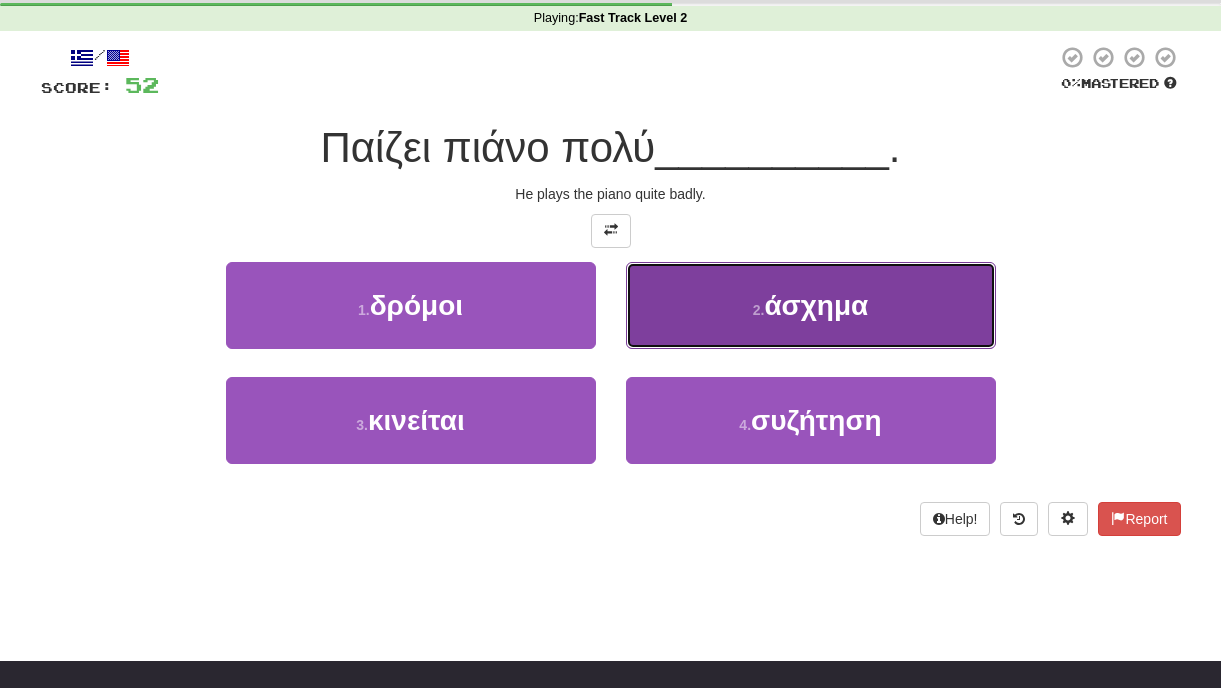 click on "2 .  άσχημα" at bounding box center (811, 305) 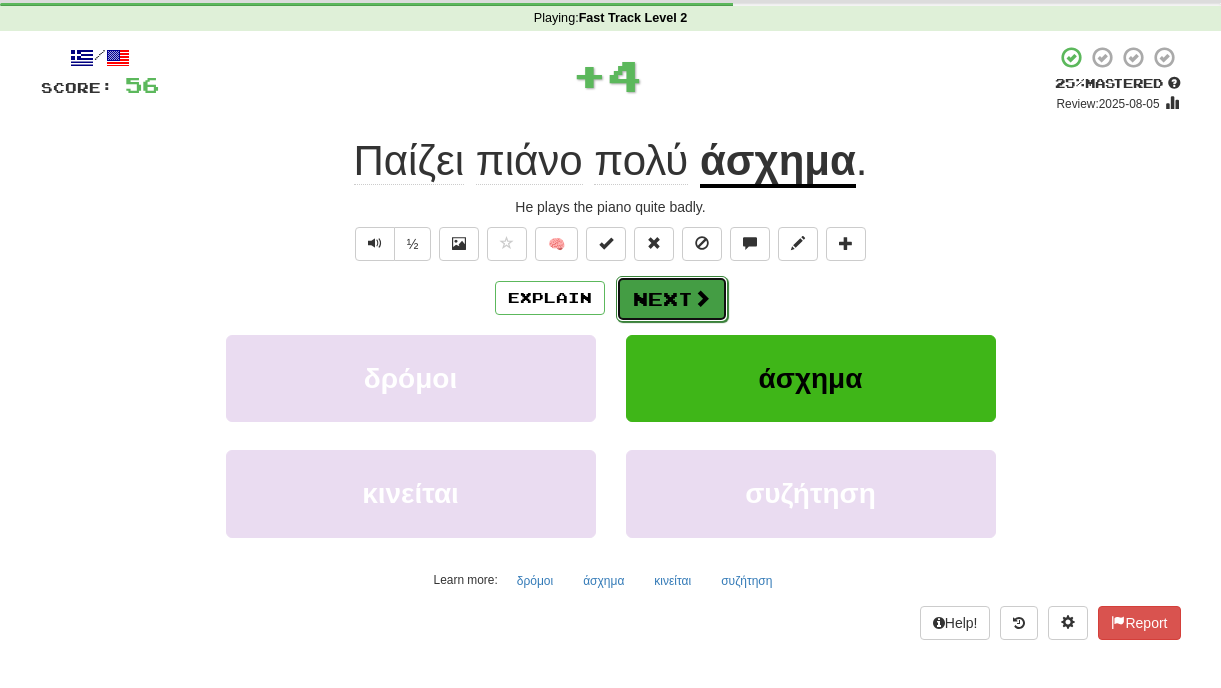 click on "Next" at bounding box center (672, 299) 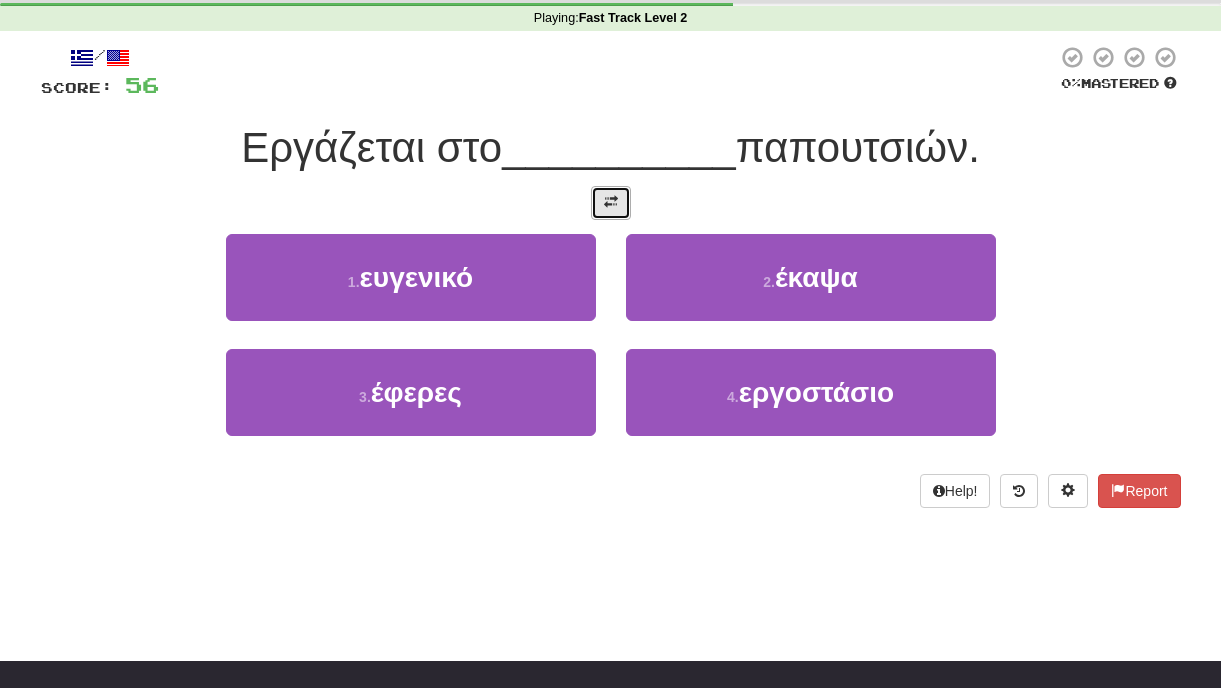 click at bounding box center [611, 202] 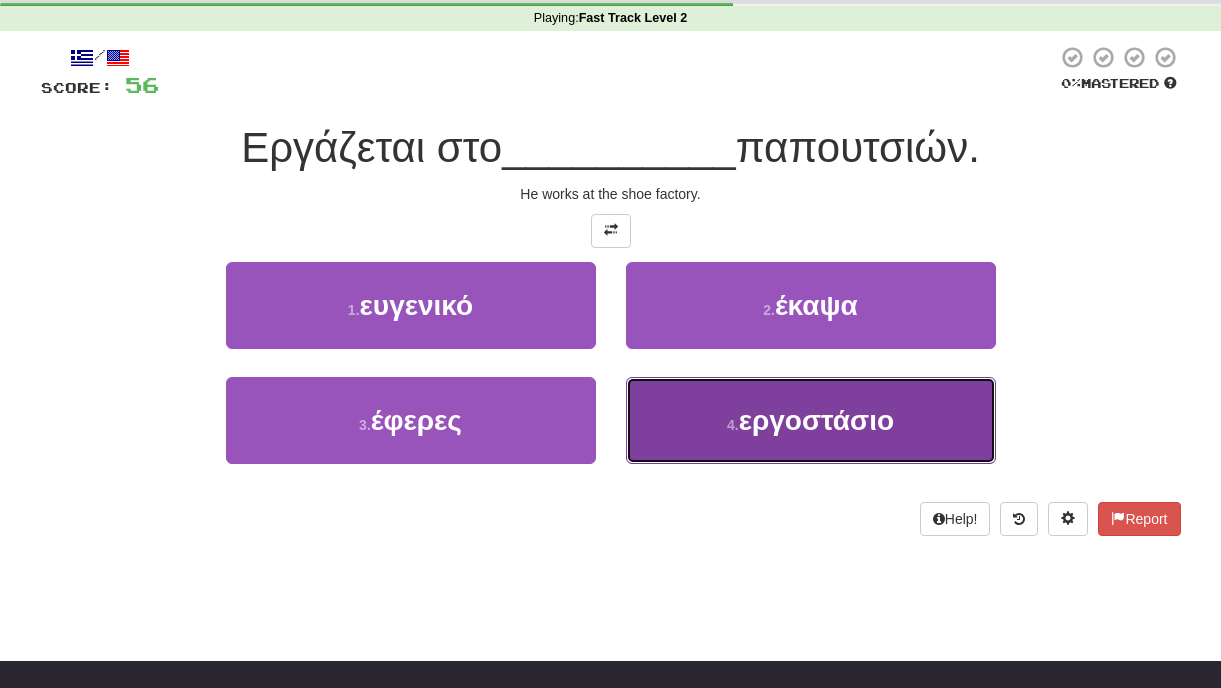 click on "εργοστάσιο" at bounding box center [816, 420] 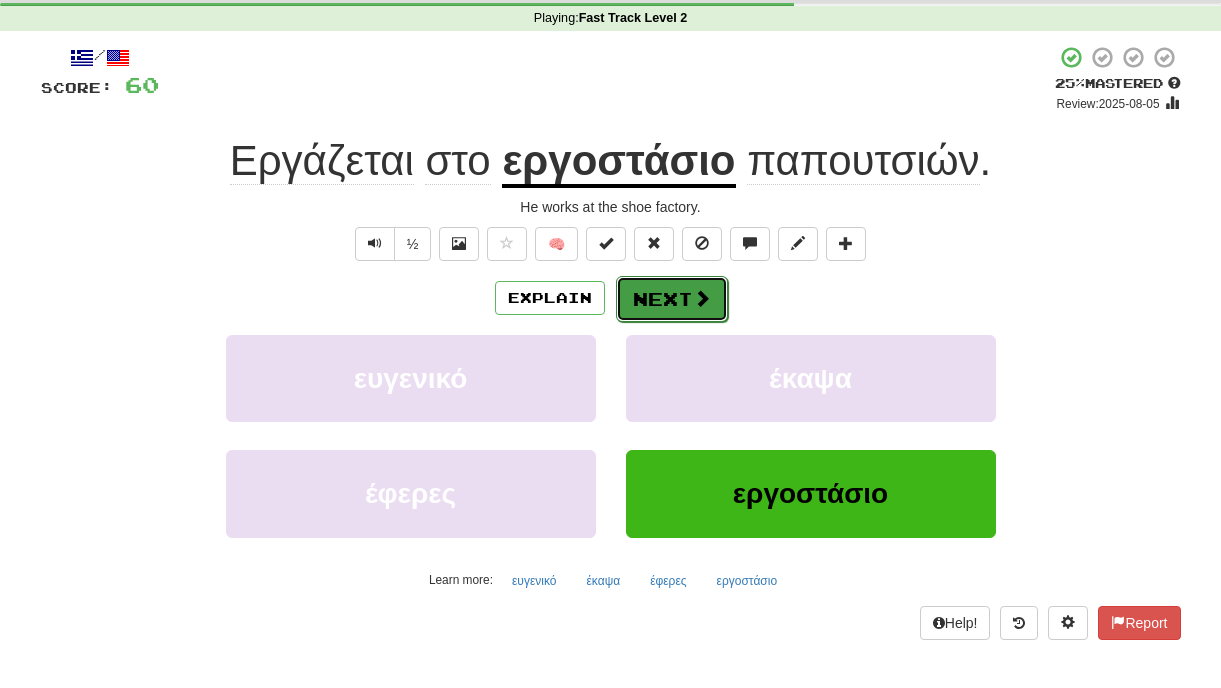 click on "Next" at bounding box center (672, 299) 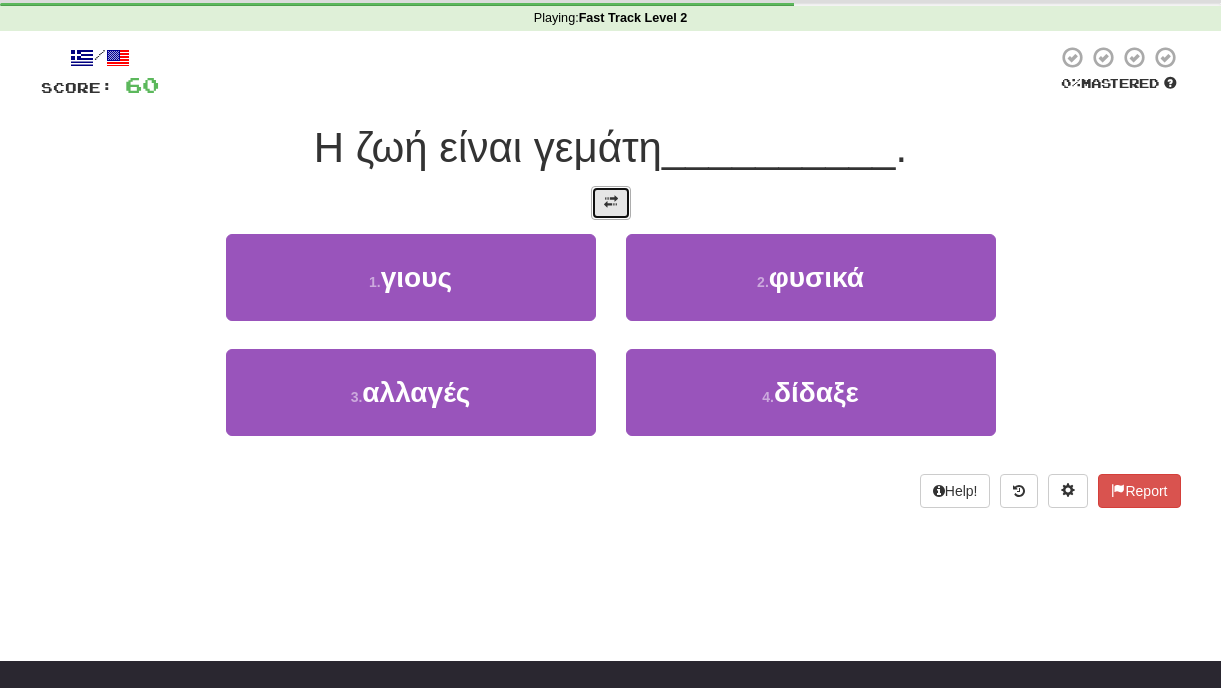 click at bounding box center [611, 202] 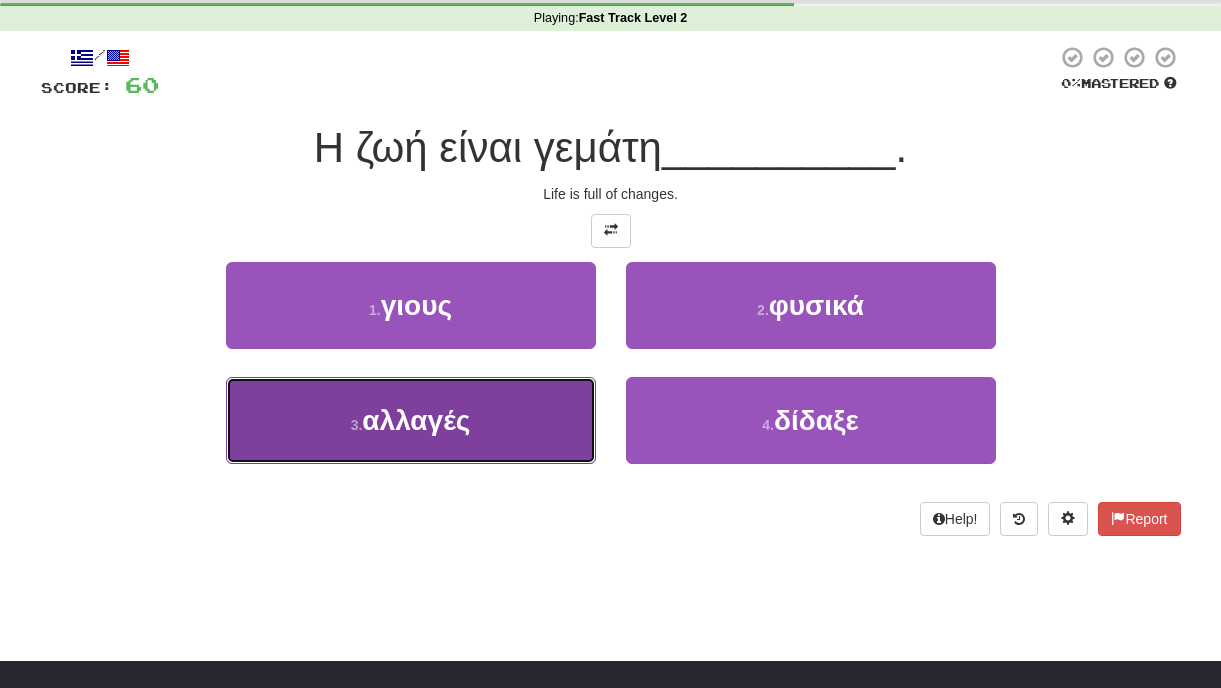 click on "αλλαγές" at bounding box center [416, 420] 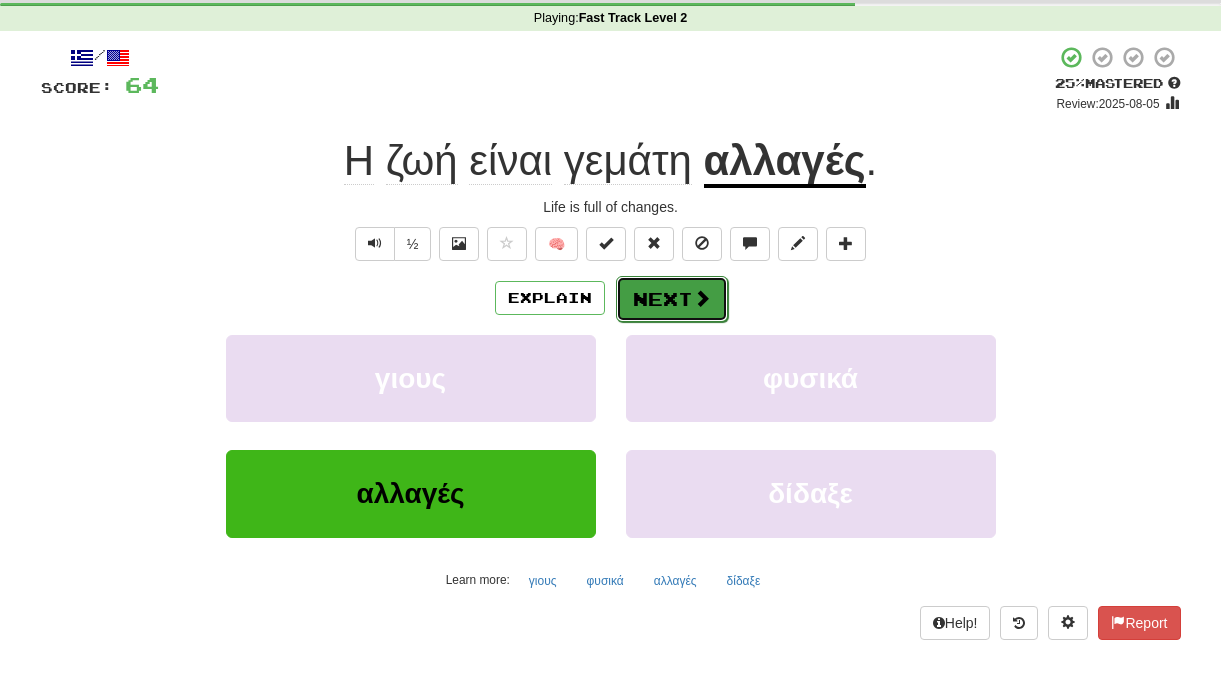 click on "Next" at bounding box center [672, 299] 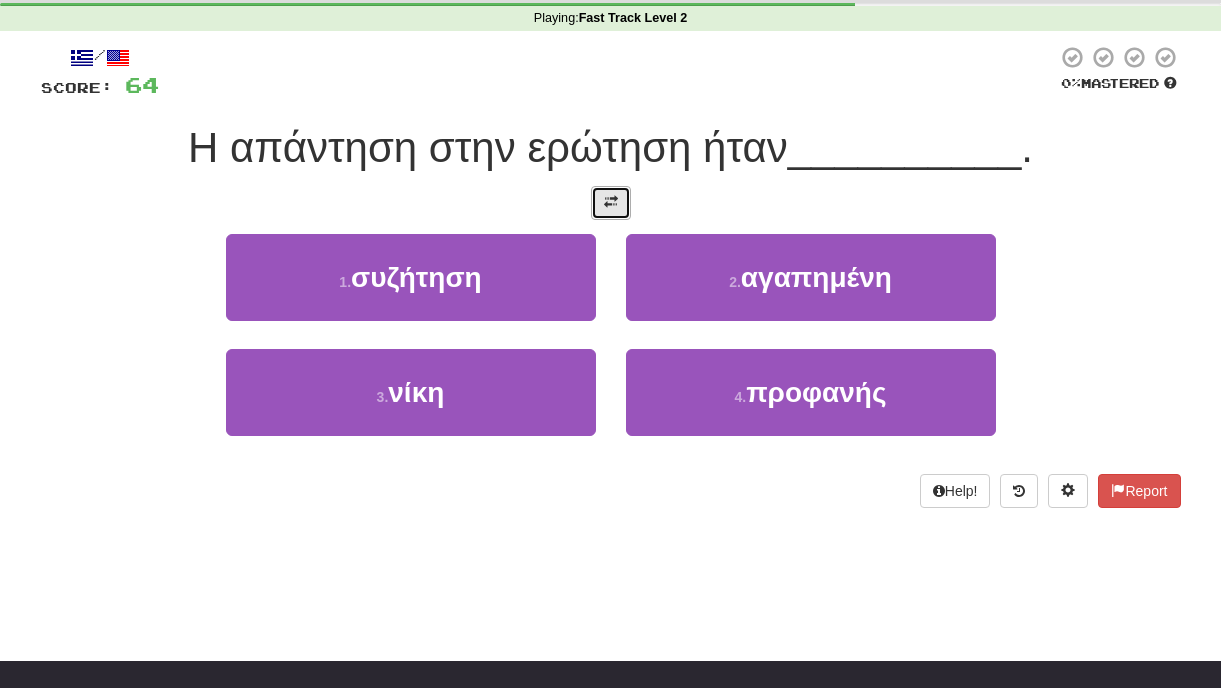 click at bounding box center (611, 202) 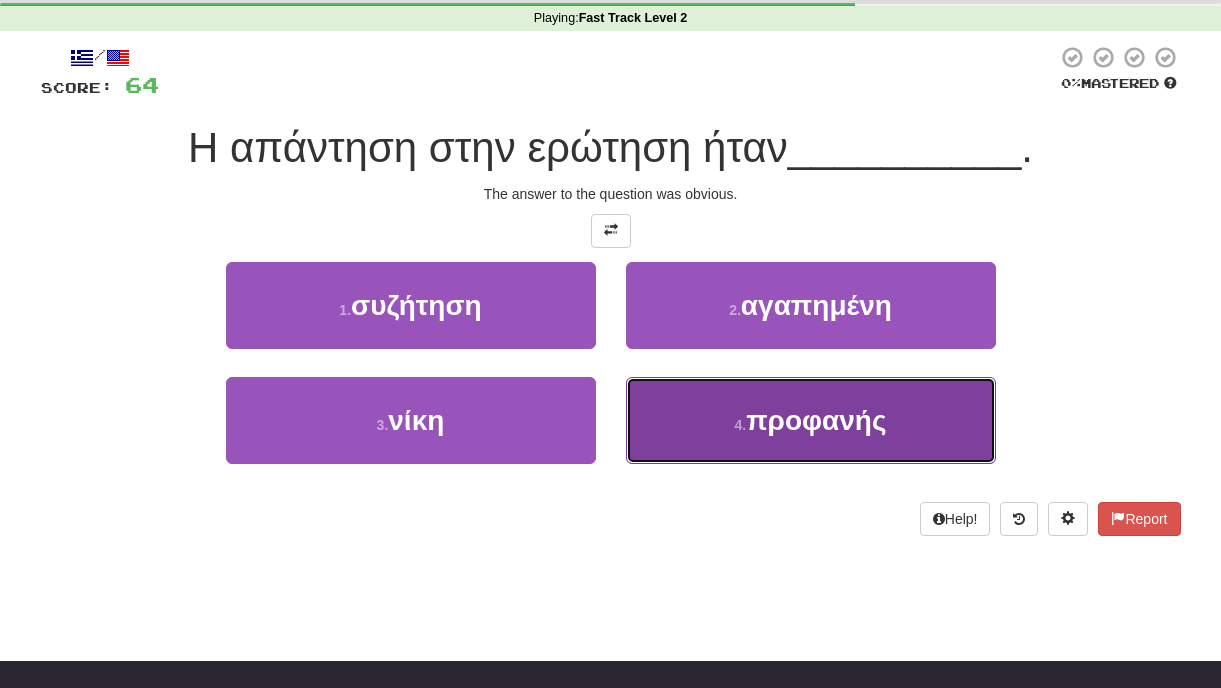 click on "προφανής" at bounding box center (816, 420) 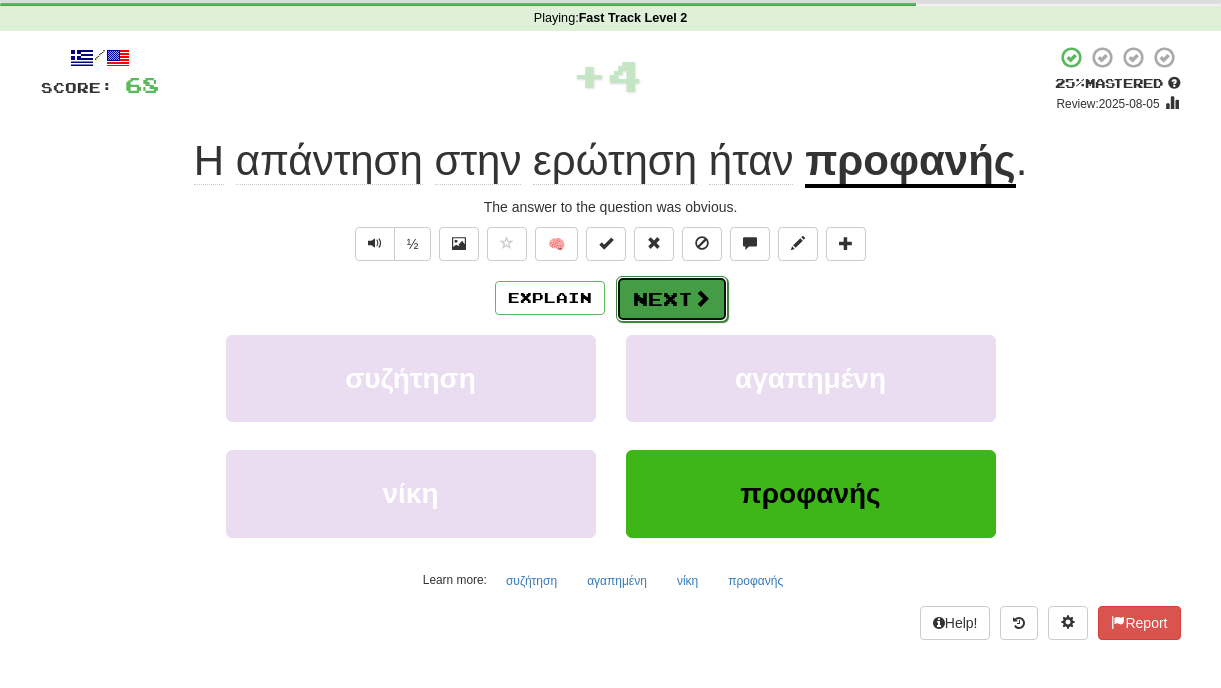 click on "Next" at bounding box center (672, 299) 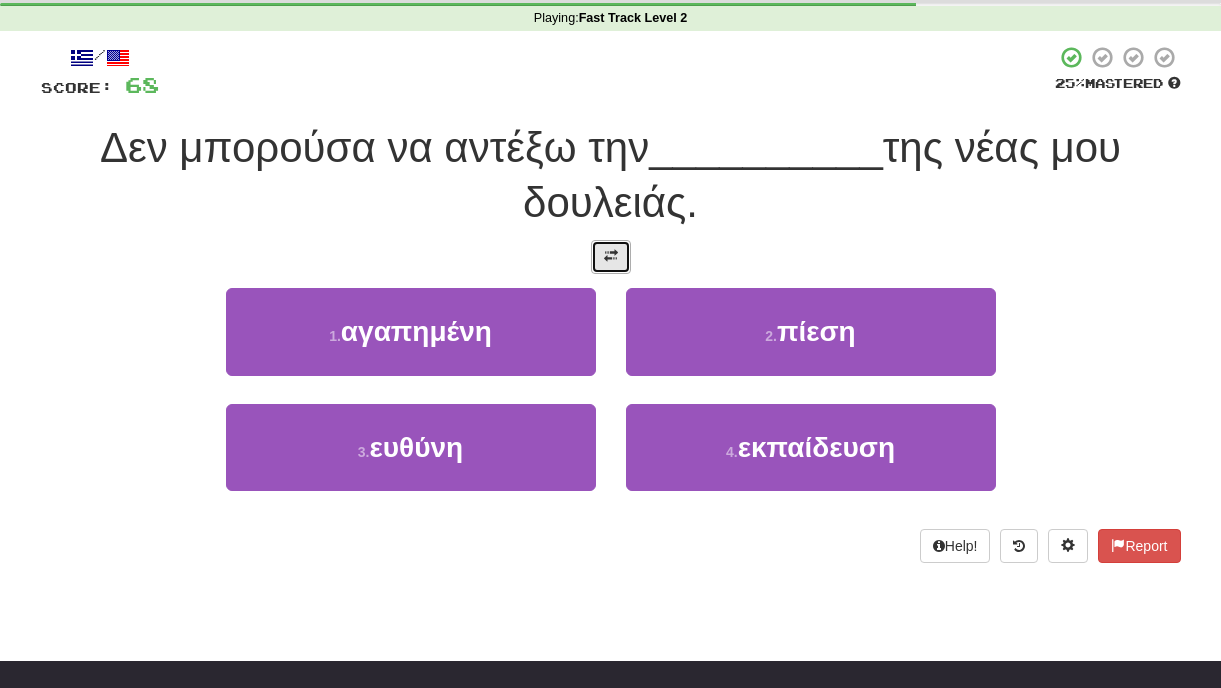 click at bounding box center [611, 257] 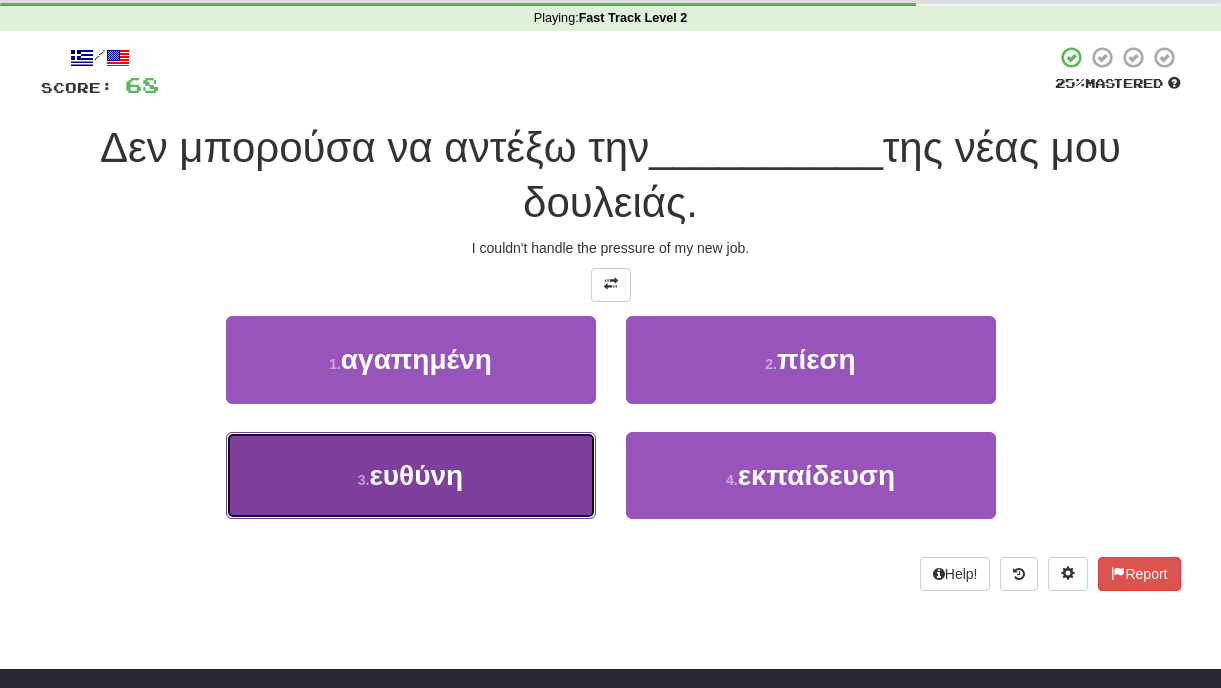 click on "3 ." at bounding box center (364, 480) 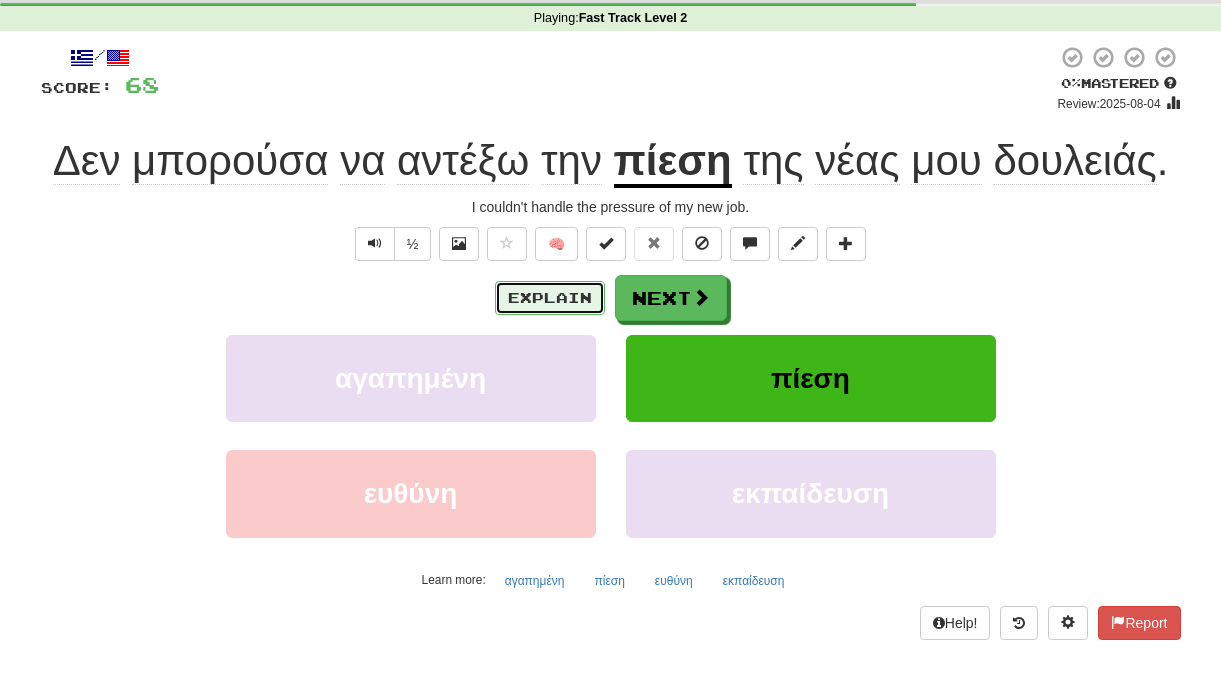 click on "Explain" at bounding box center [550, 298] 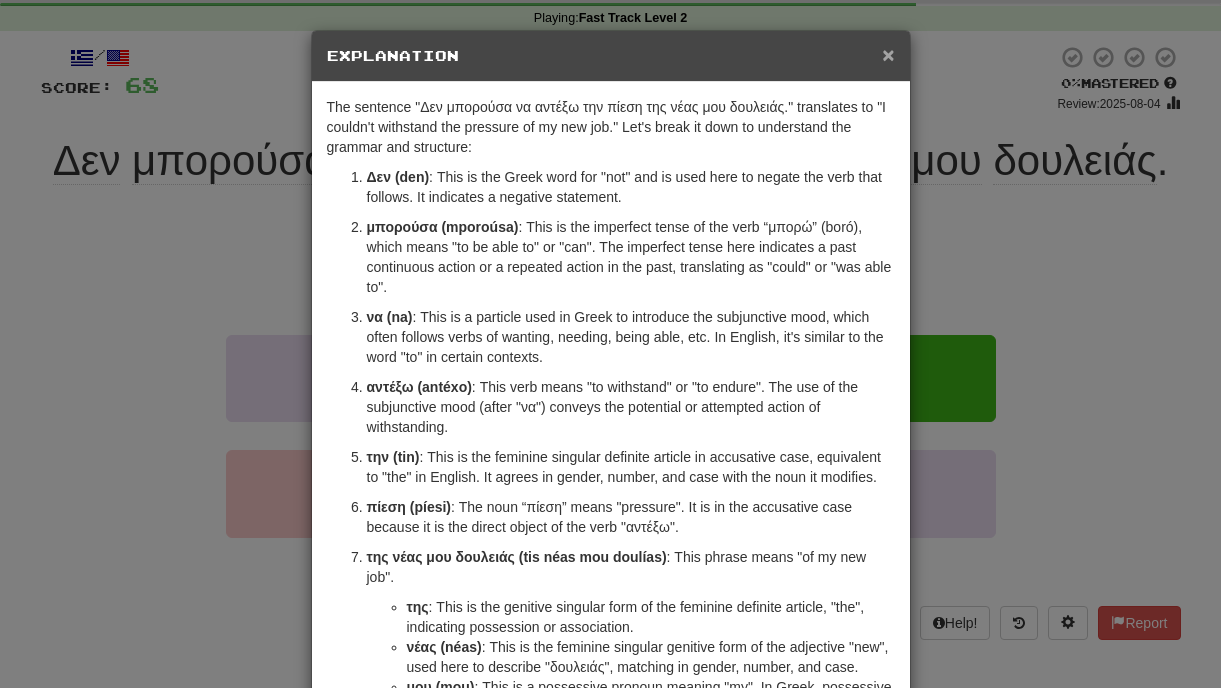 click on "×" at bounding box center (888, 54) 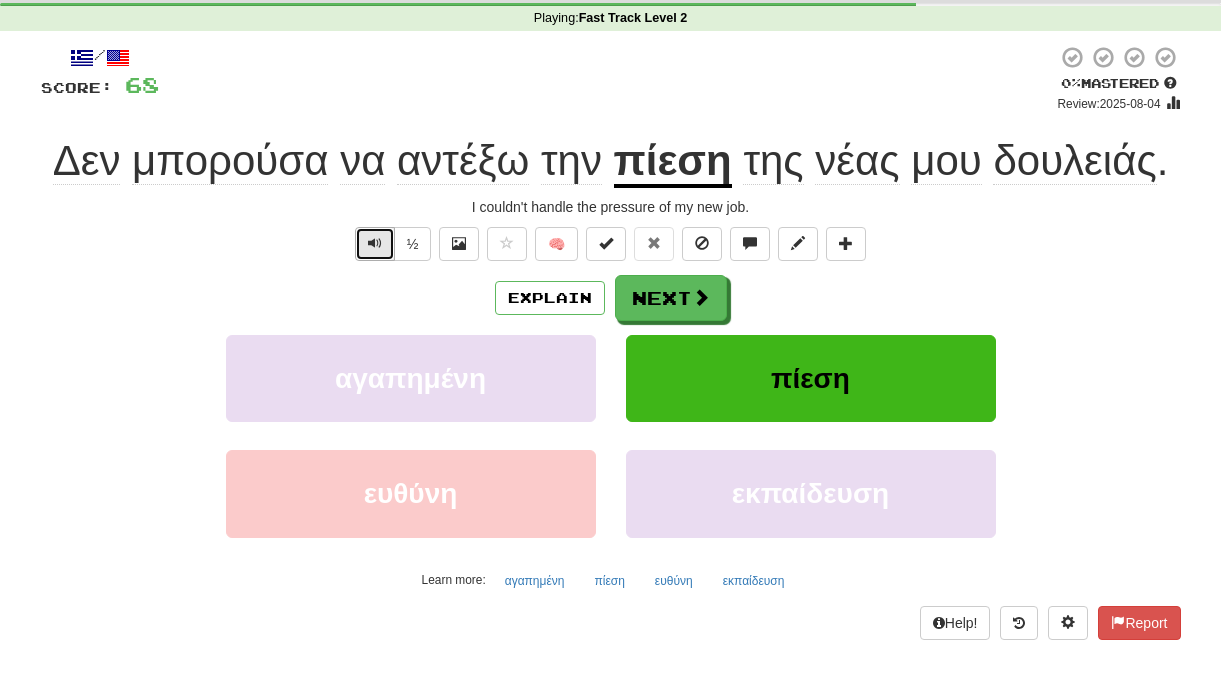 click at bounding box center (375, 244) 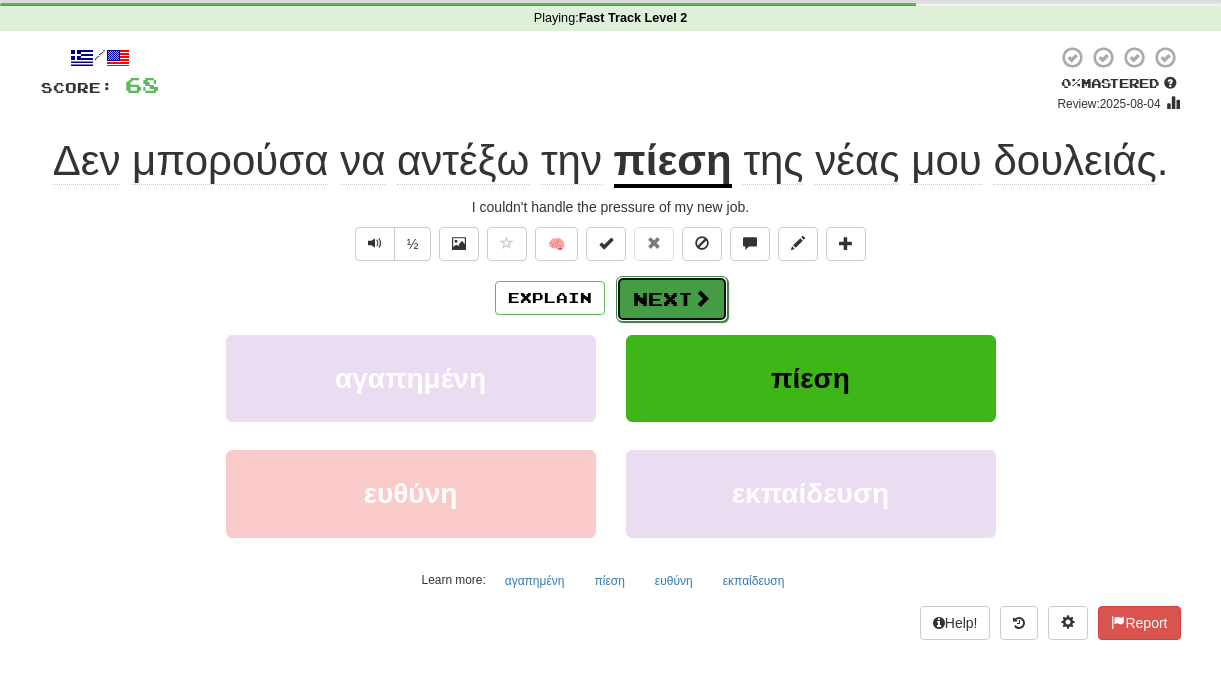 click on "Next" at bounding box center (672, 299) 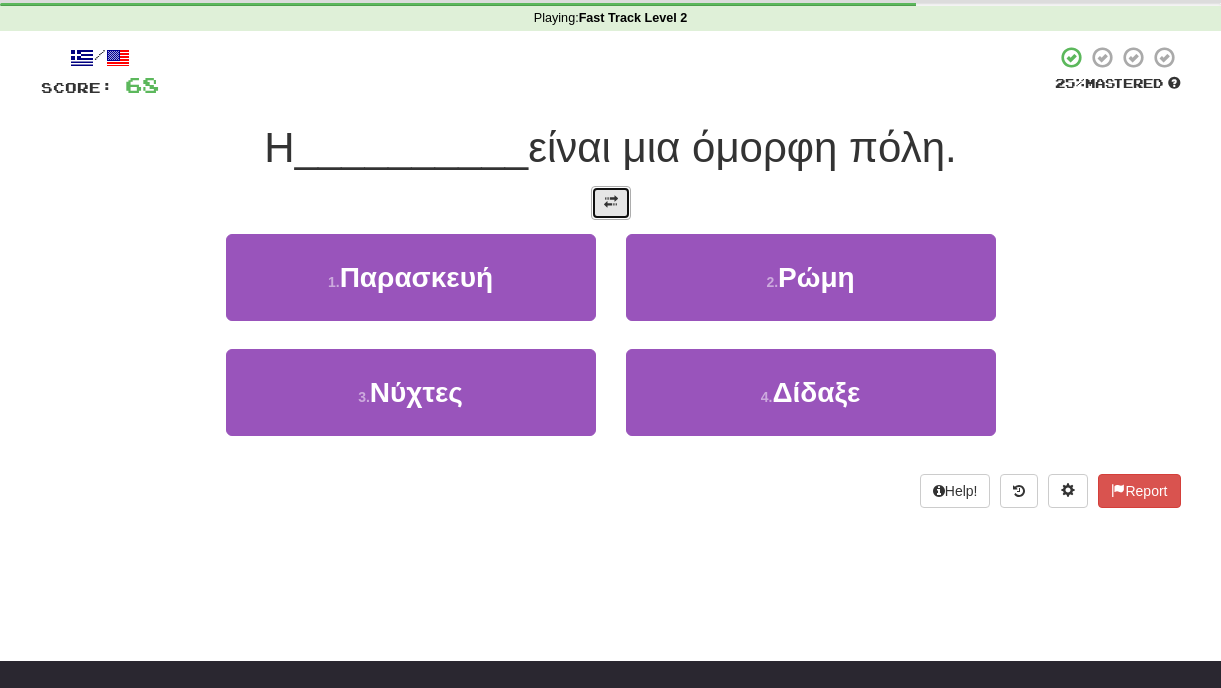 click at bounding box center (611, 203) 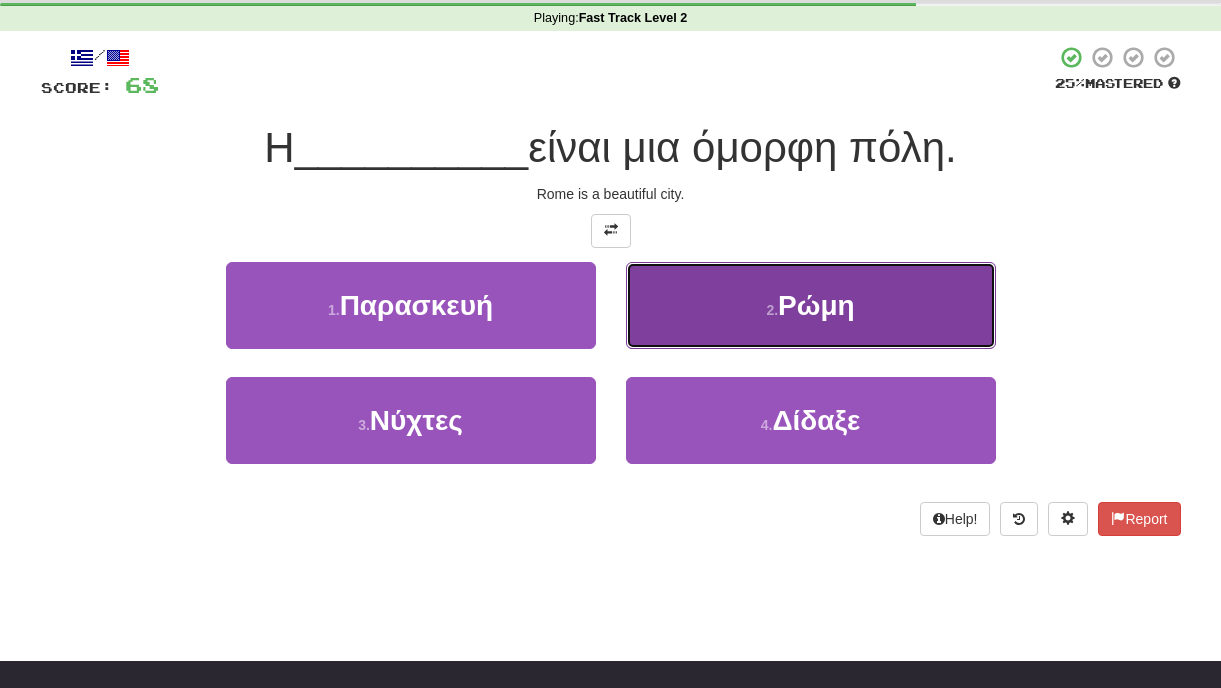 click on "2 .  Ρώμη" at bounding box center (811, 305) 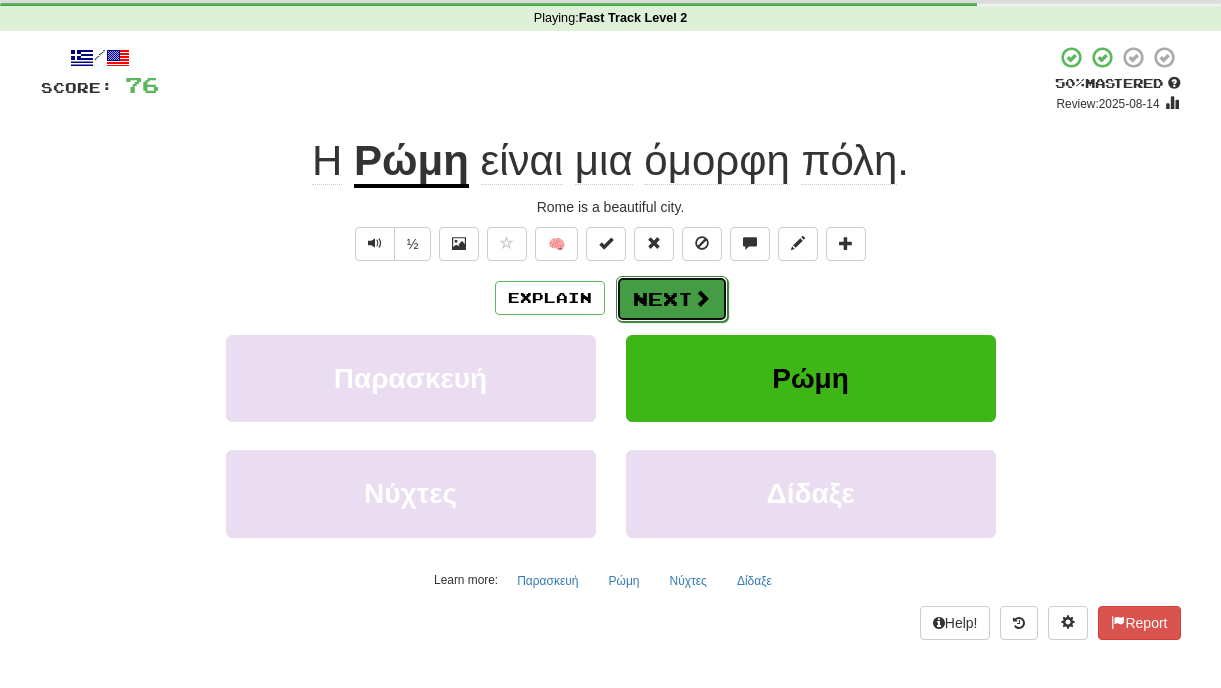 click on "Next" at bounding box center [672, 299] 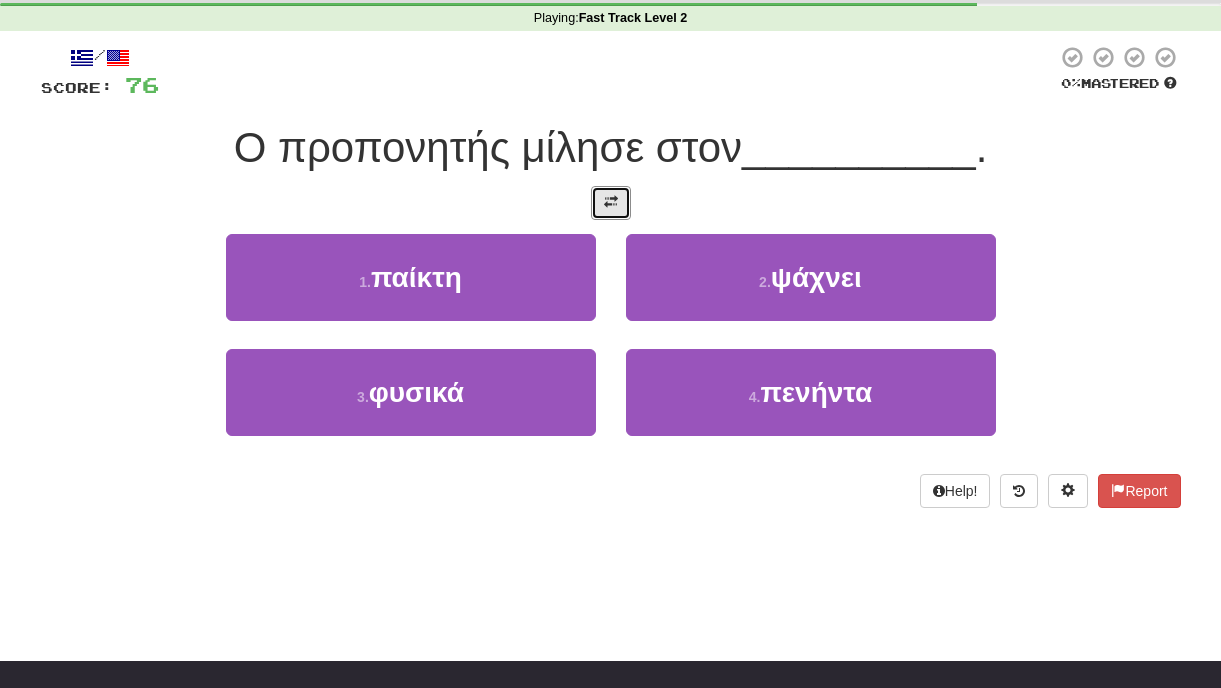 click at bounding box center (611, 202) 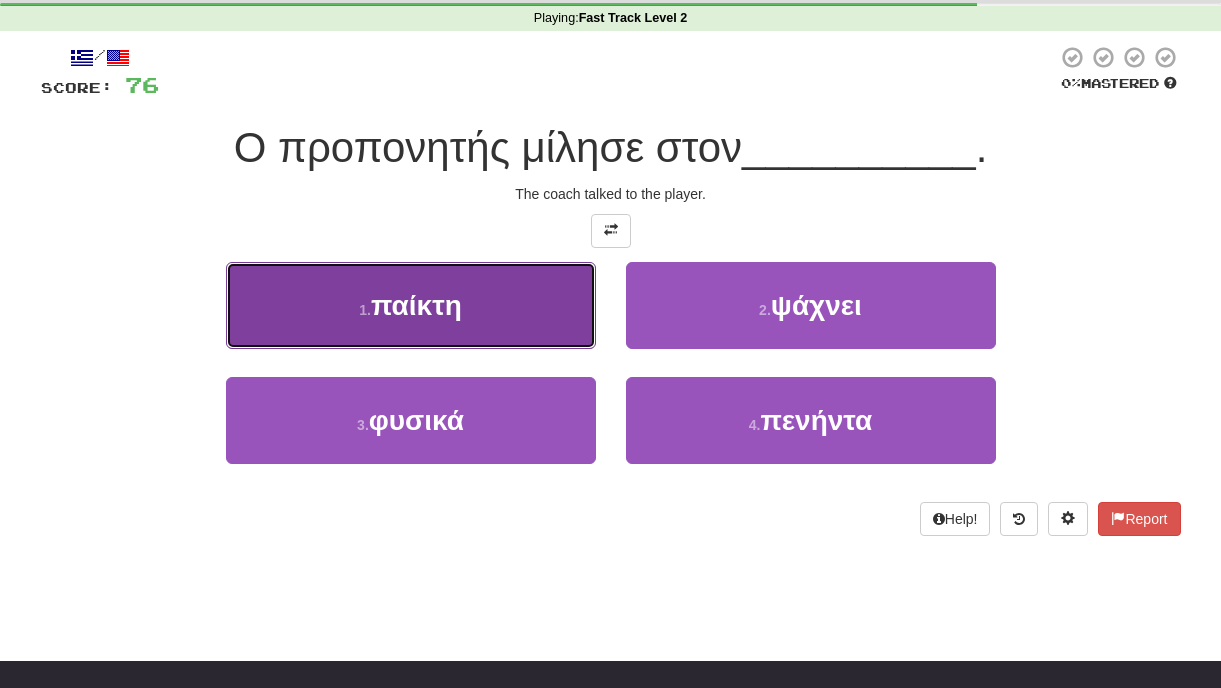 click on "παίκτη" at bounding box center [416, 305] 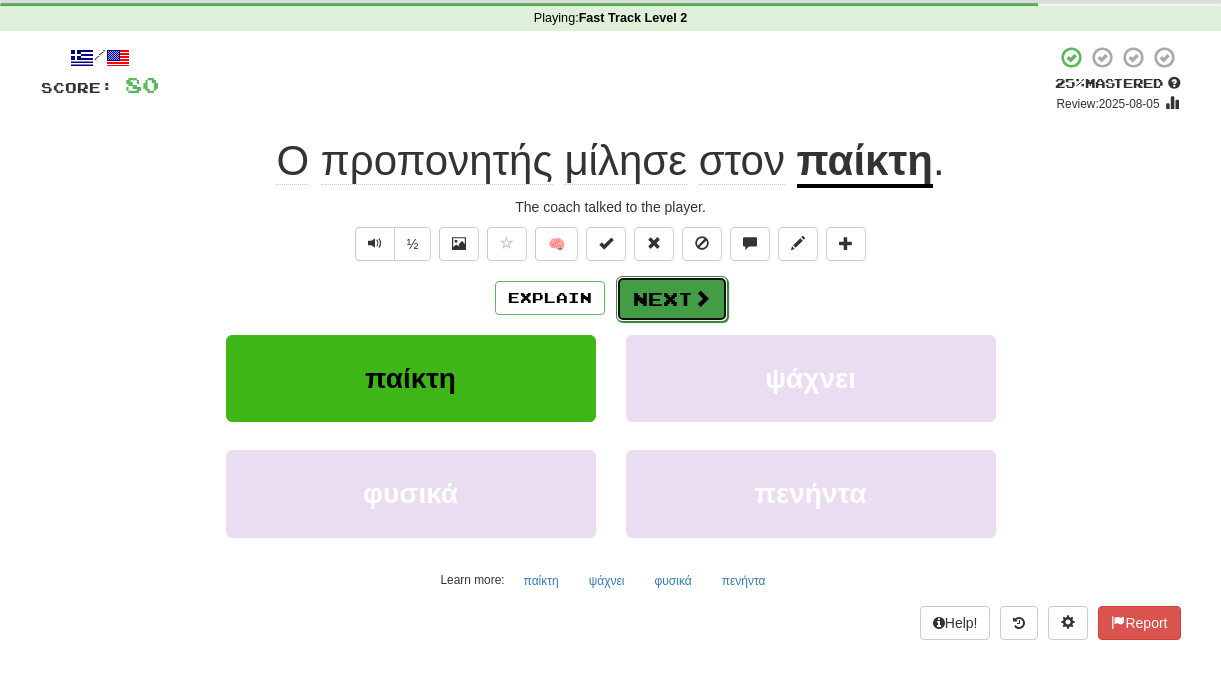 click on "Next" at bounding box center (672, 299) 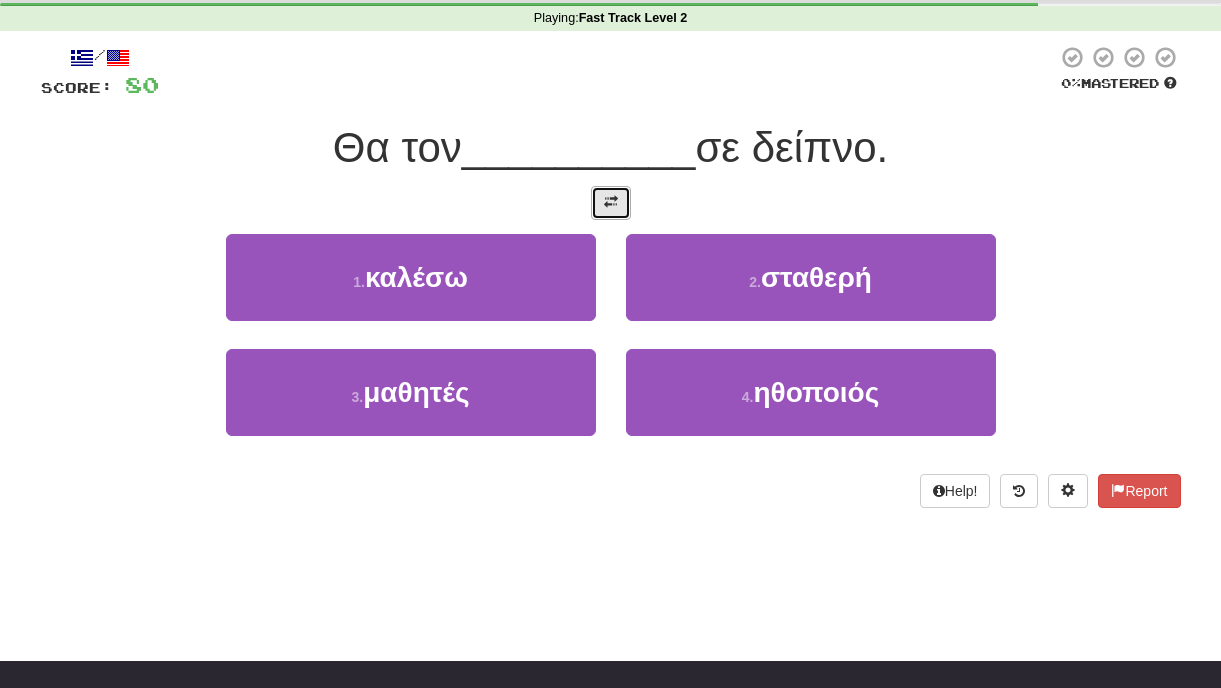 click at bounding box center [611, 203] 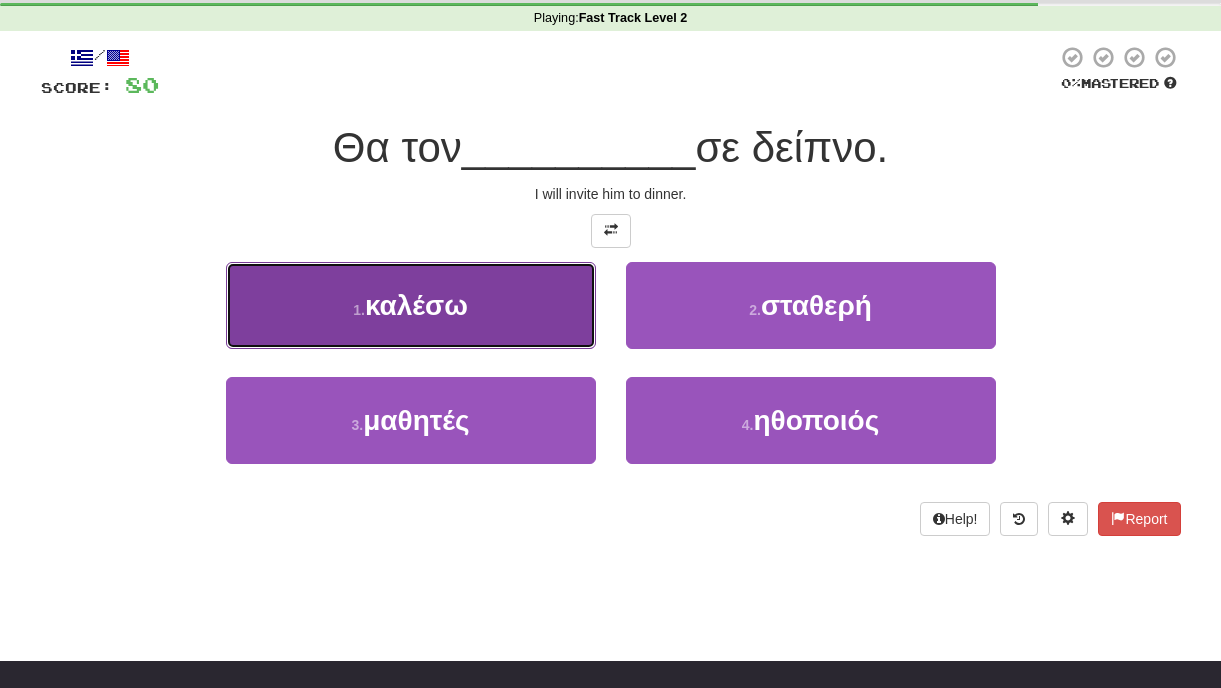 click on "1 .  καλέσω" at bounding box center [411, 305] 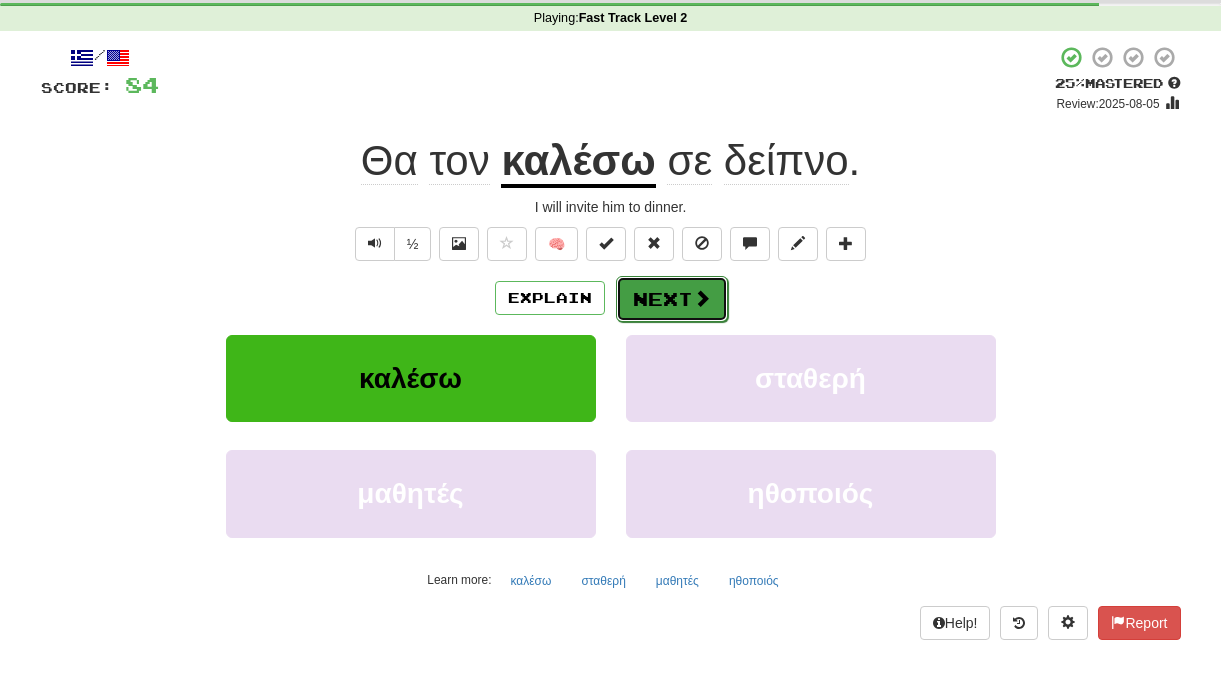 click on "Next" at bounding box center [672, 299] 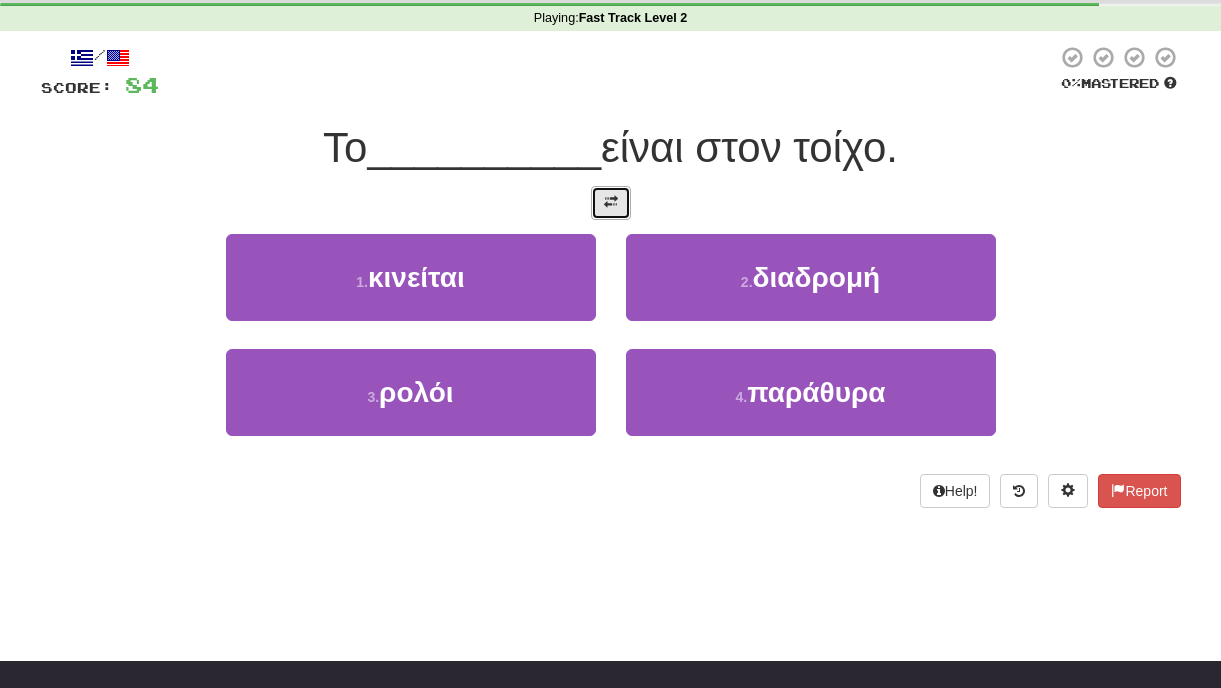 click at bounding box center (611, 203) 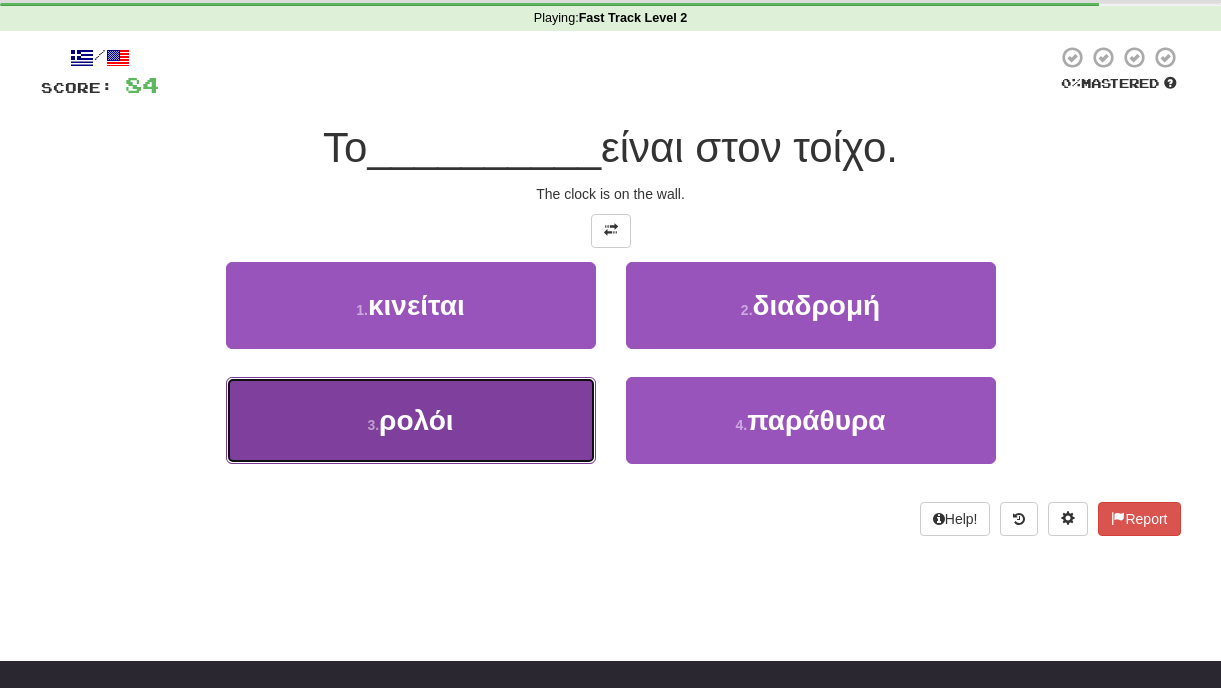 click on "3 .  ρολόι" at bounding box center (411, 420) 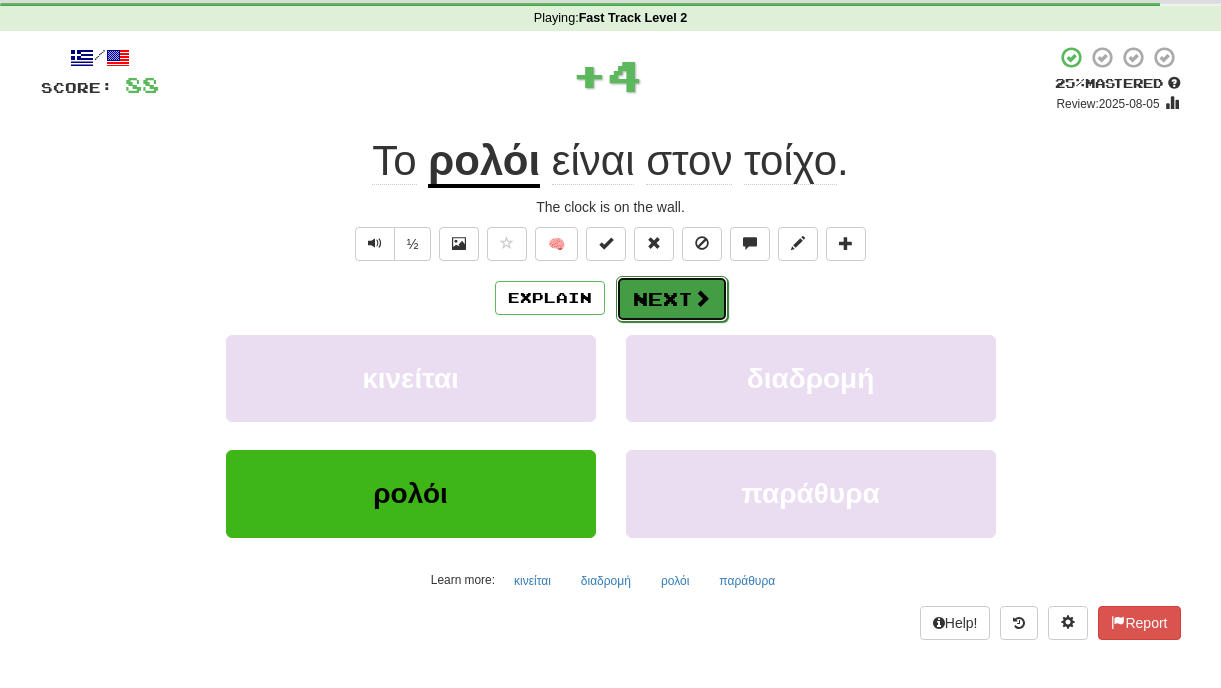 click on "Next" at bounding box center (672, 299) 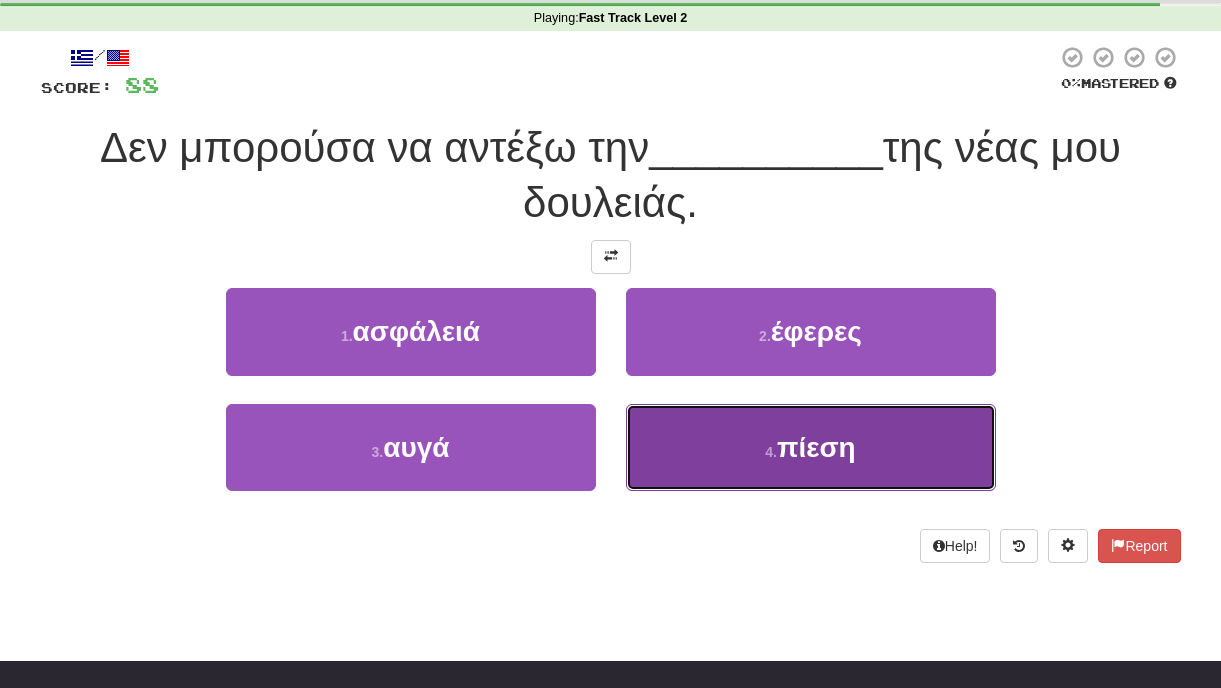 click on "4 .  πίεση" at bounding box center [811, 447] 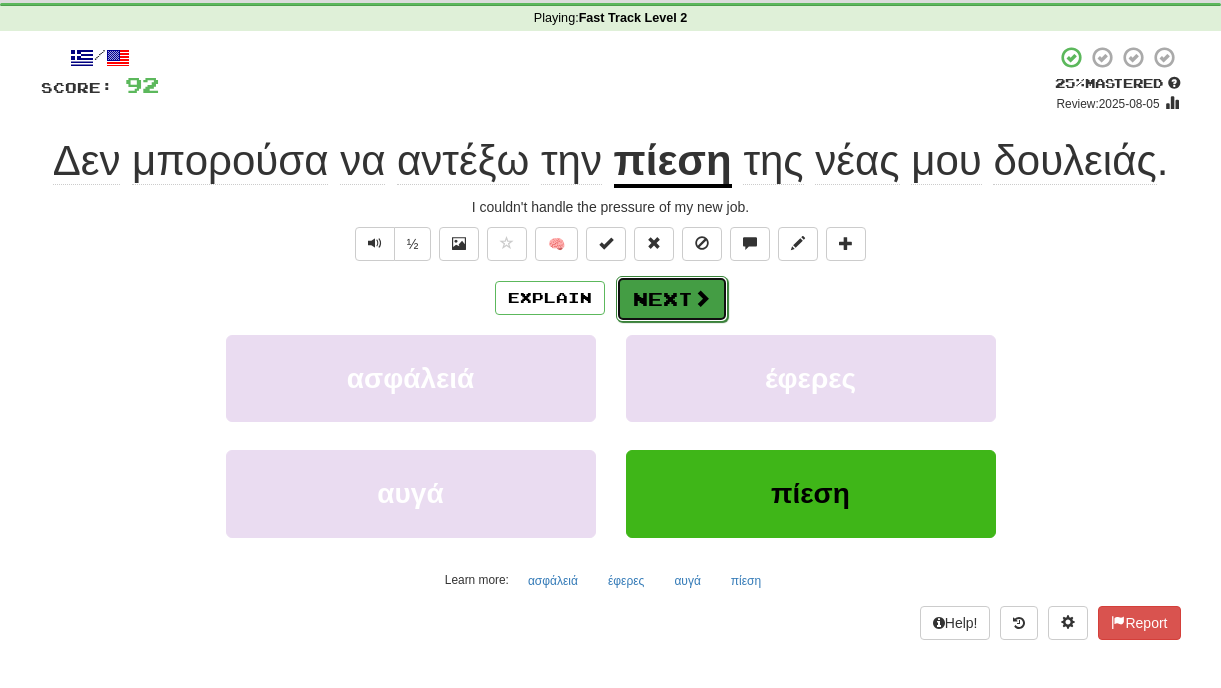 click at bounding box center [702, 298] 